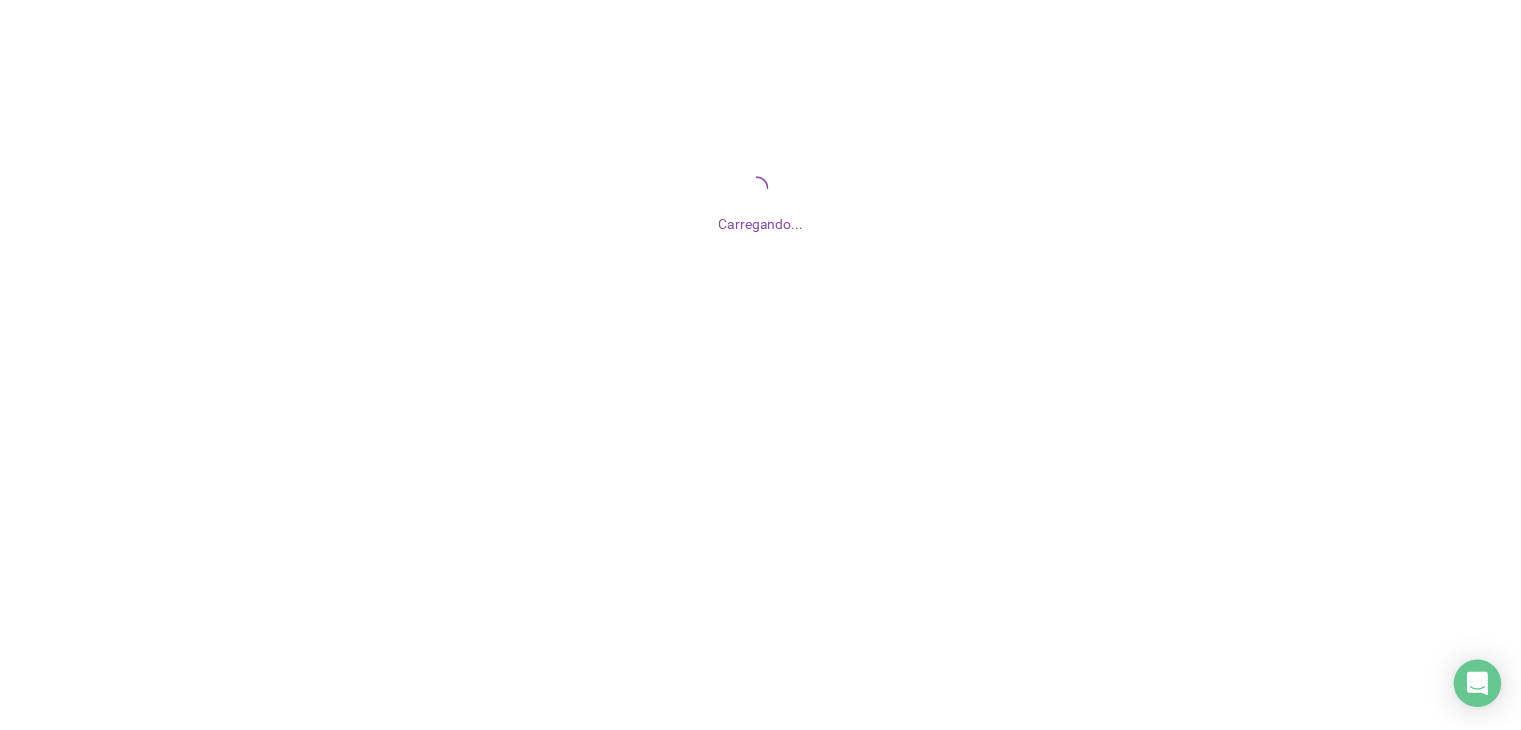 scroll, scrollTop: 0, scrollLeft: 0, axis: both 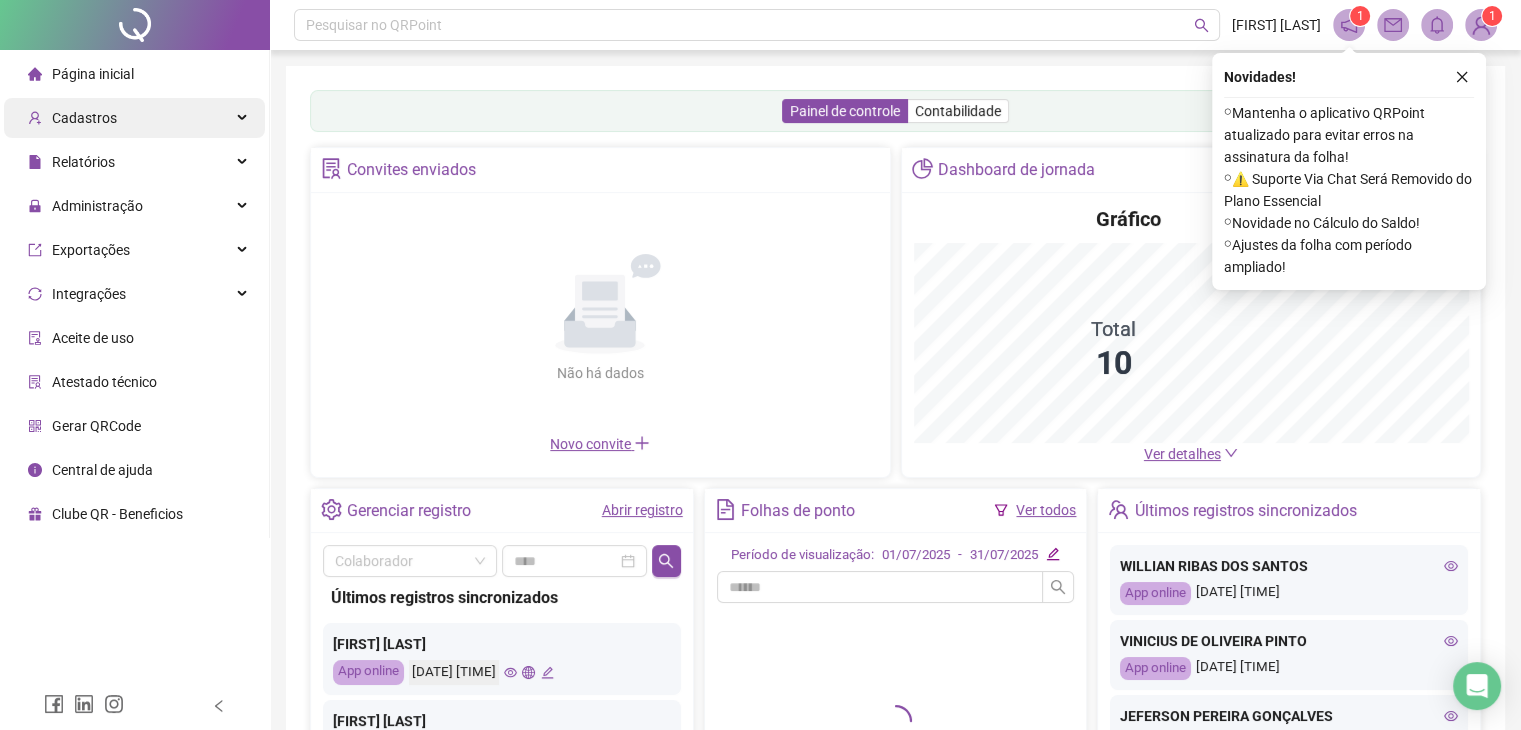 click on "Cadastros" at bounding box center [72, 118] 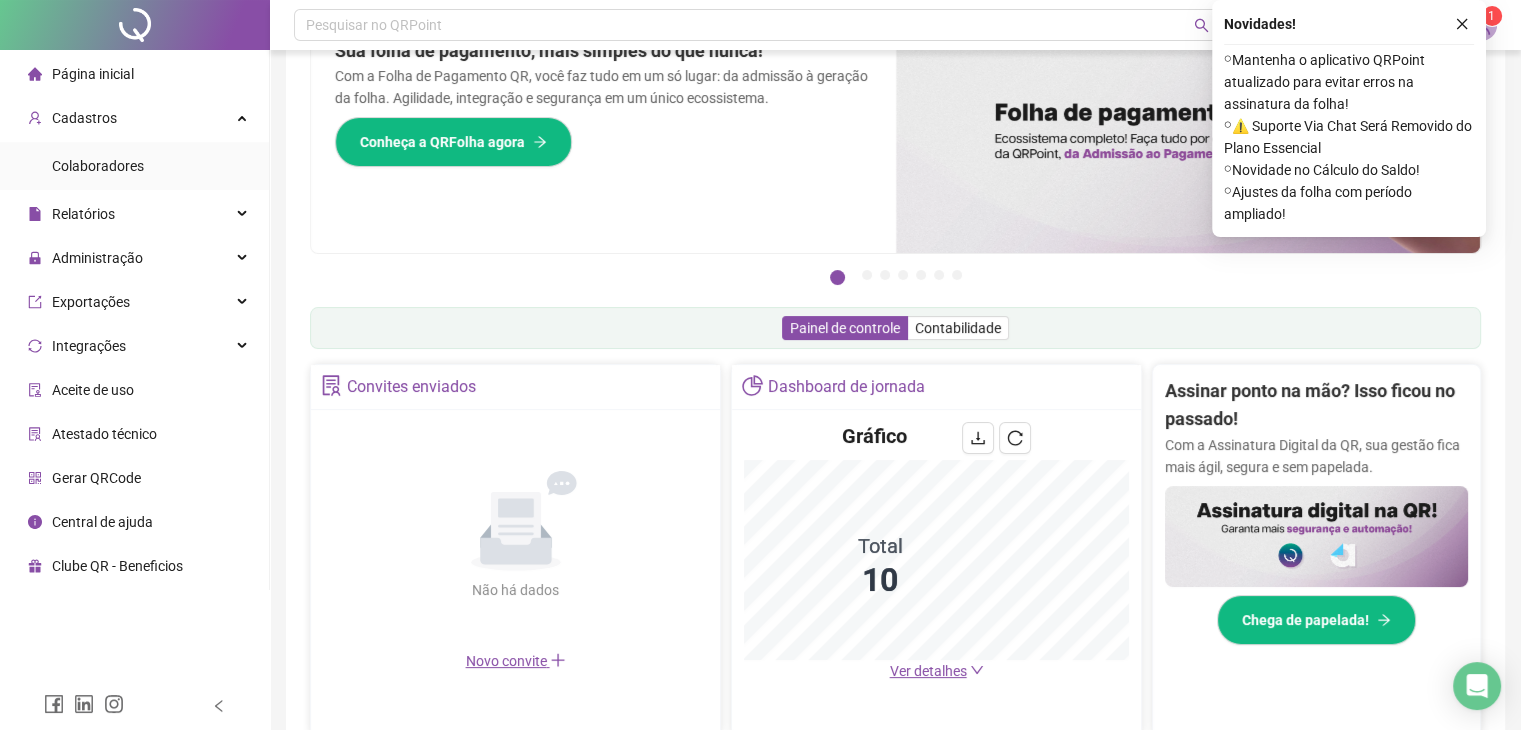 scroll, scrollTop: 0, scrollLeft: 0, axis: both 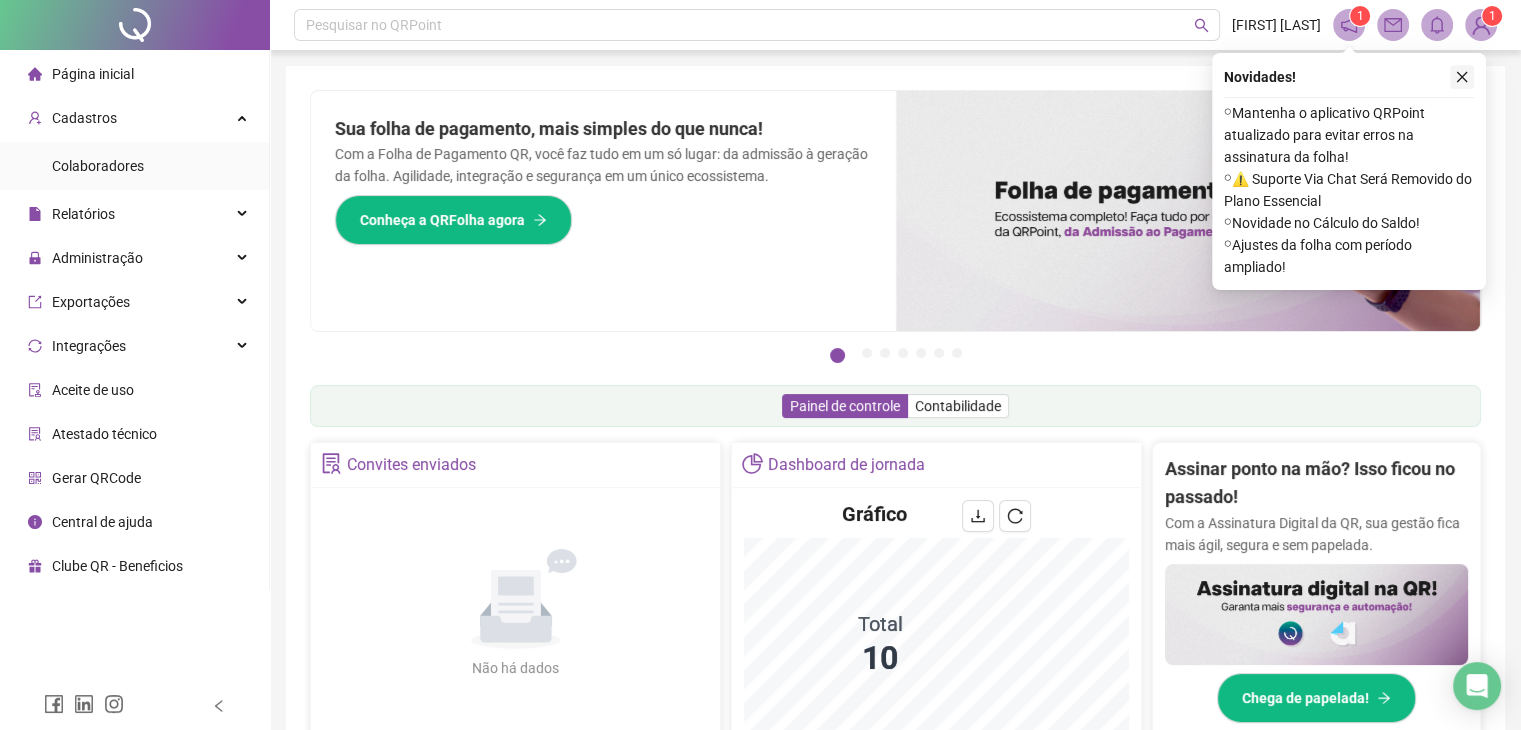 click 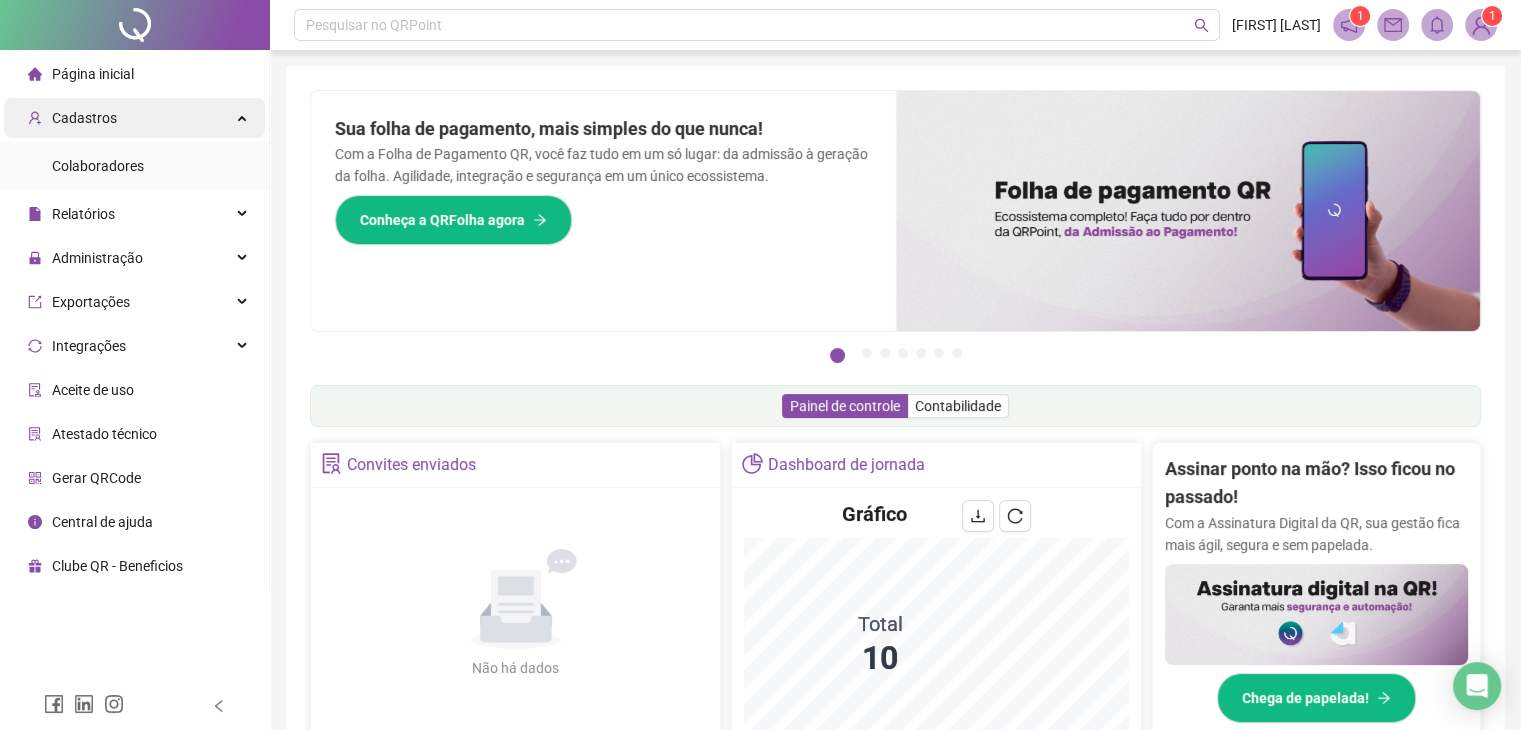 click on "Cadastros" at bounding box center [84, 118] 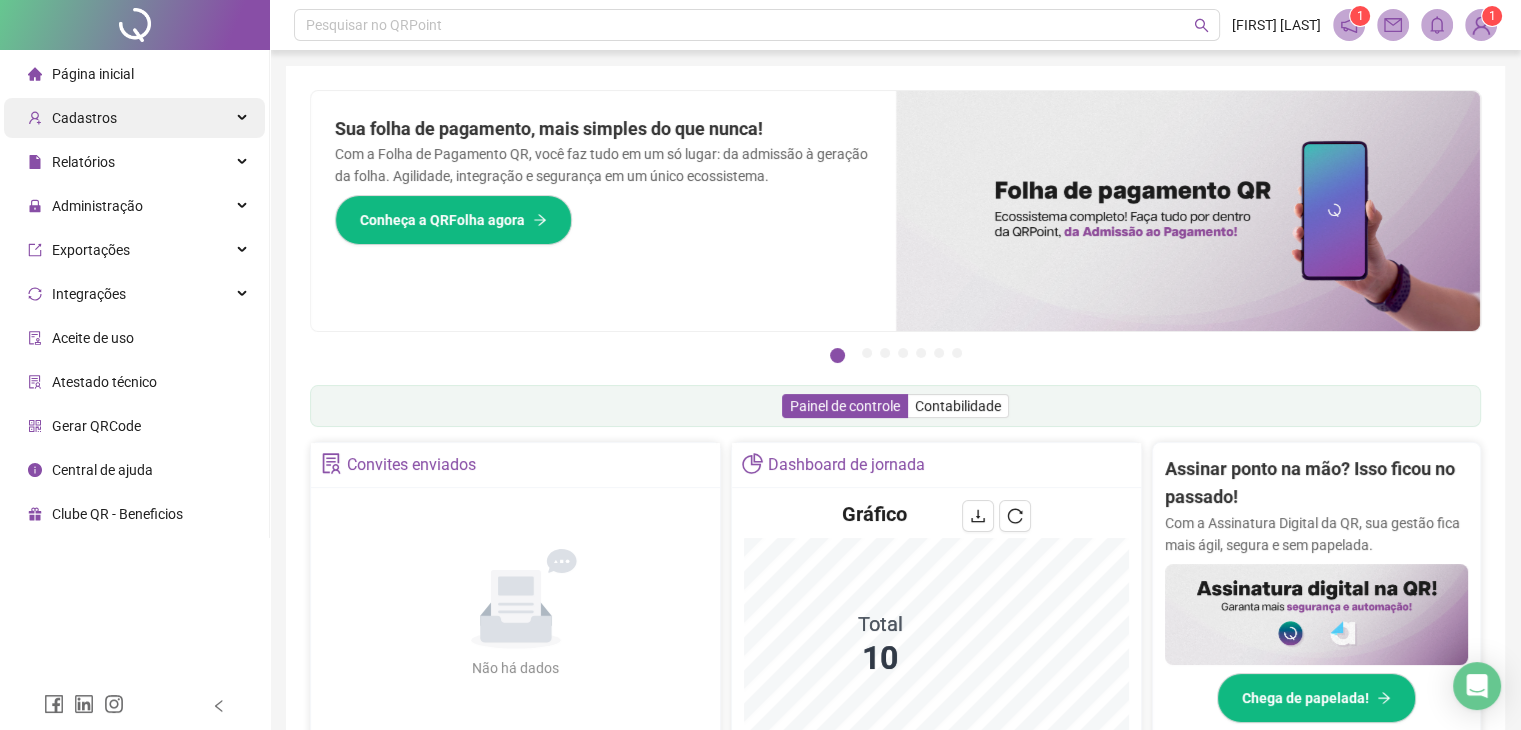click on "Cadastros" at bounding box center [84, 118] 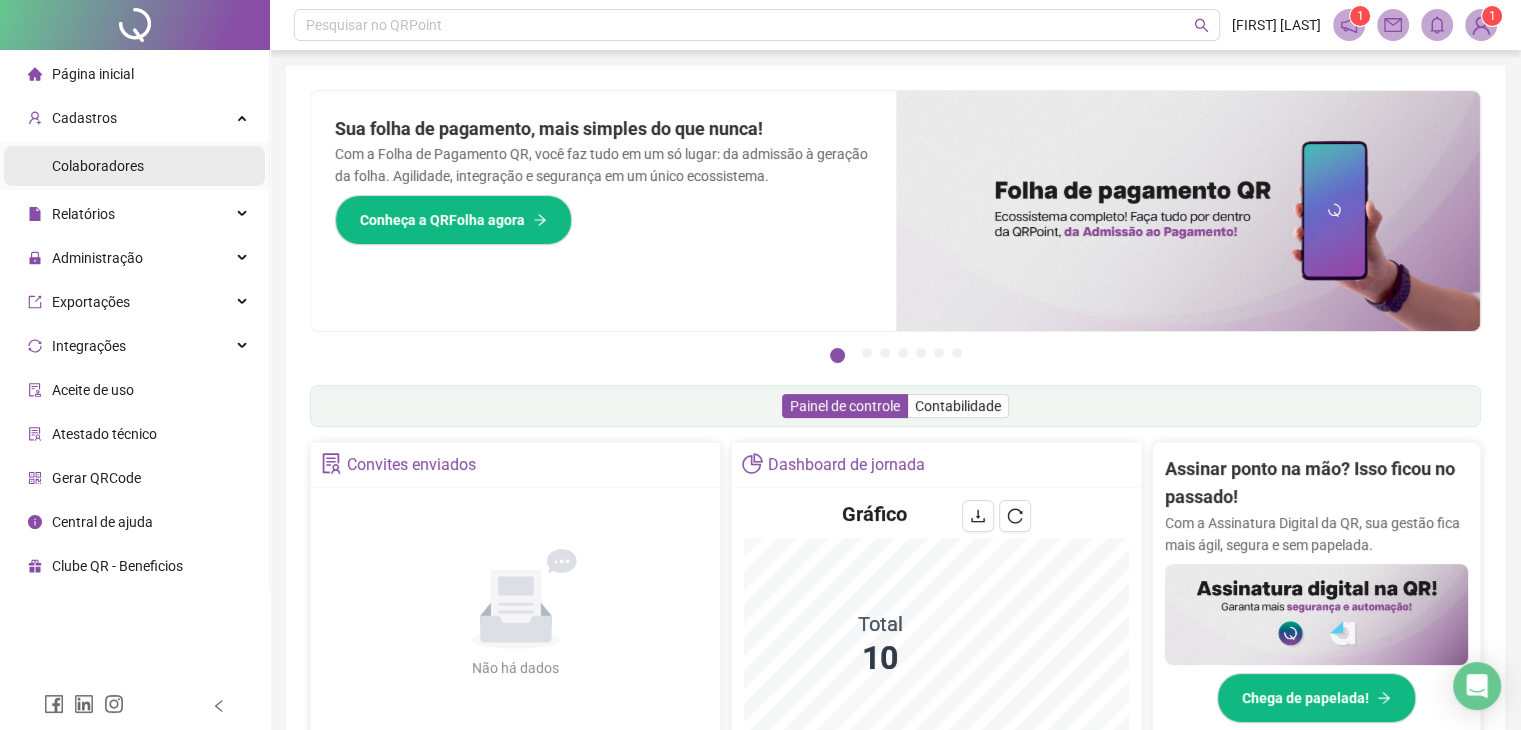 click on "Colaboradores" at bounding box center (98, 166) 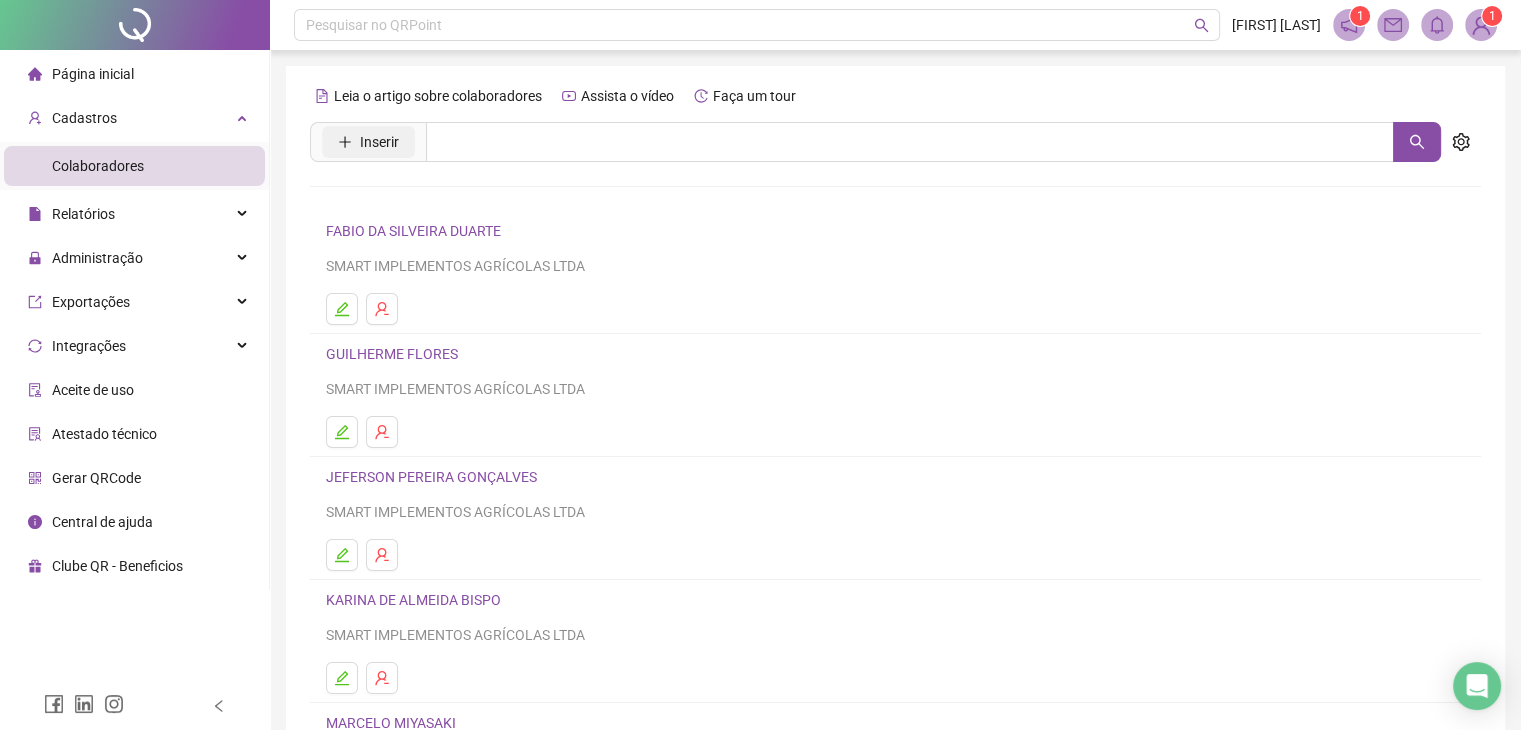 click on "Inserir" at bounding box center [379, 142] 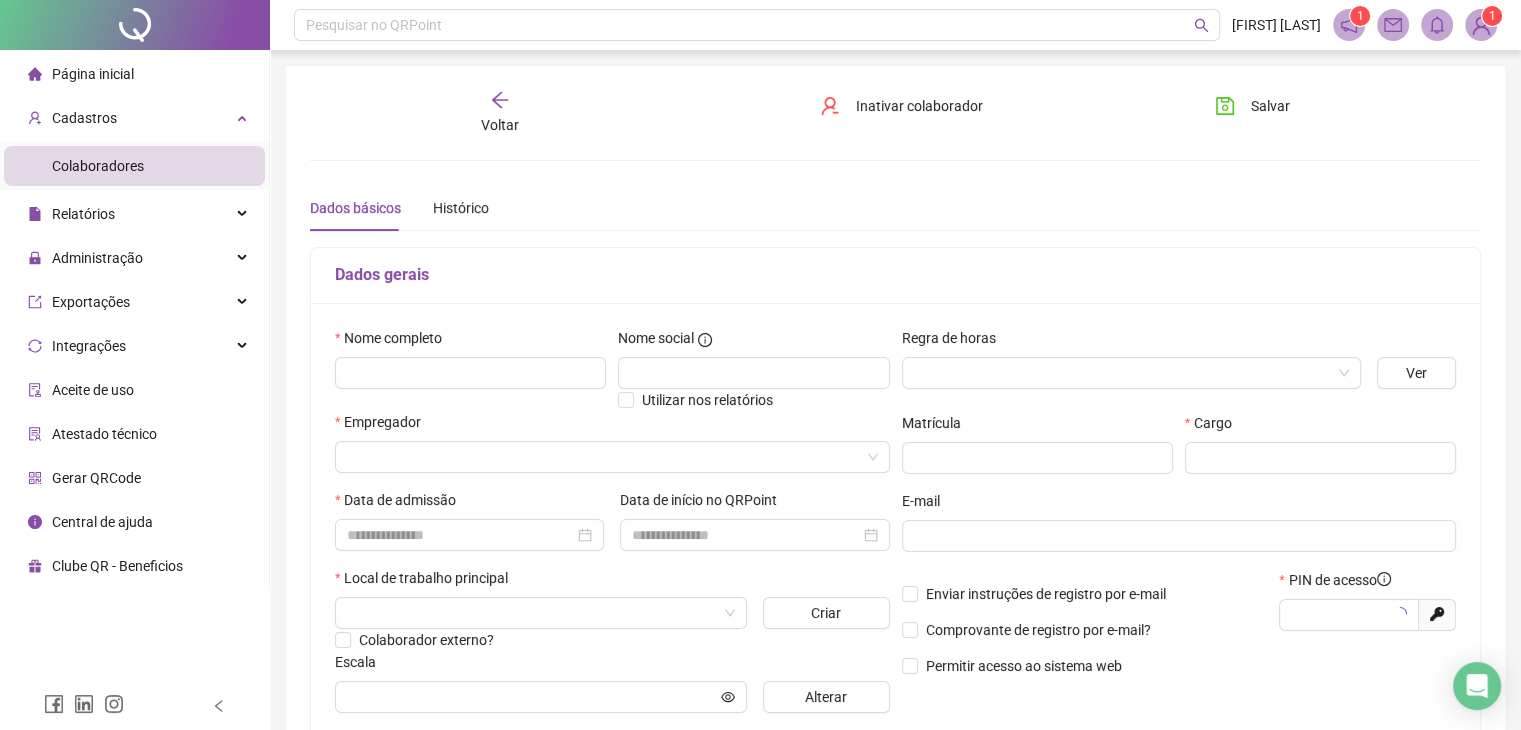 type on "*****" 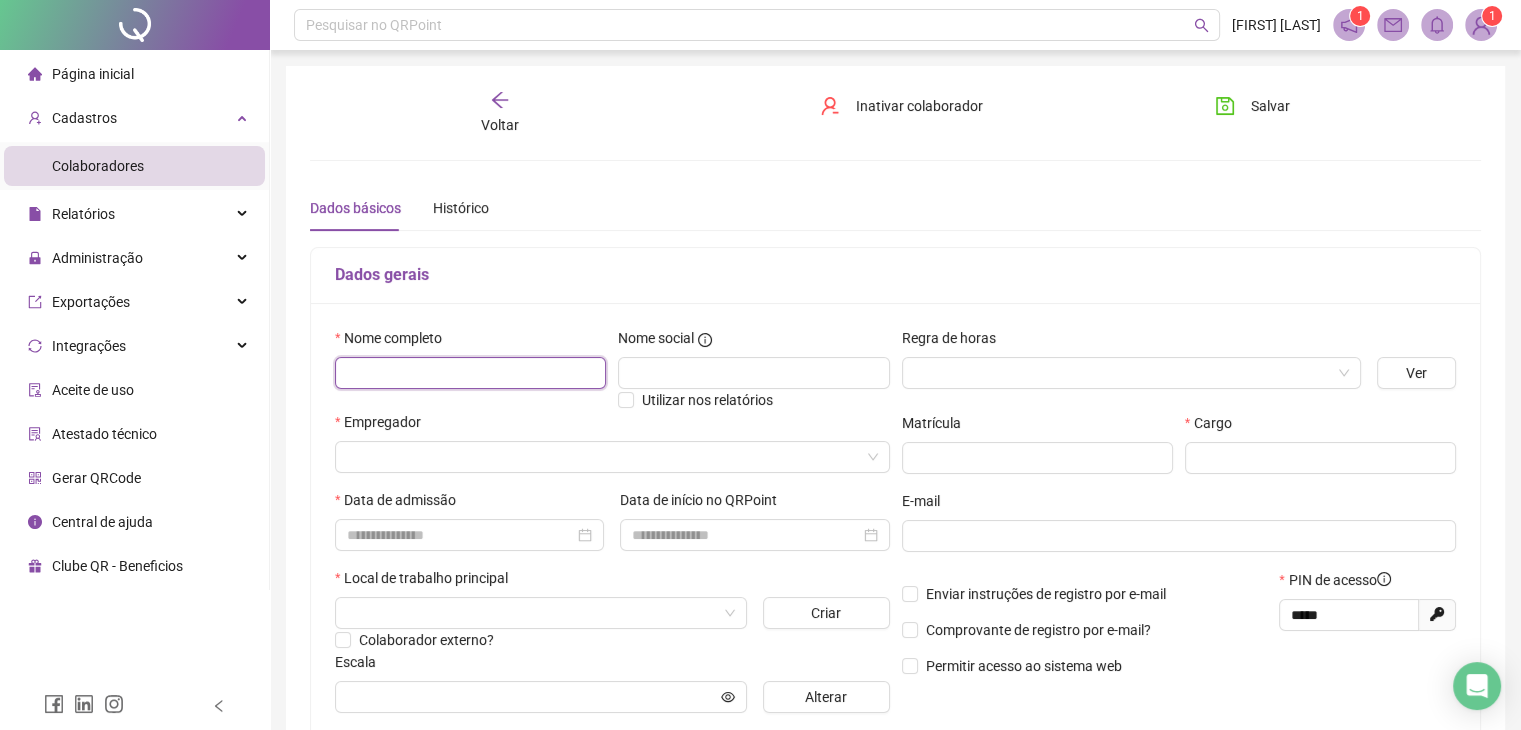 click at bounding box center [470, 373] 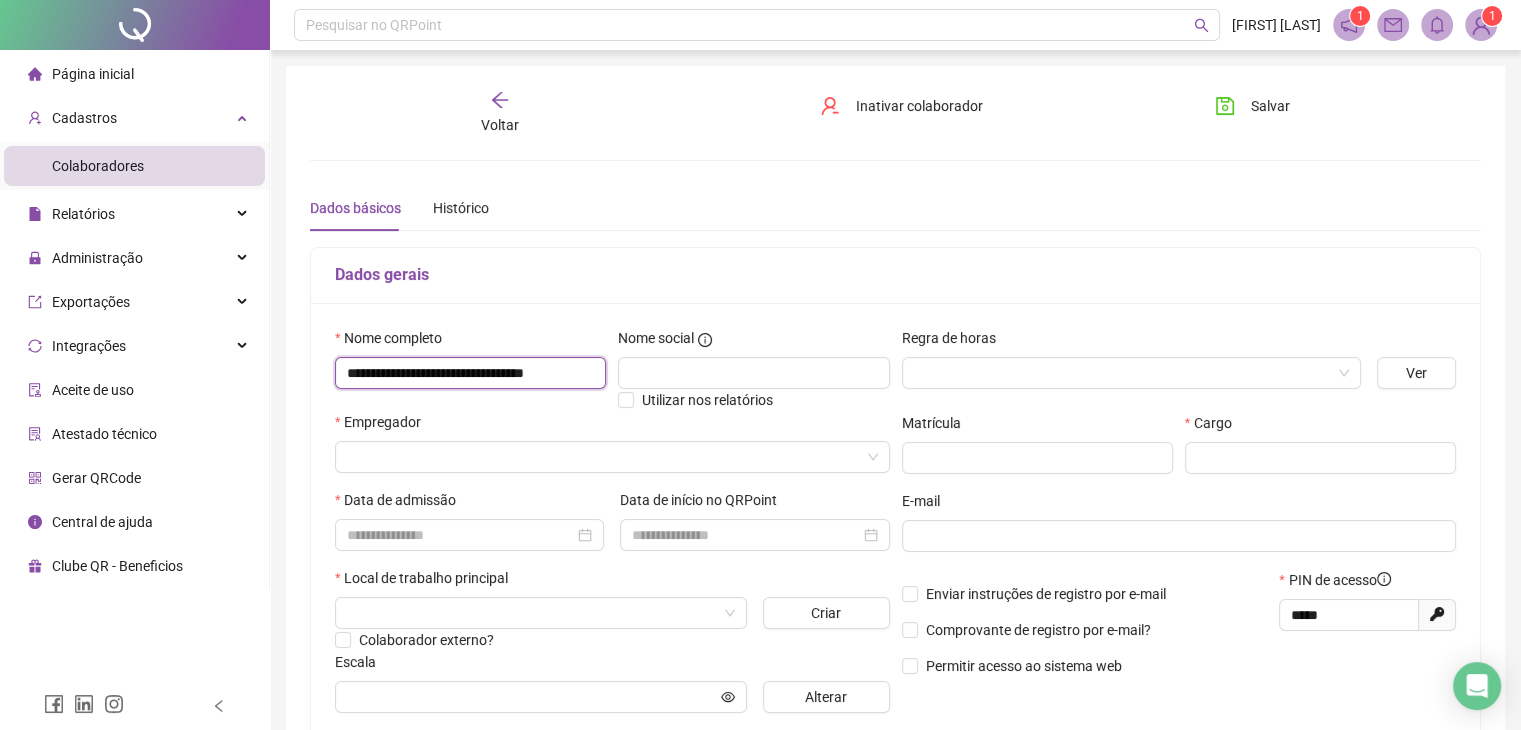 scroll, scrollTop: 0, scrollLeft: 20, axis: horizontal 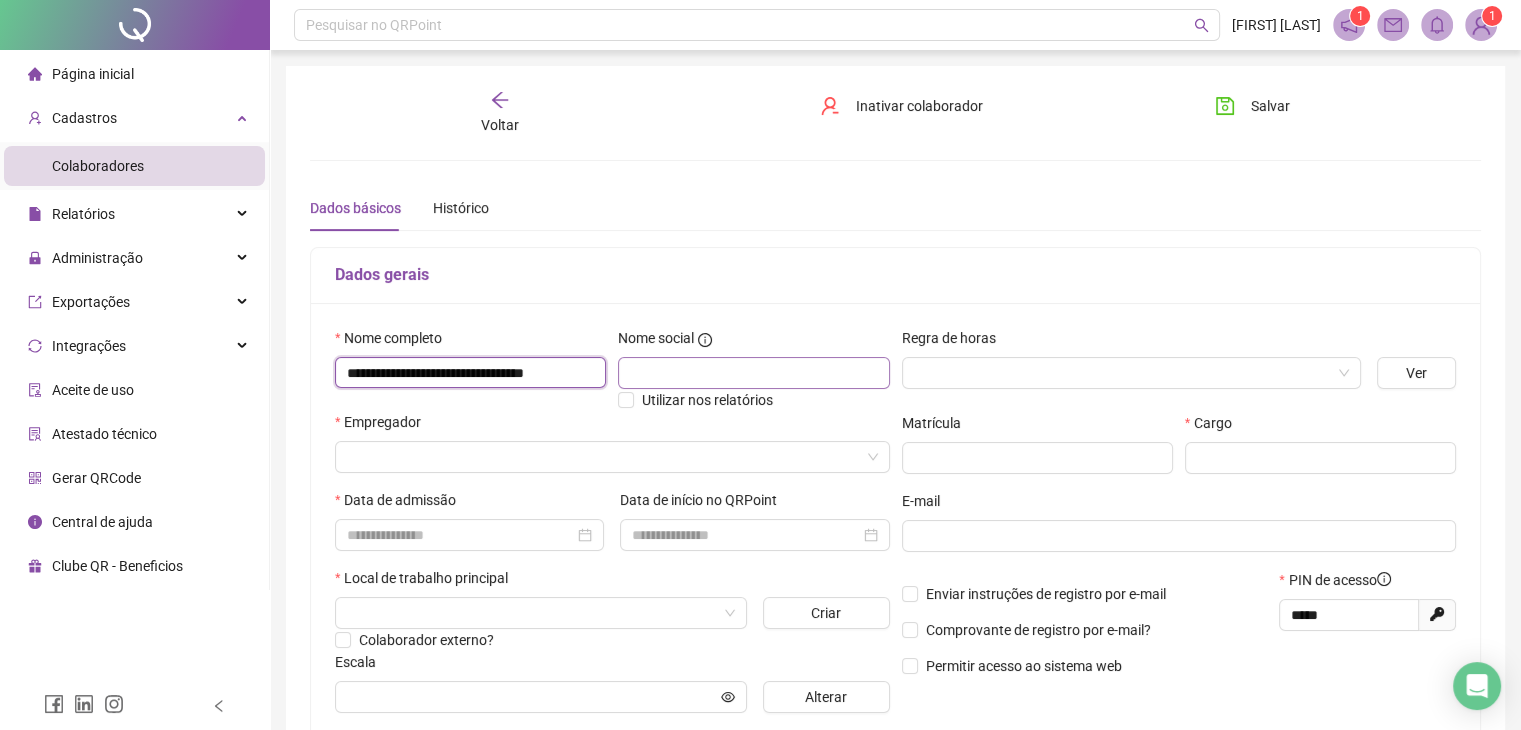 type on "**********" 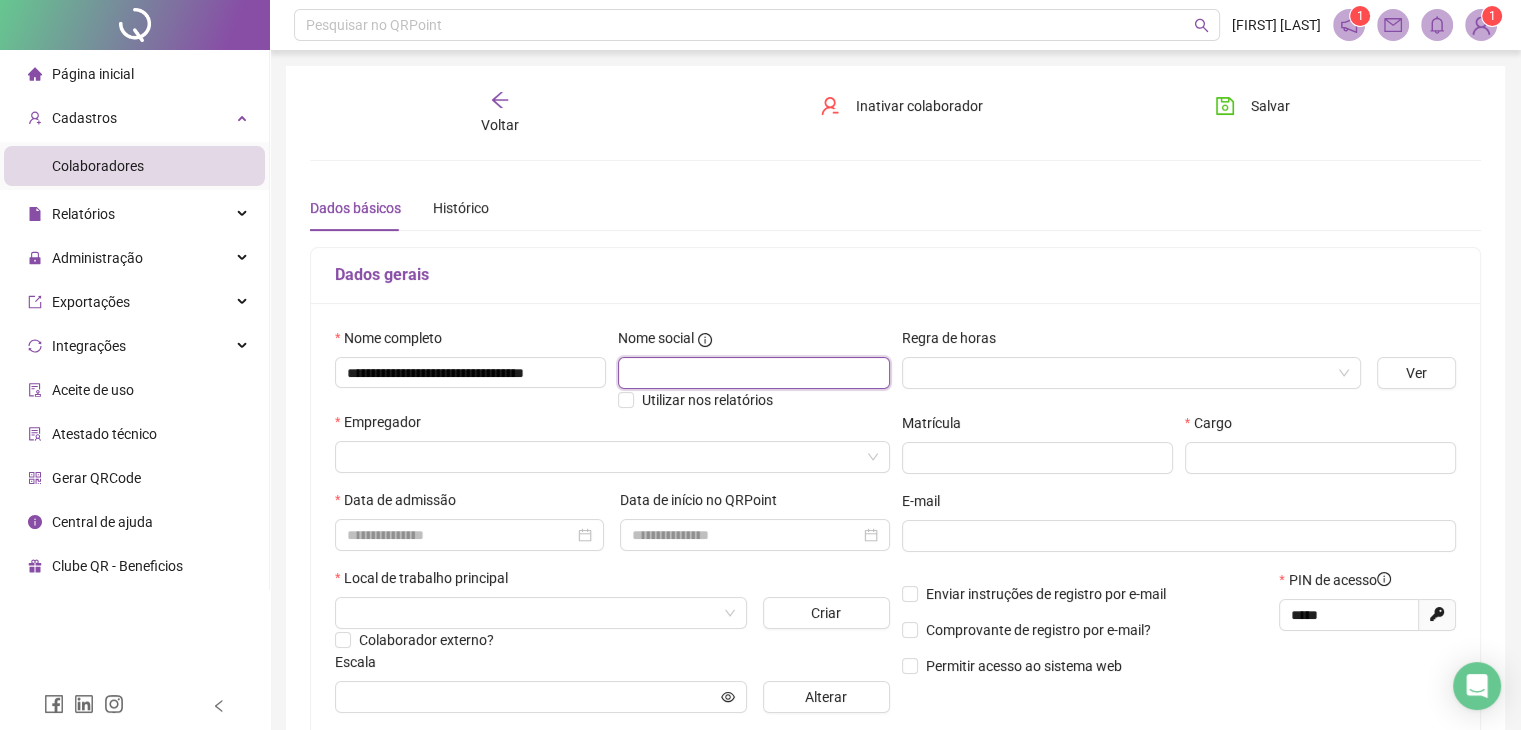 scroll, scrollTop: 0, scrollLeft: 0, axis: both 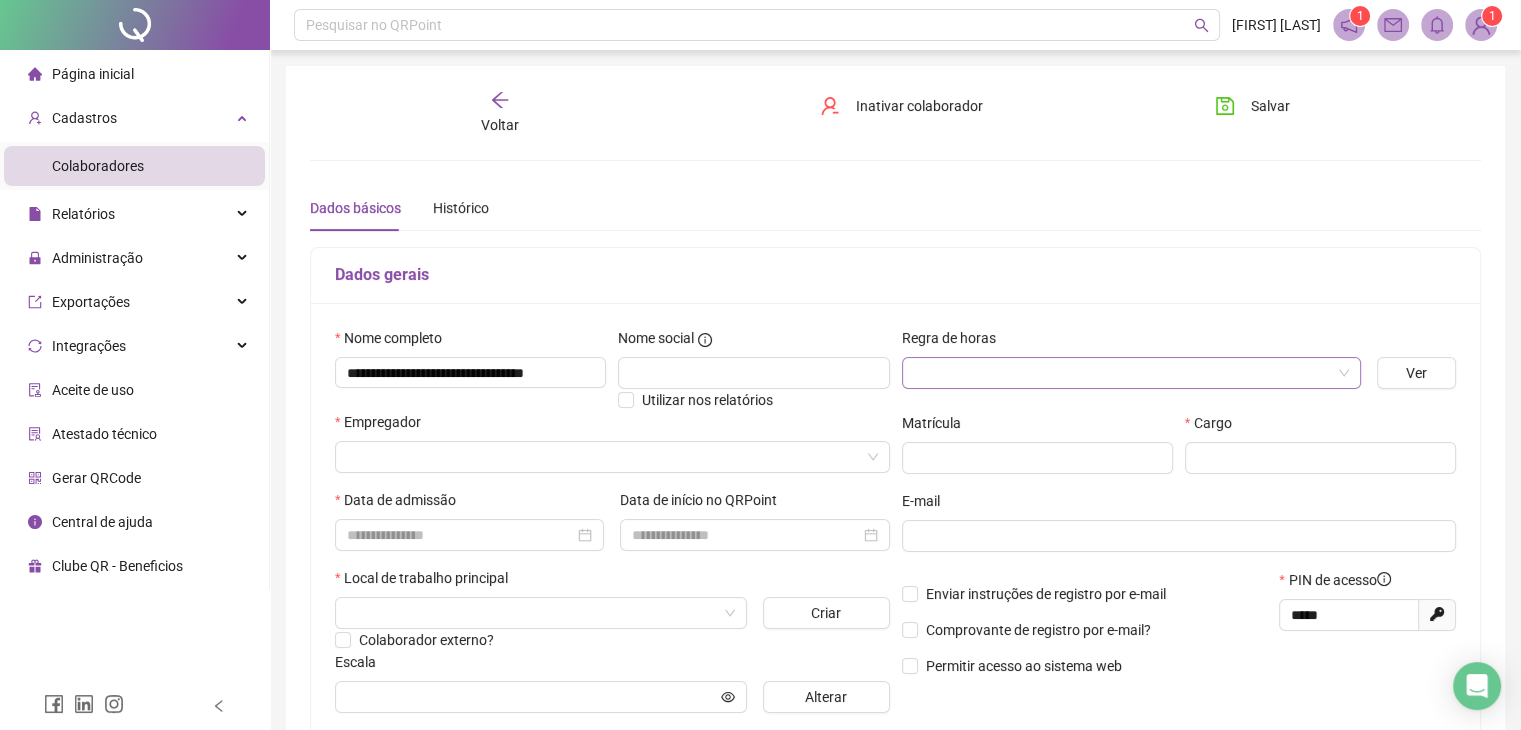 click at bounding box center [1122, 373] 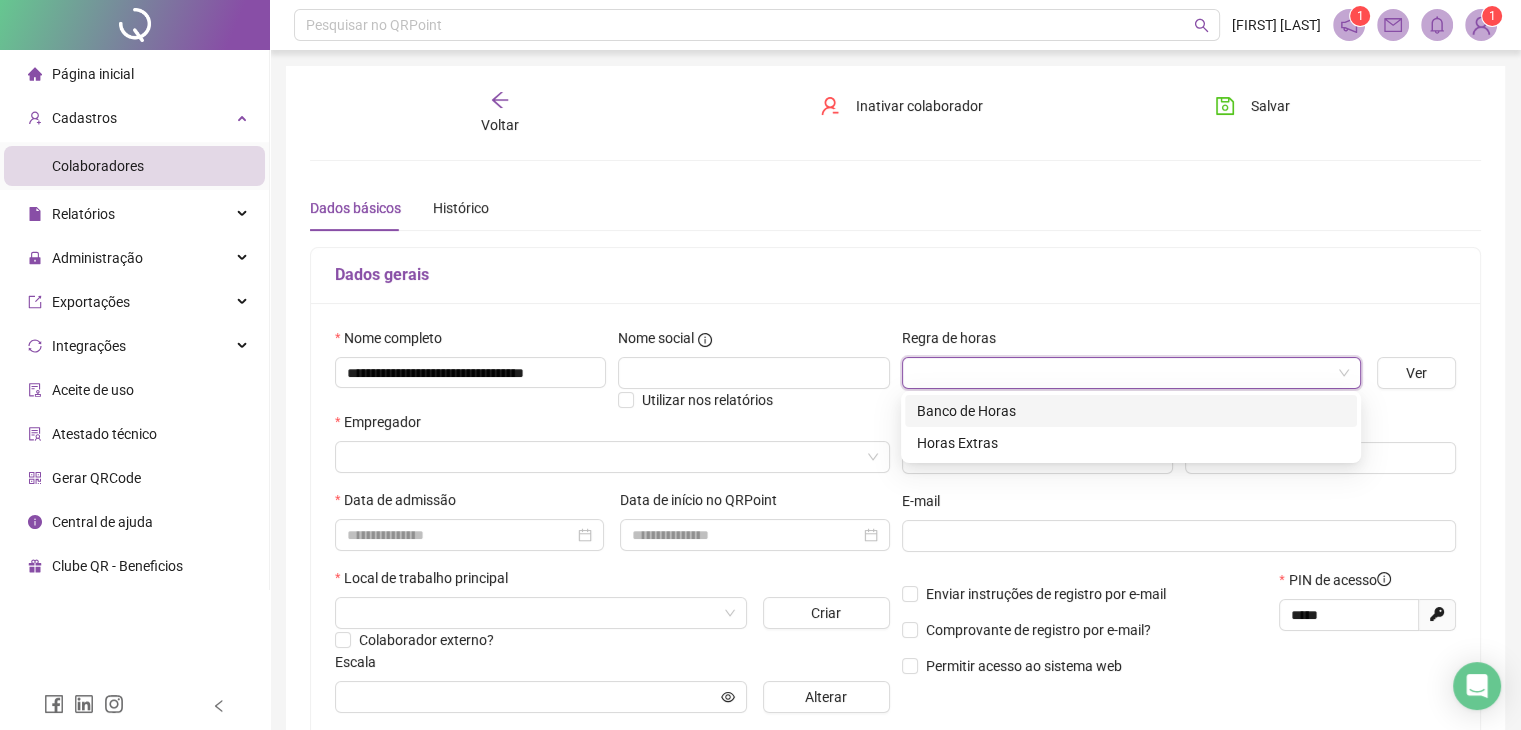 click on "Banco de Horas" at bounding box center [1131, 411] 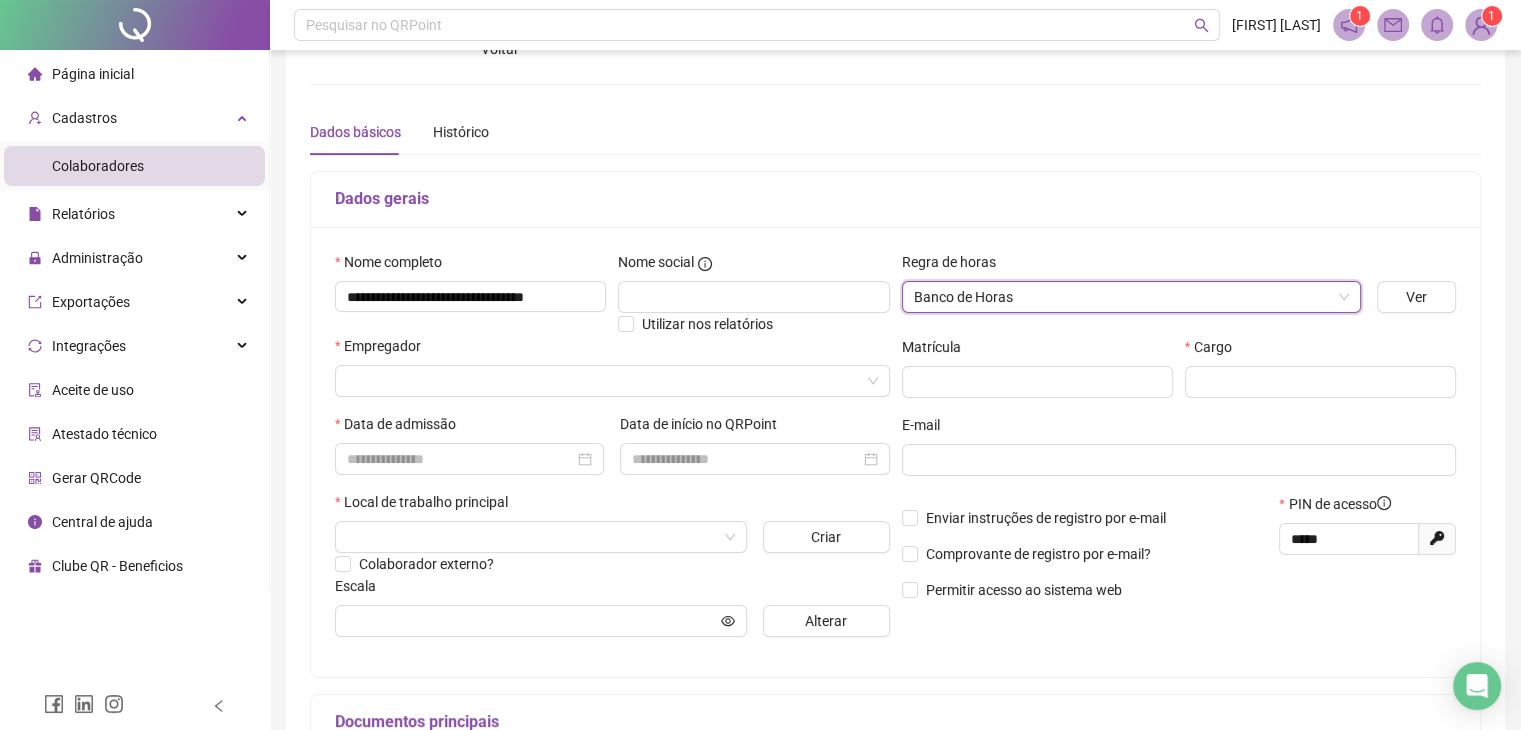scroll, scrollTop: 200, scrollLeft: 0, axis: vertical 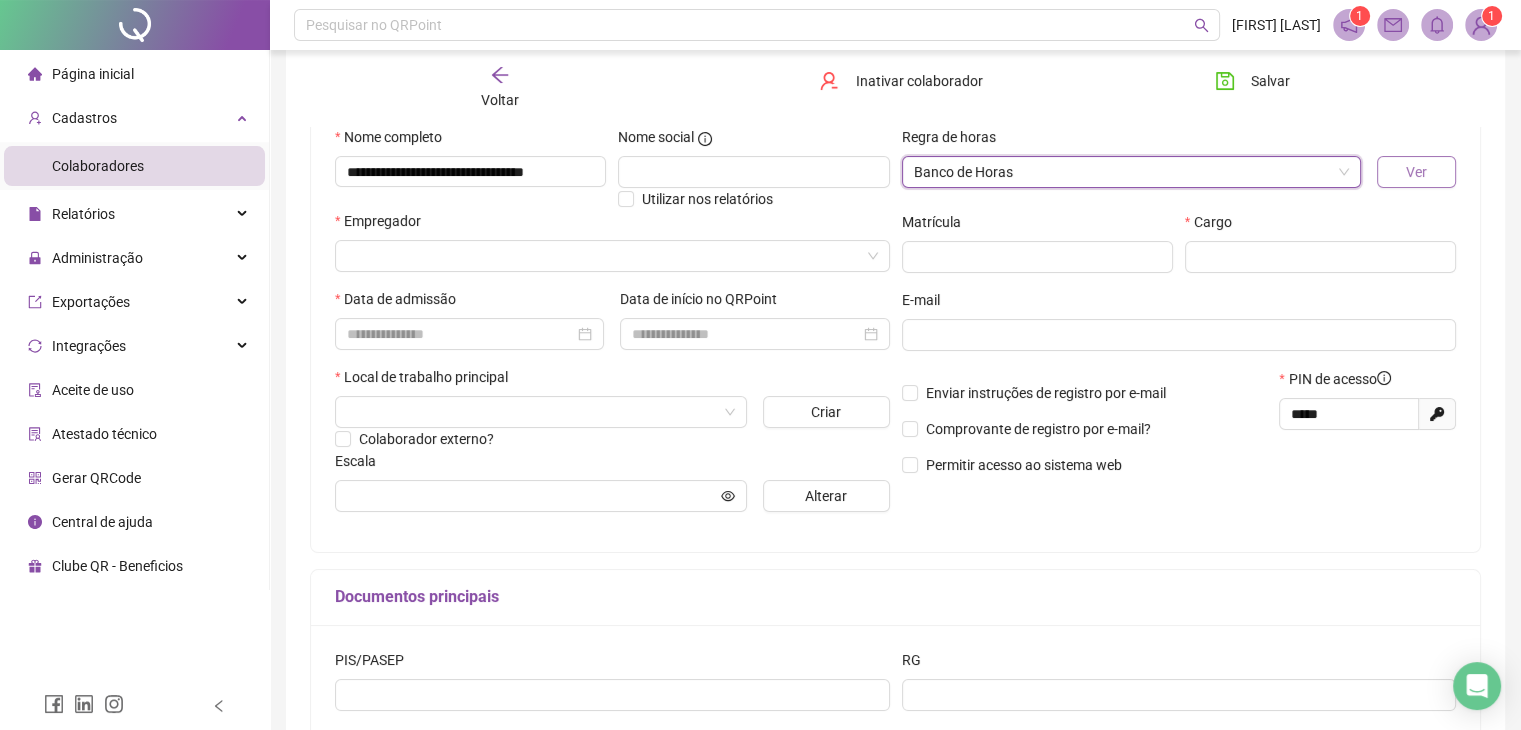 click on "Ver" at bounding box center (1416, 172) 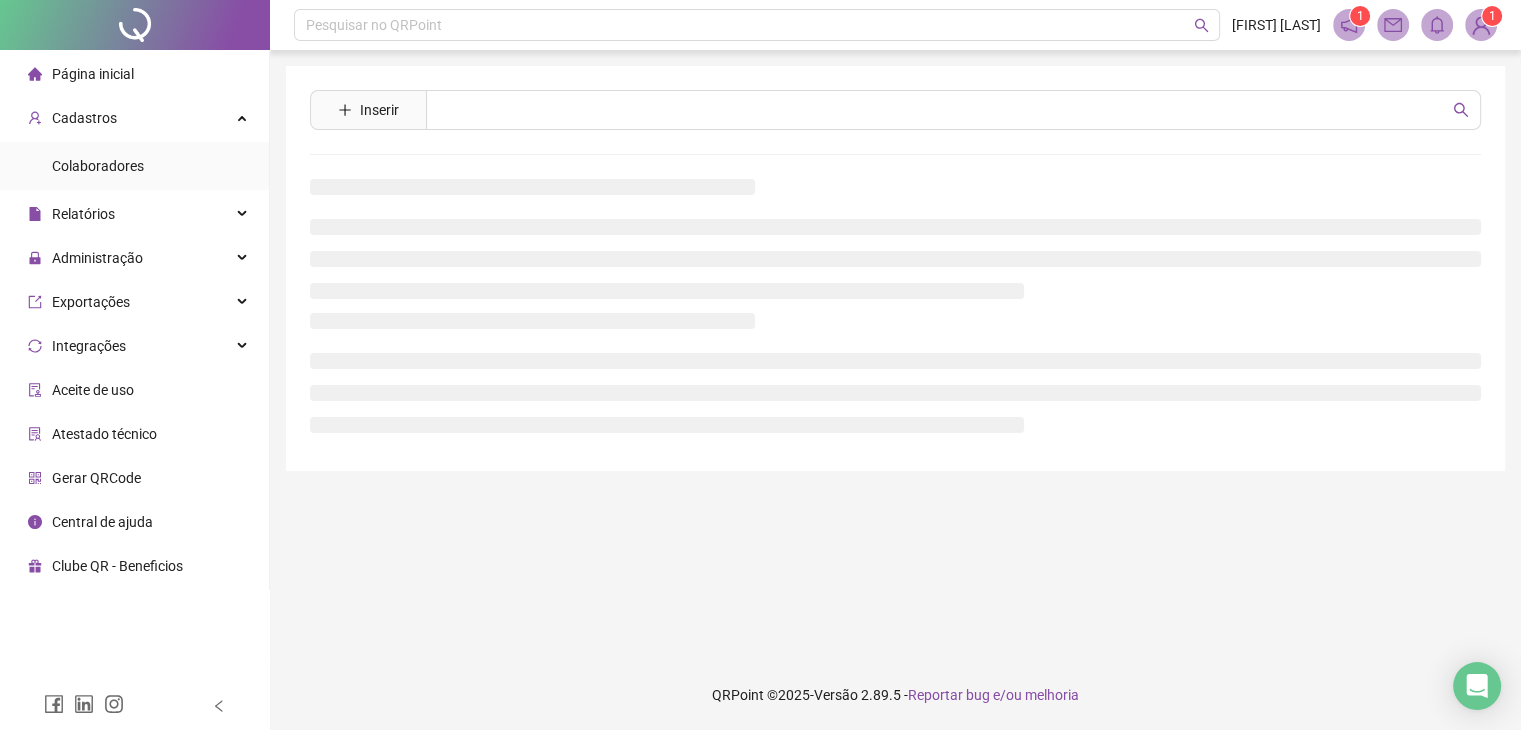 scroll, scrollTop: 0, scrollLeft: 0, axis: both 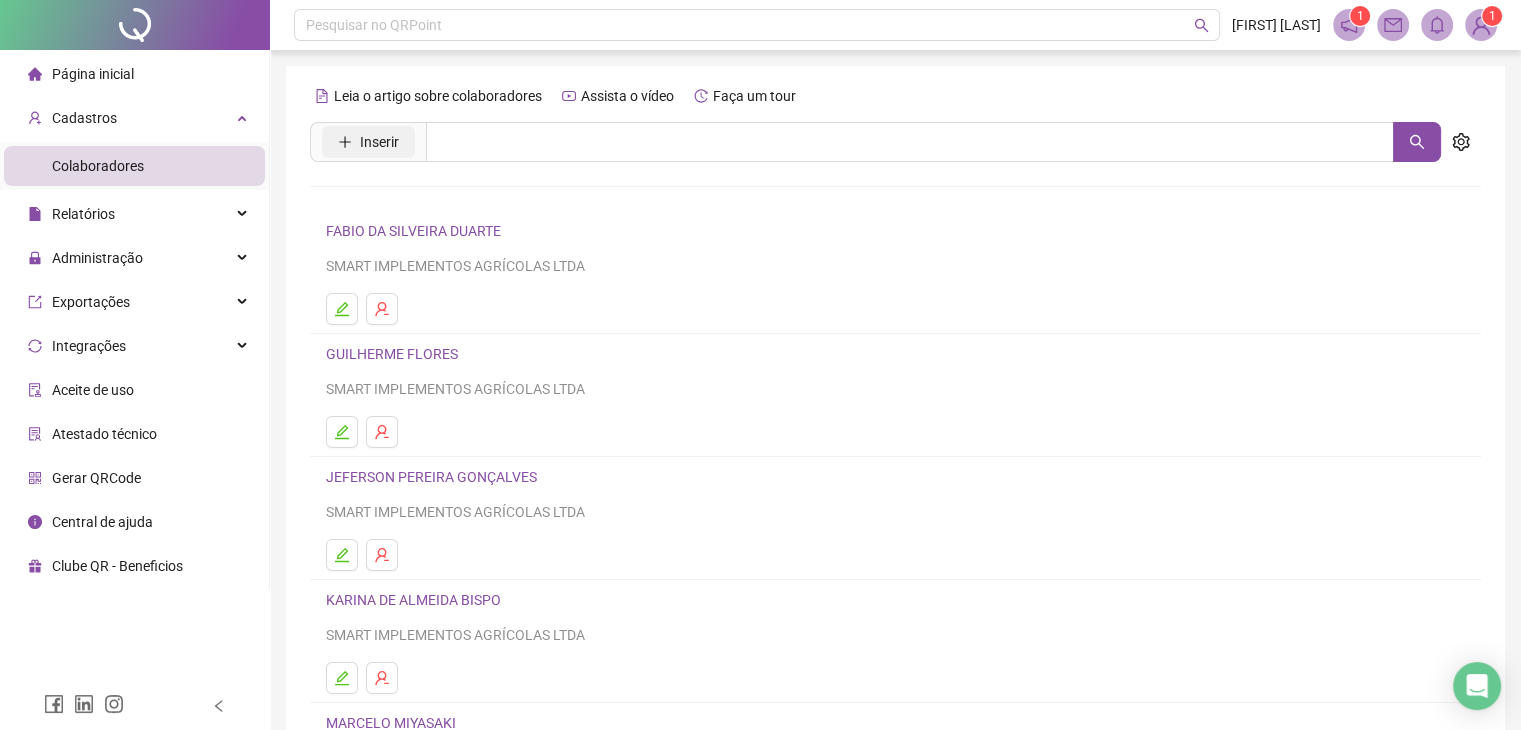 click on "Inserir" at bounding box center [379, 142] 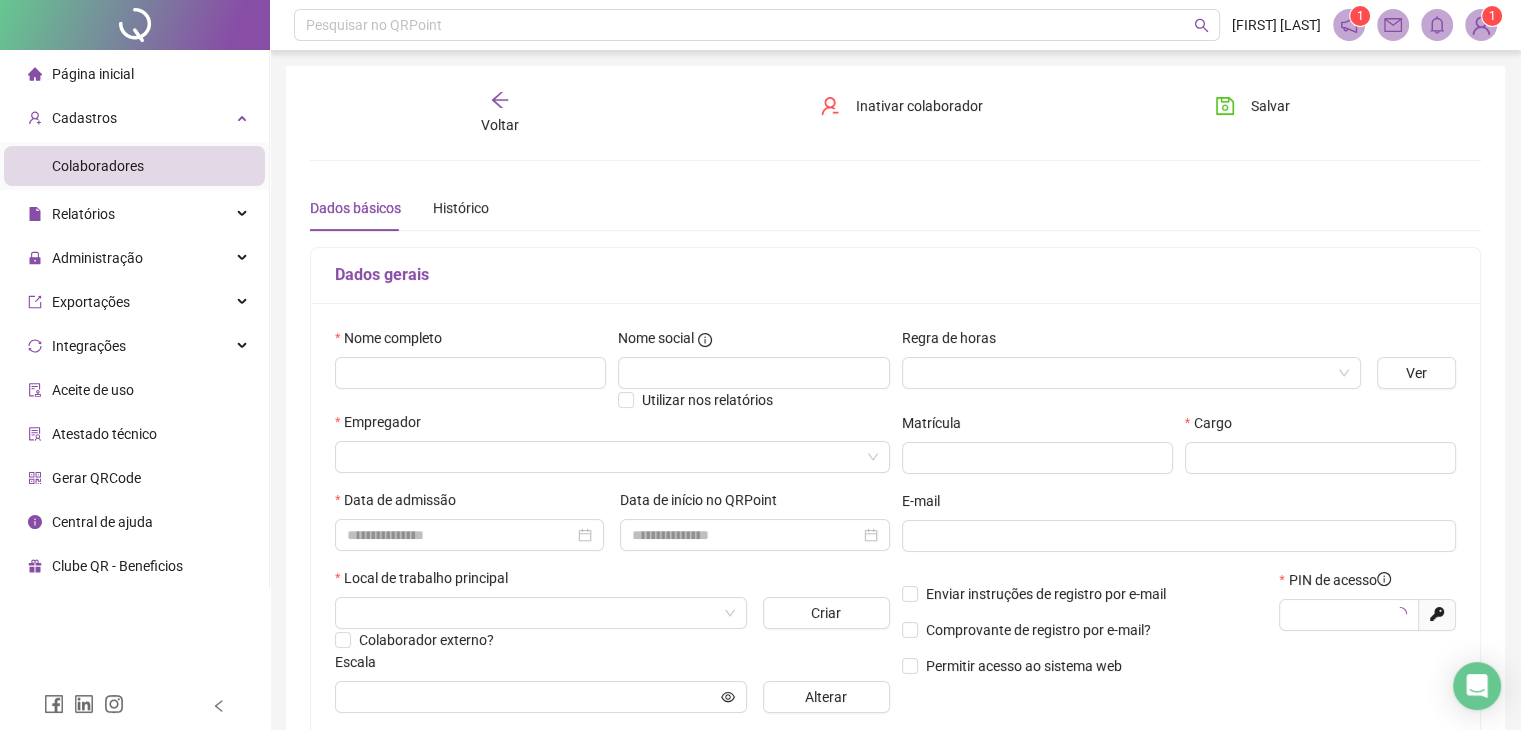 type on "*****" 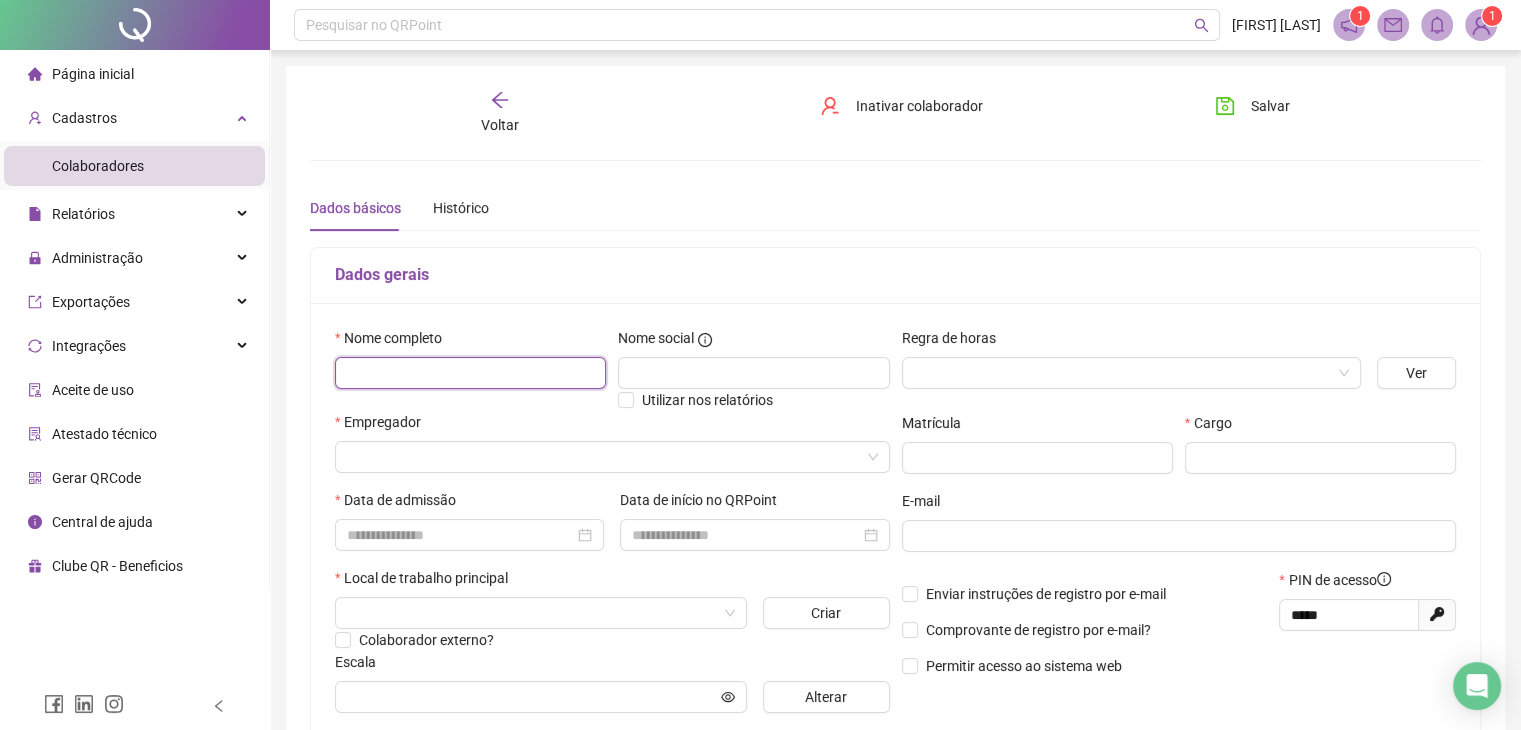 click at bounding box center (470, 373) 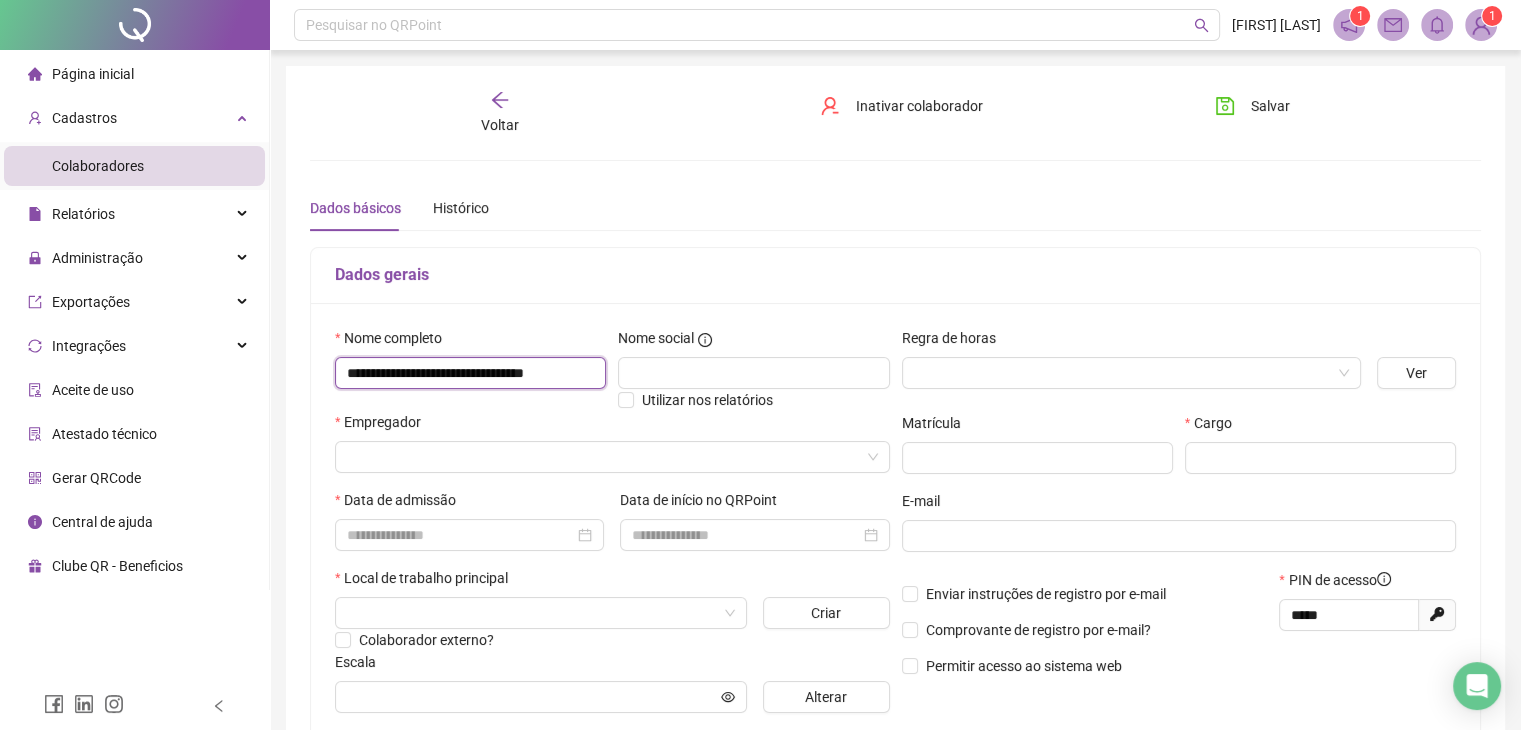 scroll, scrollTop: 0, scrollLeft: 20, axis: horizontal 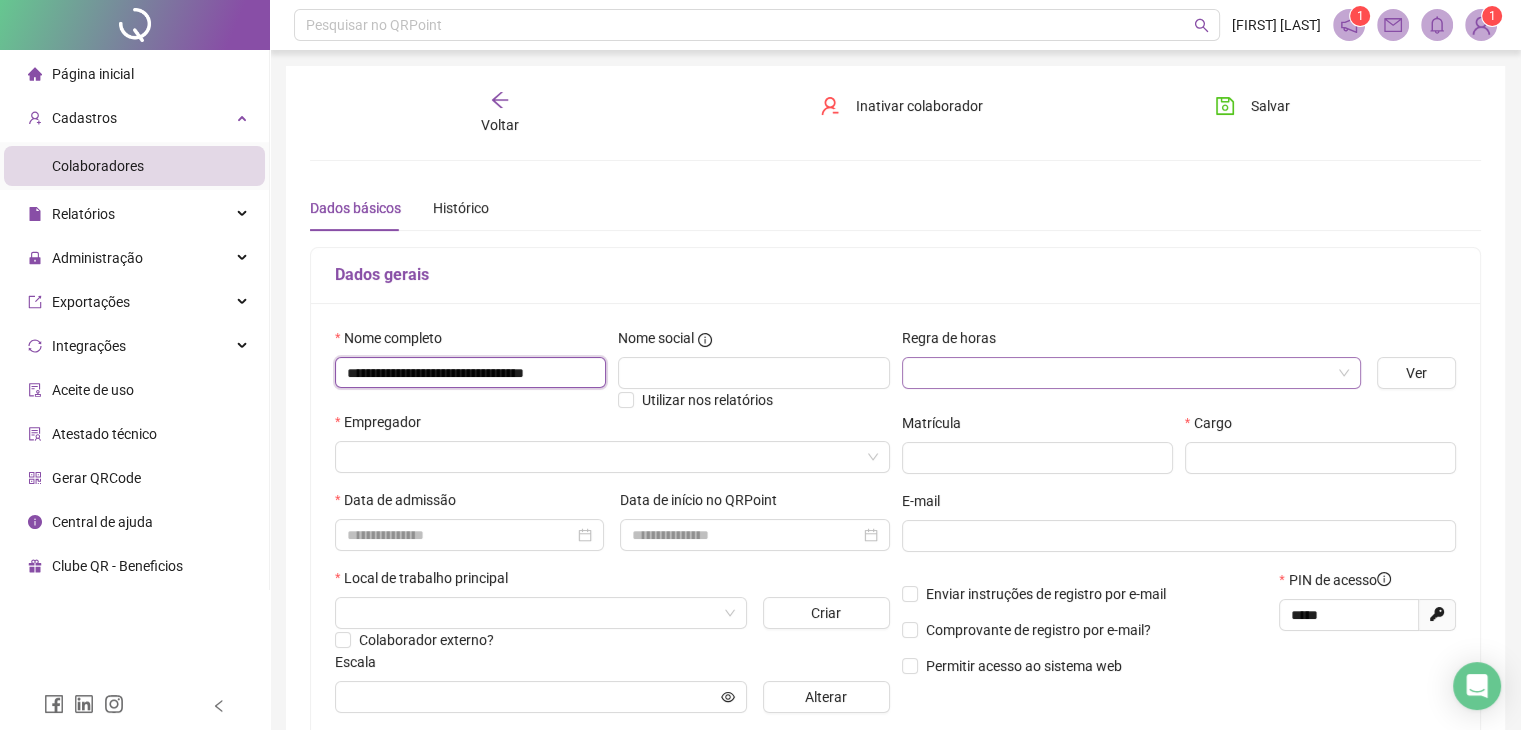type on "**********" 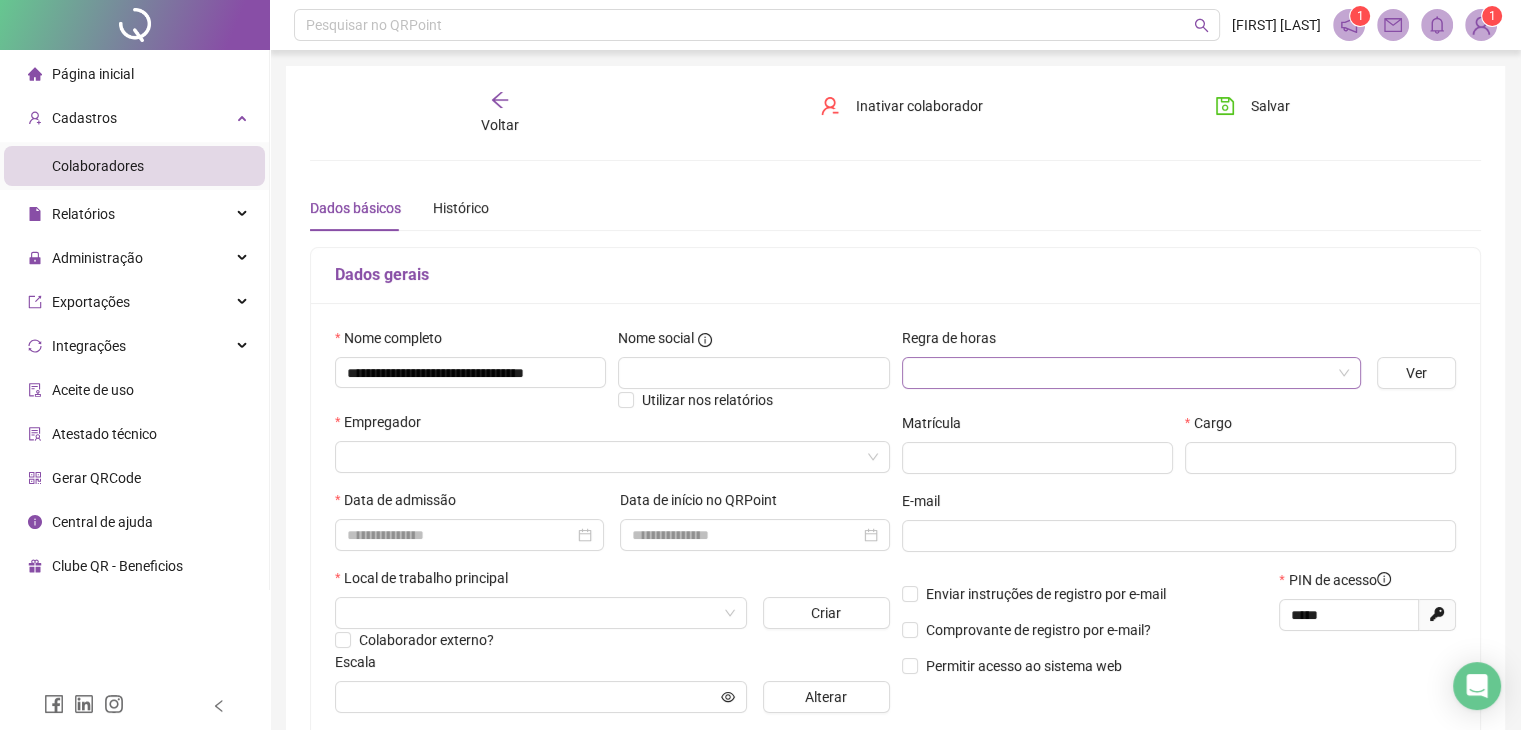 scroll, scrollTop: 0, scrollLeft: 0, axis: both 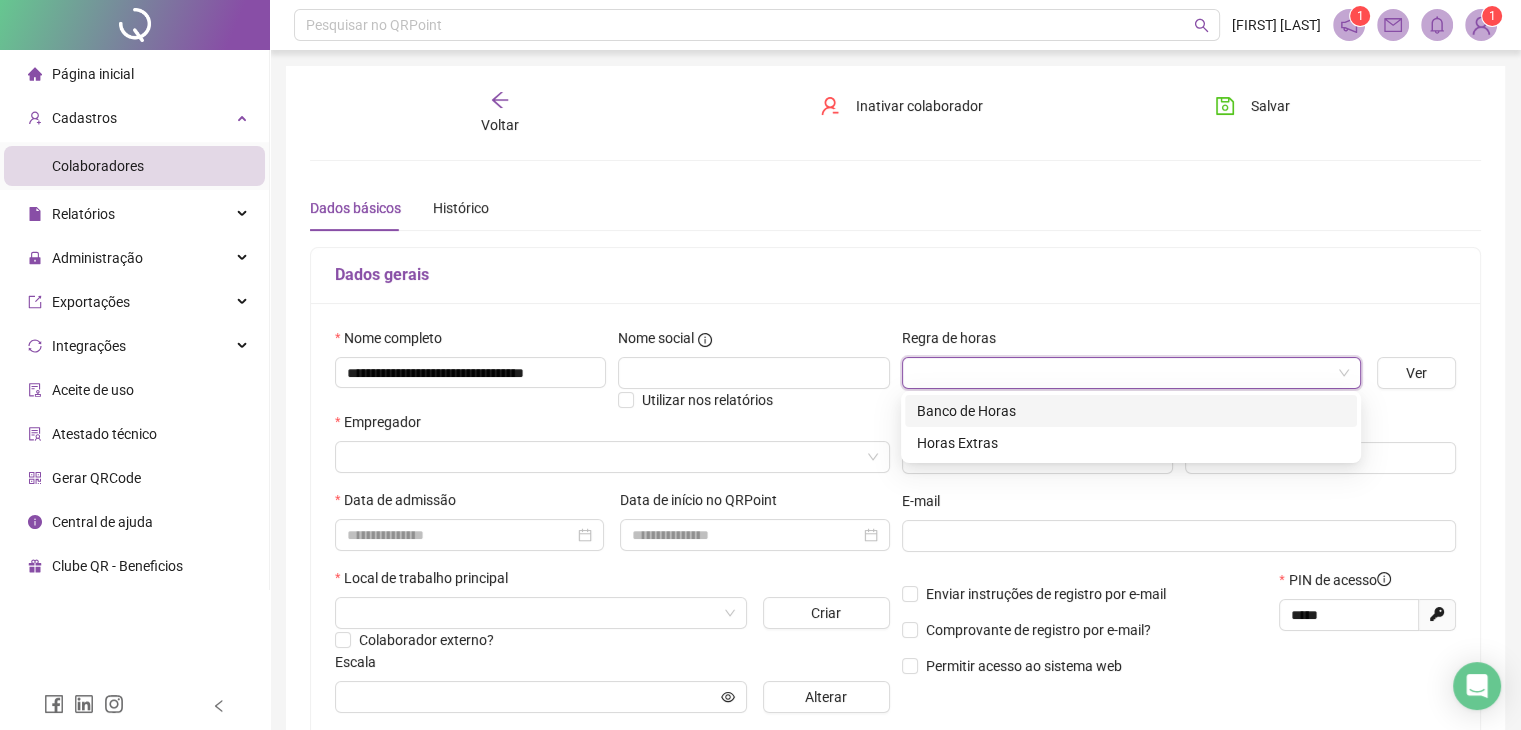 click on "Banco de Horas" at bounding box center (1131, 411) 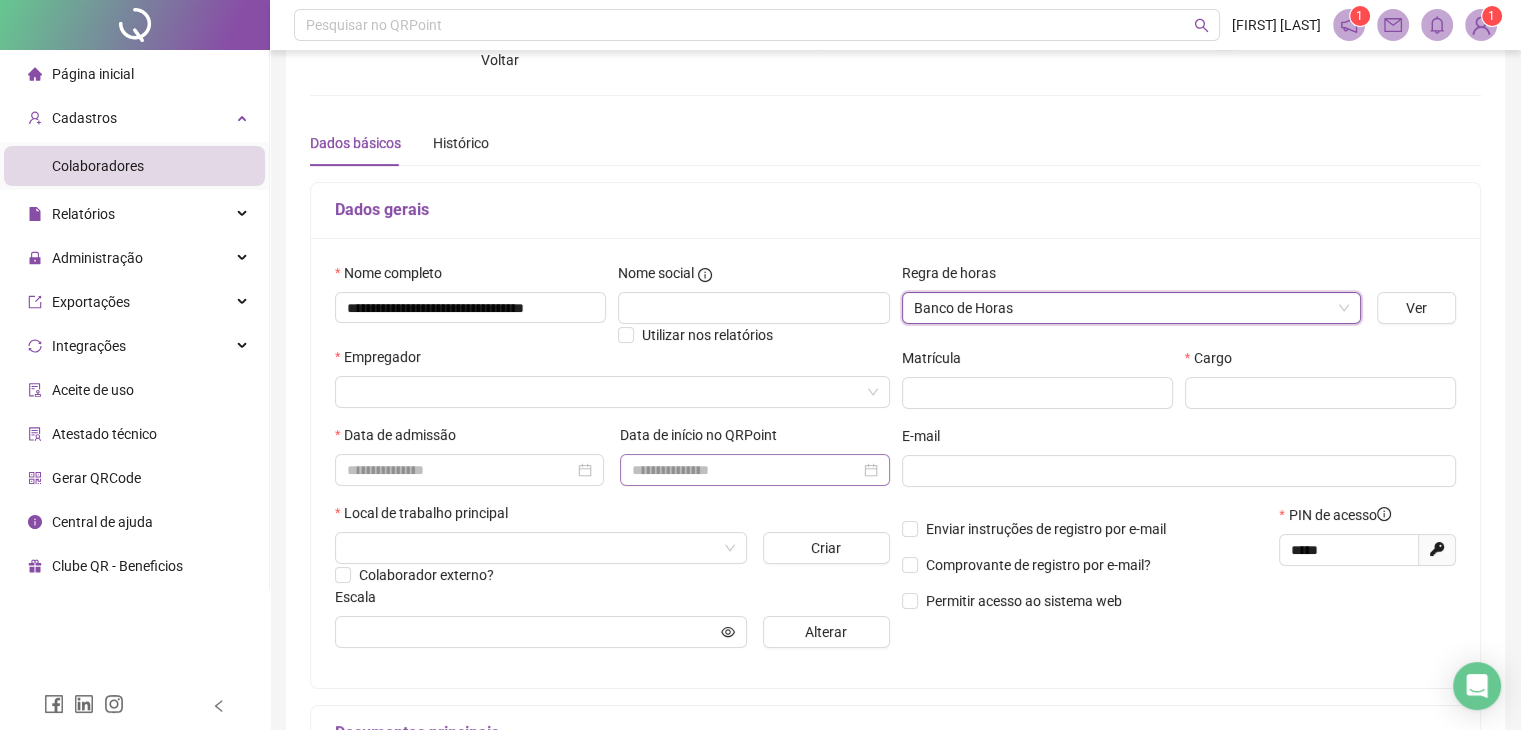 scroll, scrollTop: 100, scrollLeft: 0, axis: vertical 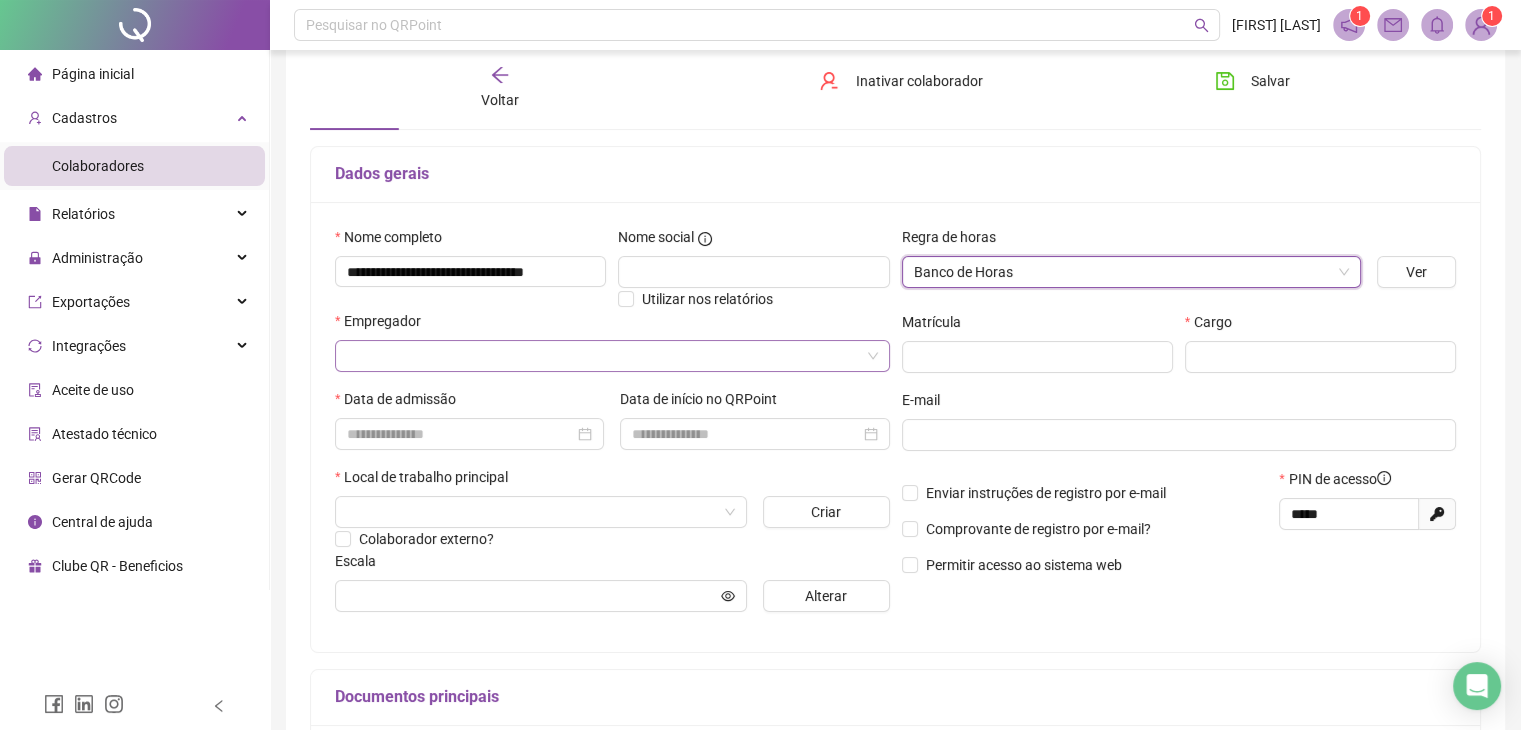 click at bounding box center [603, 356] 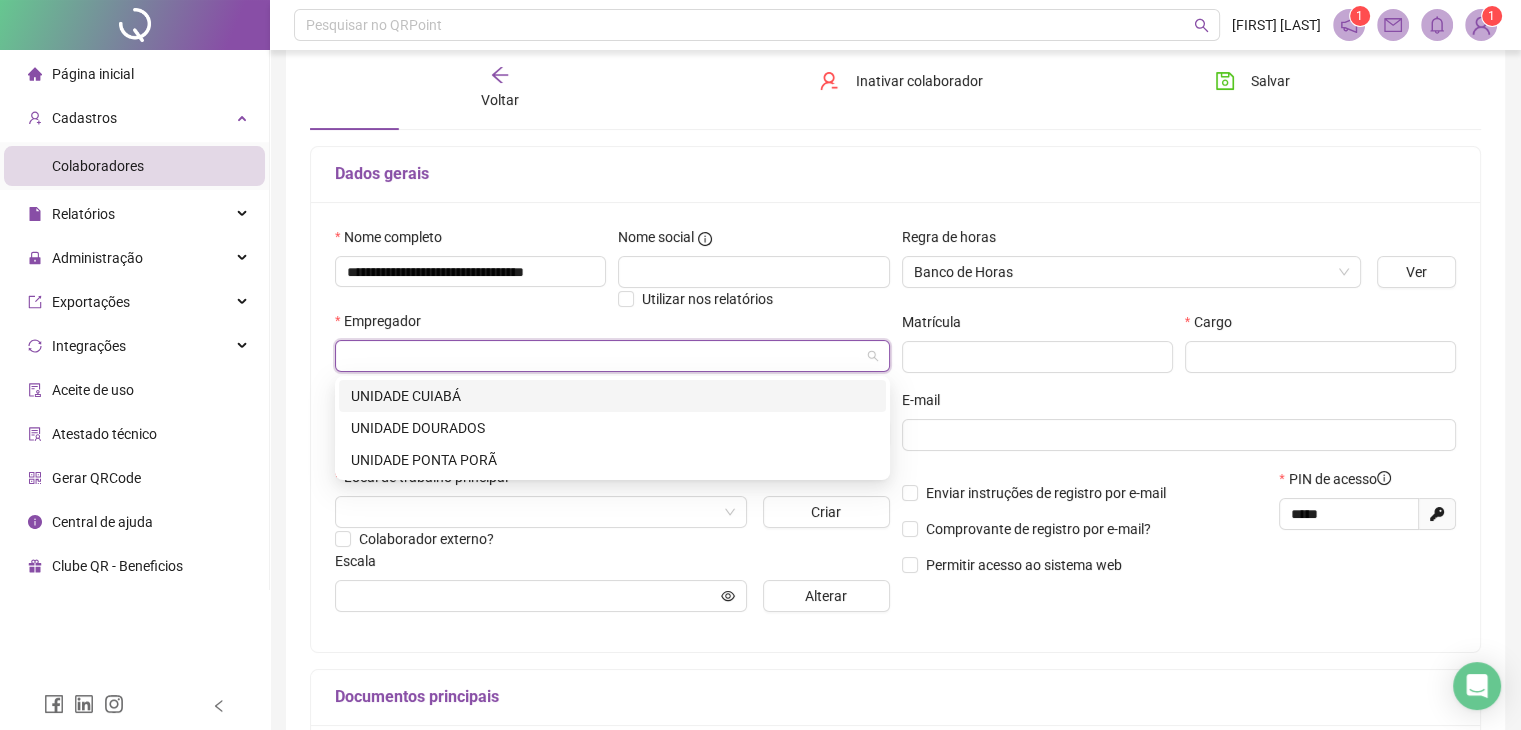 click on "UNIDADE CUIABÁ" at bounding box center [612, 396] 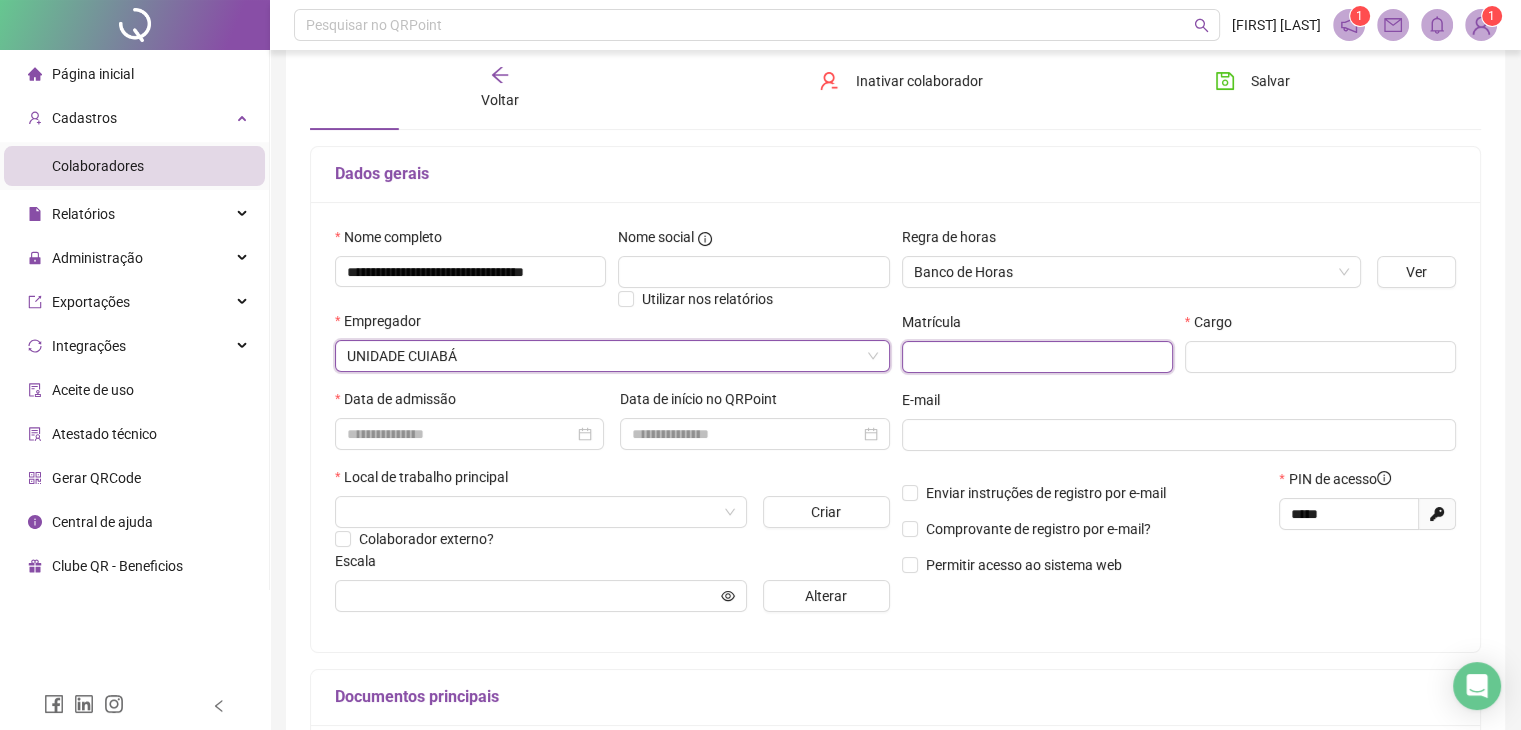 click at bounding box center [1037, 357] 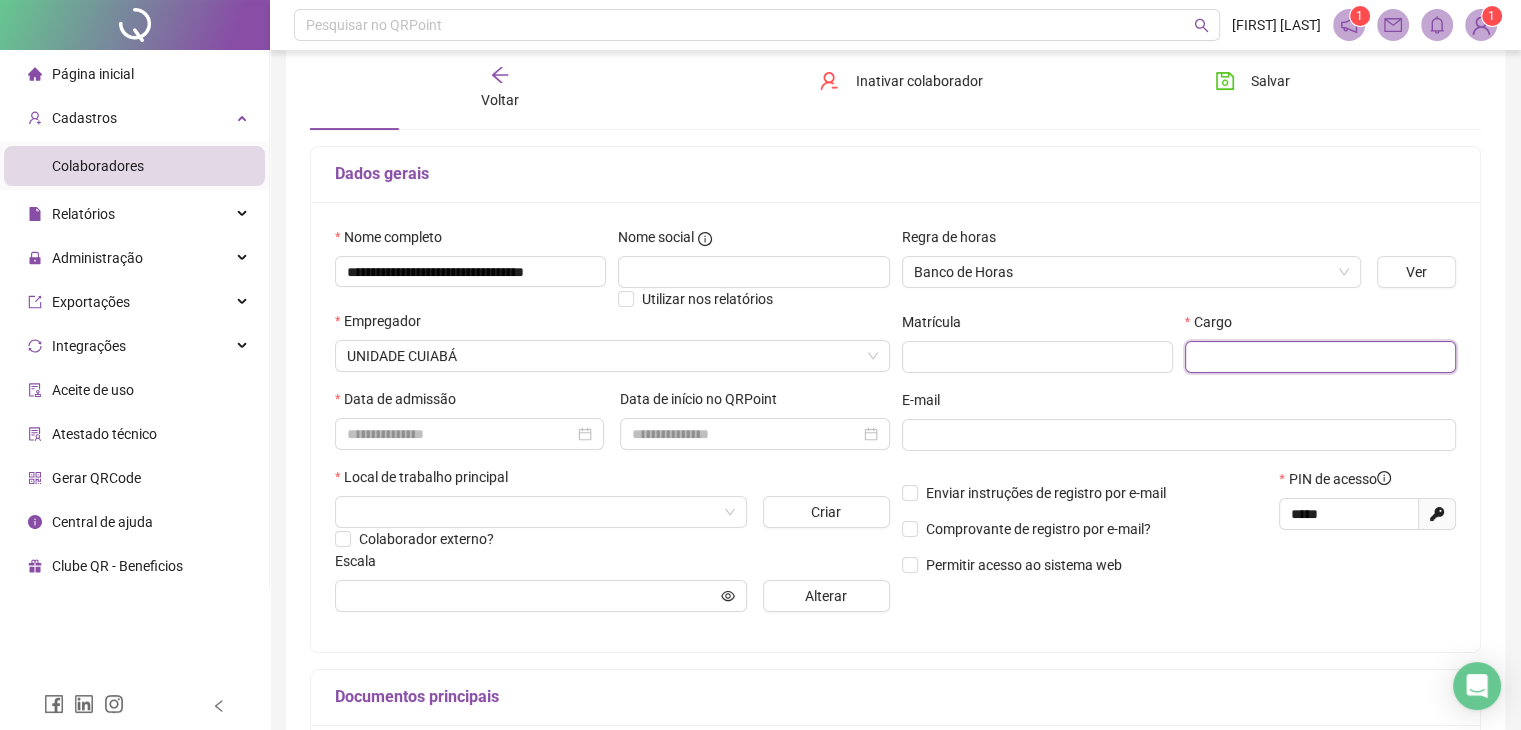 click at bounding box center [1320, 357] 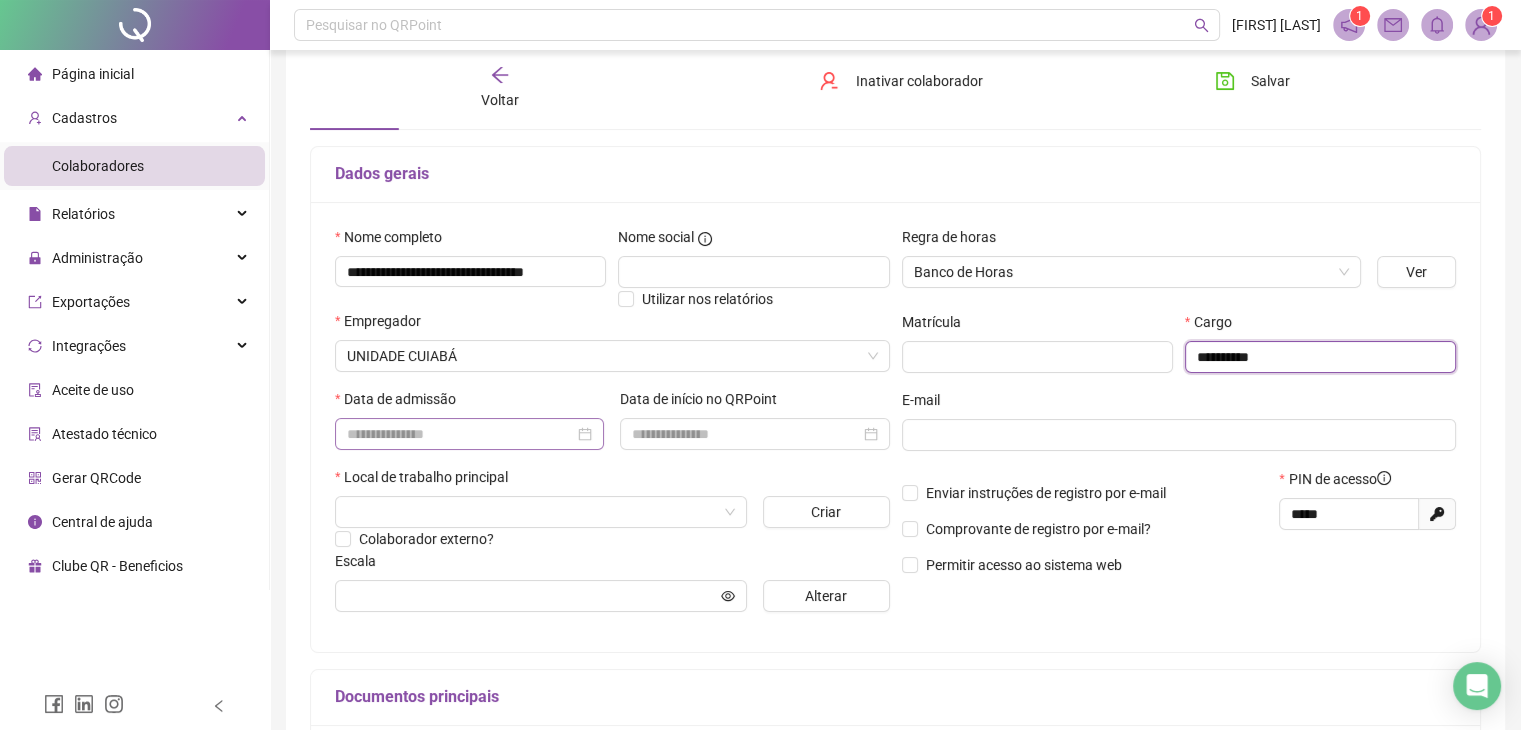 type on "**********" 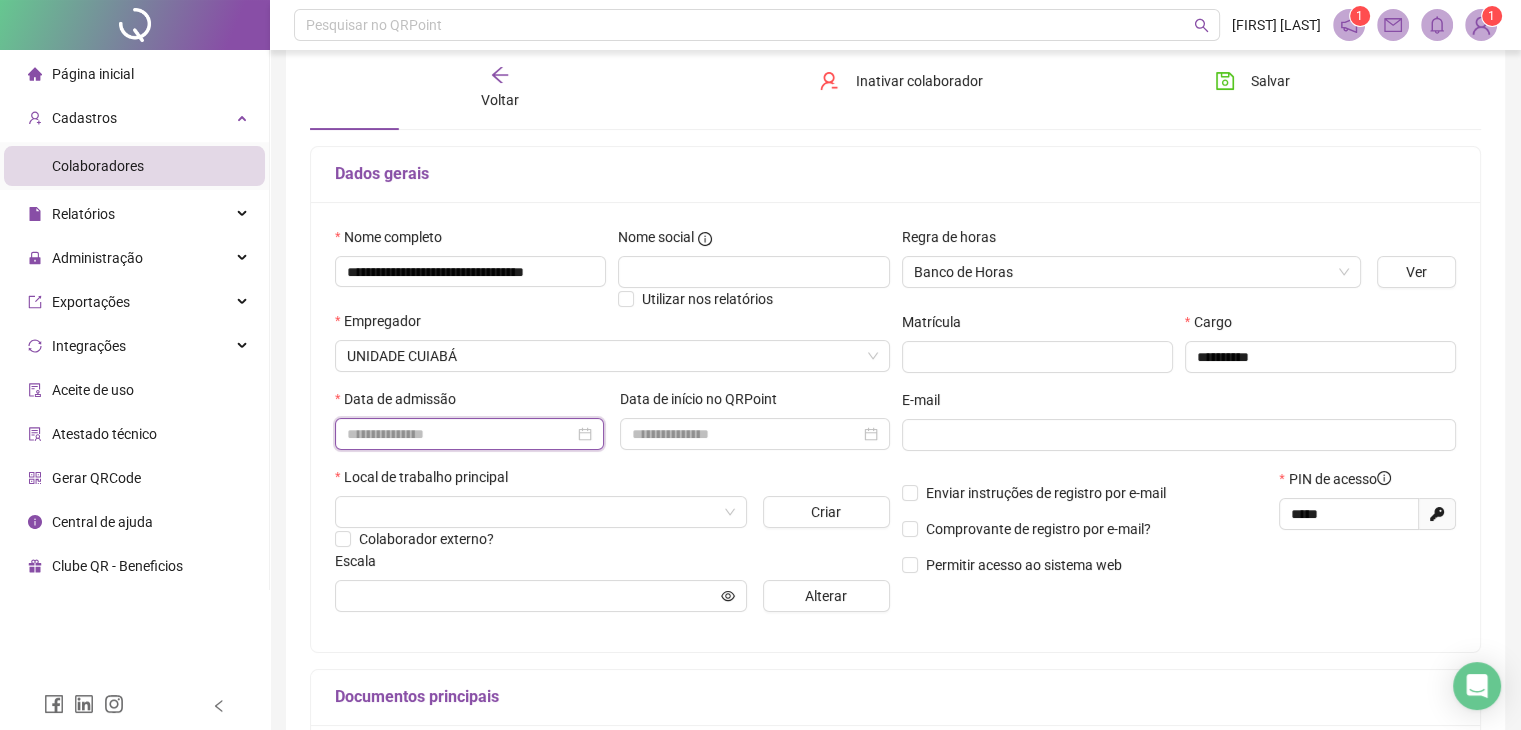 click at bounding box center (460, 434) 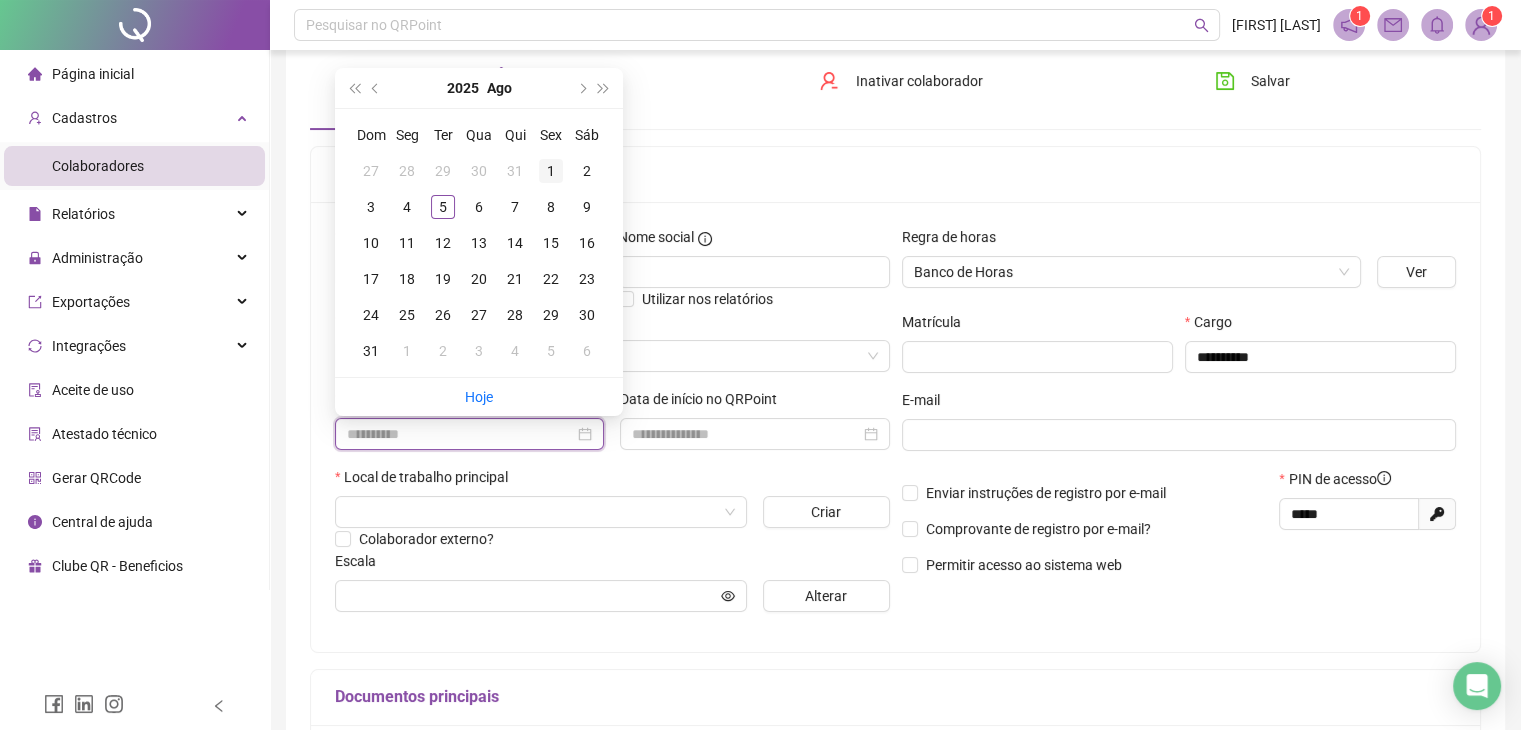 type on "**********" 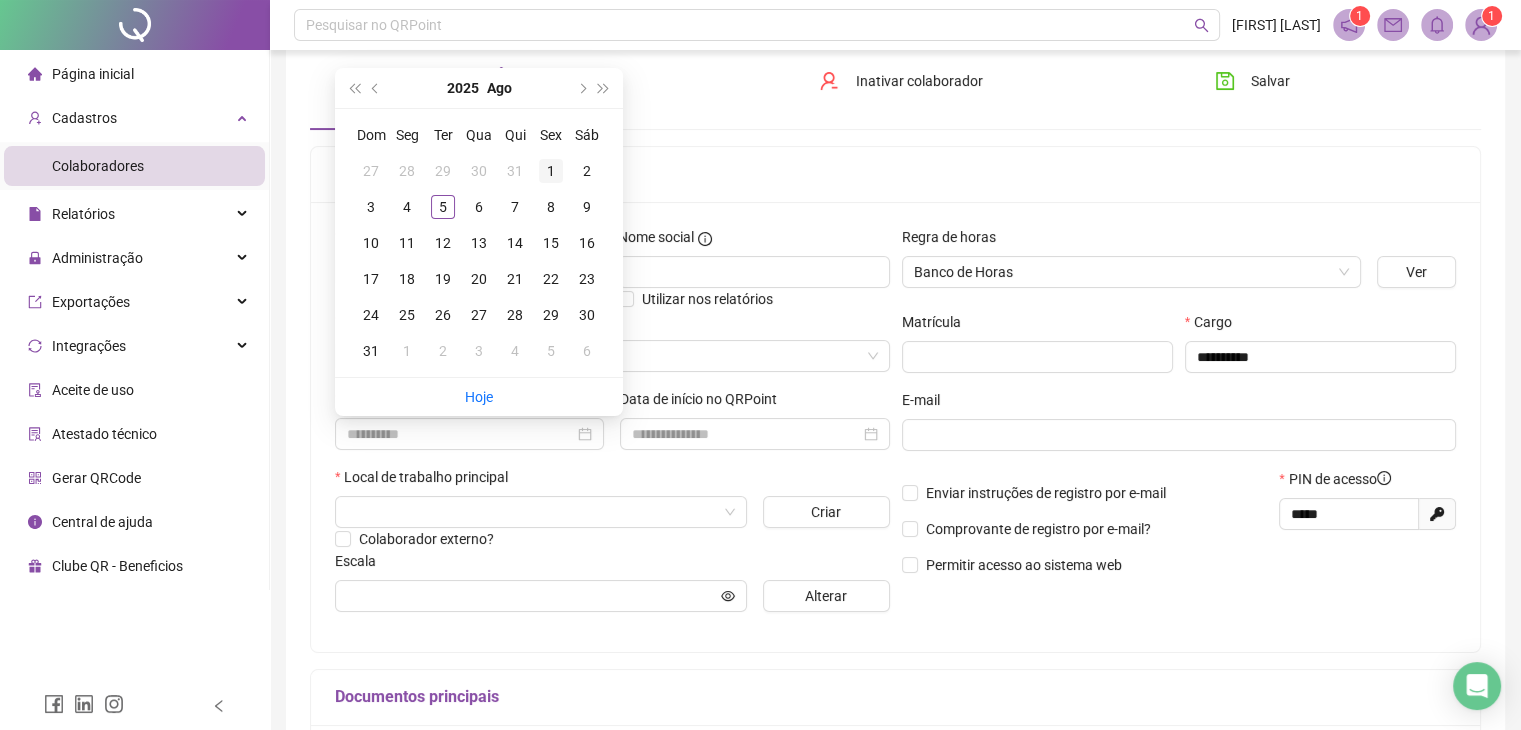 click on "1" at bounding box center (551, 171) 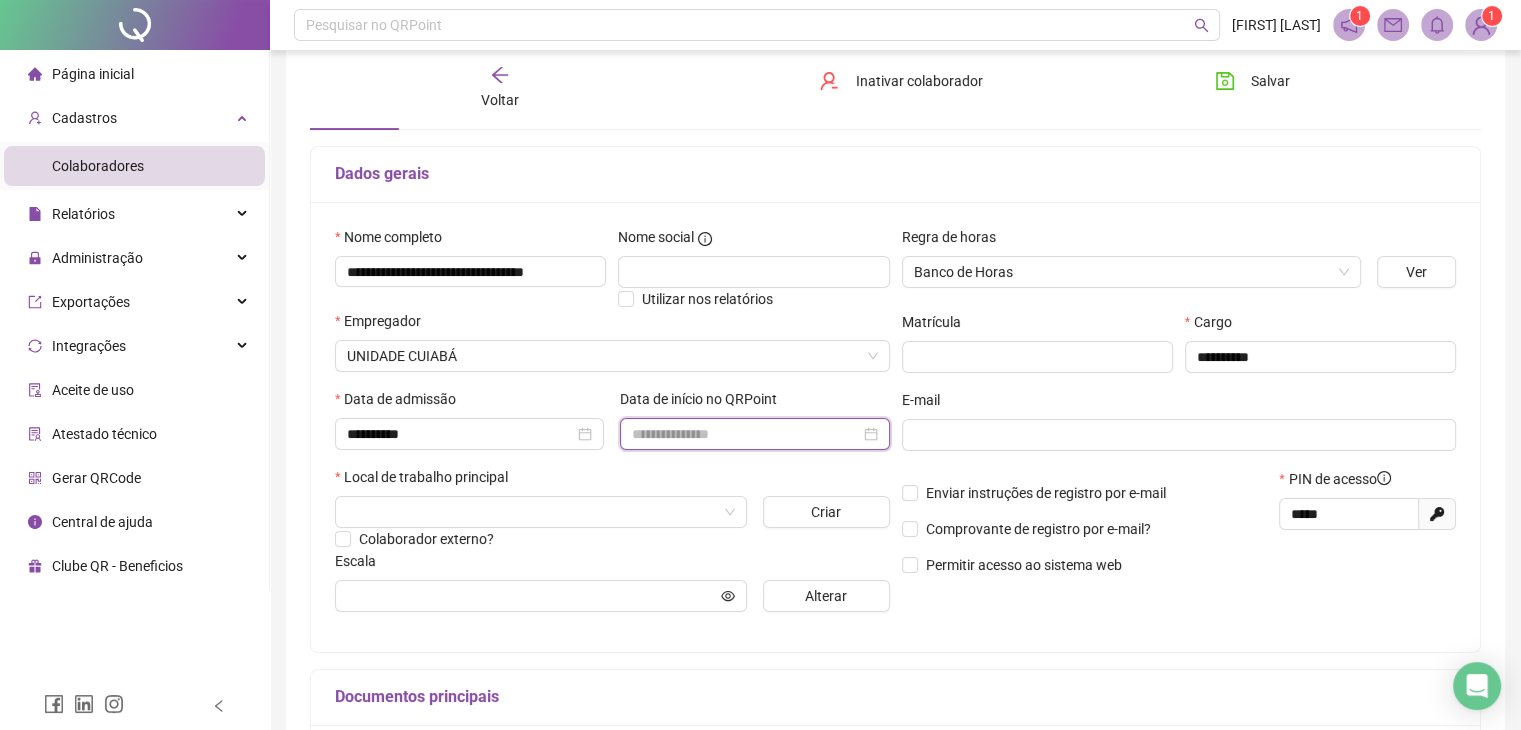 click at bounding box center [745, 434] 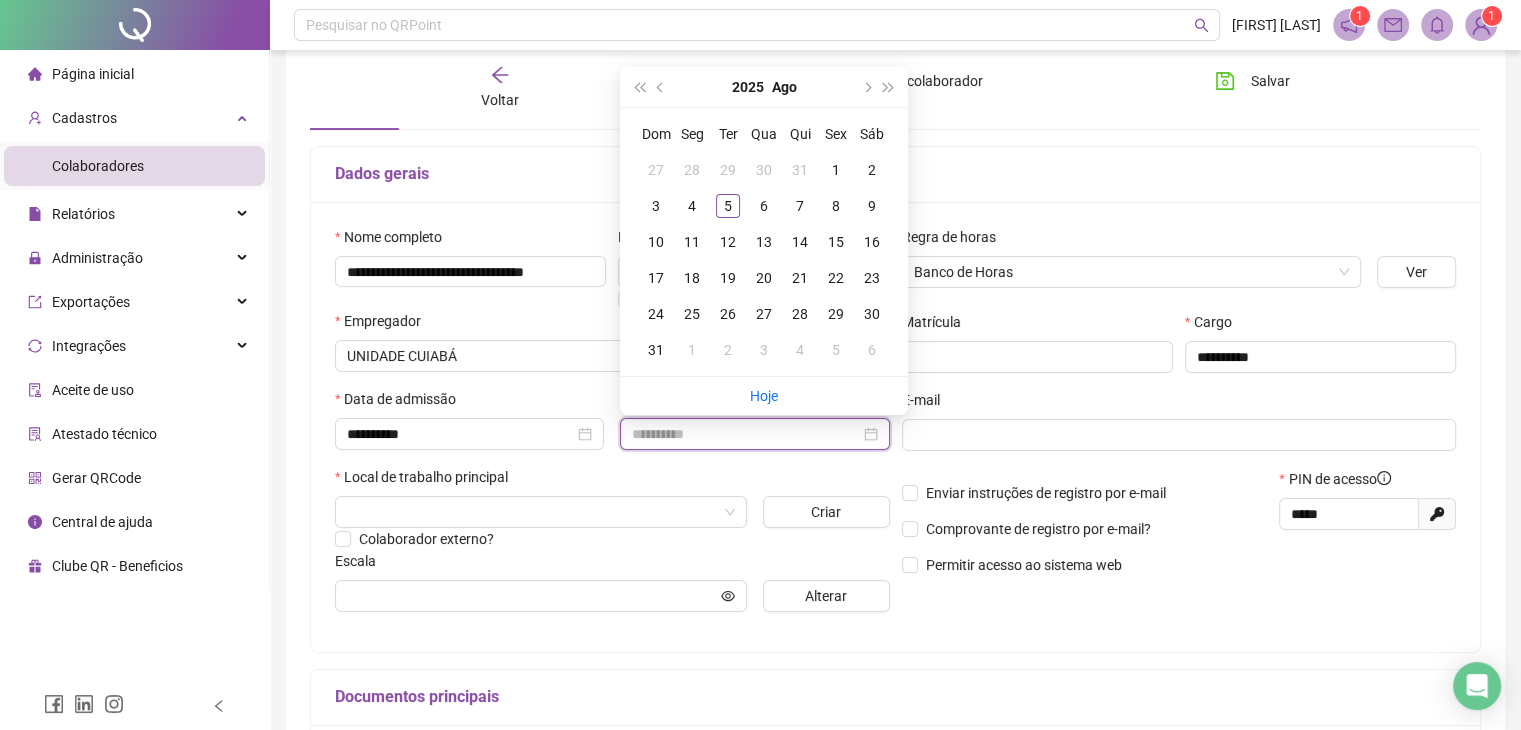 type on "**********" 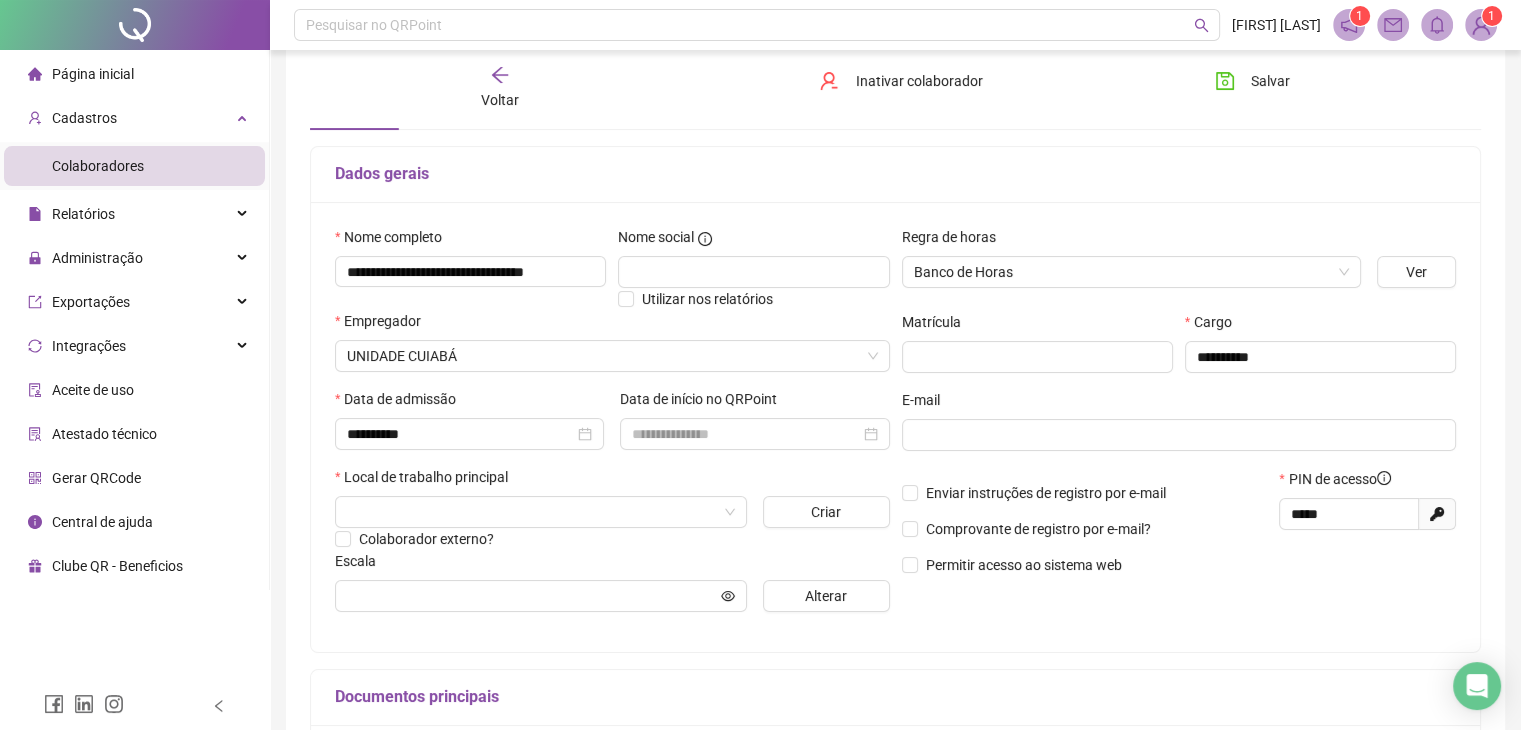 click on "Local de trabalho principal" at bounding box center [612, 481] 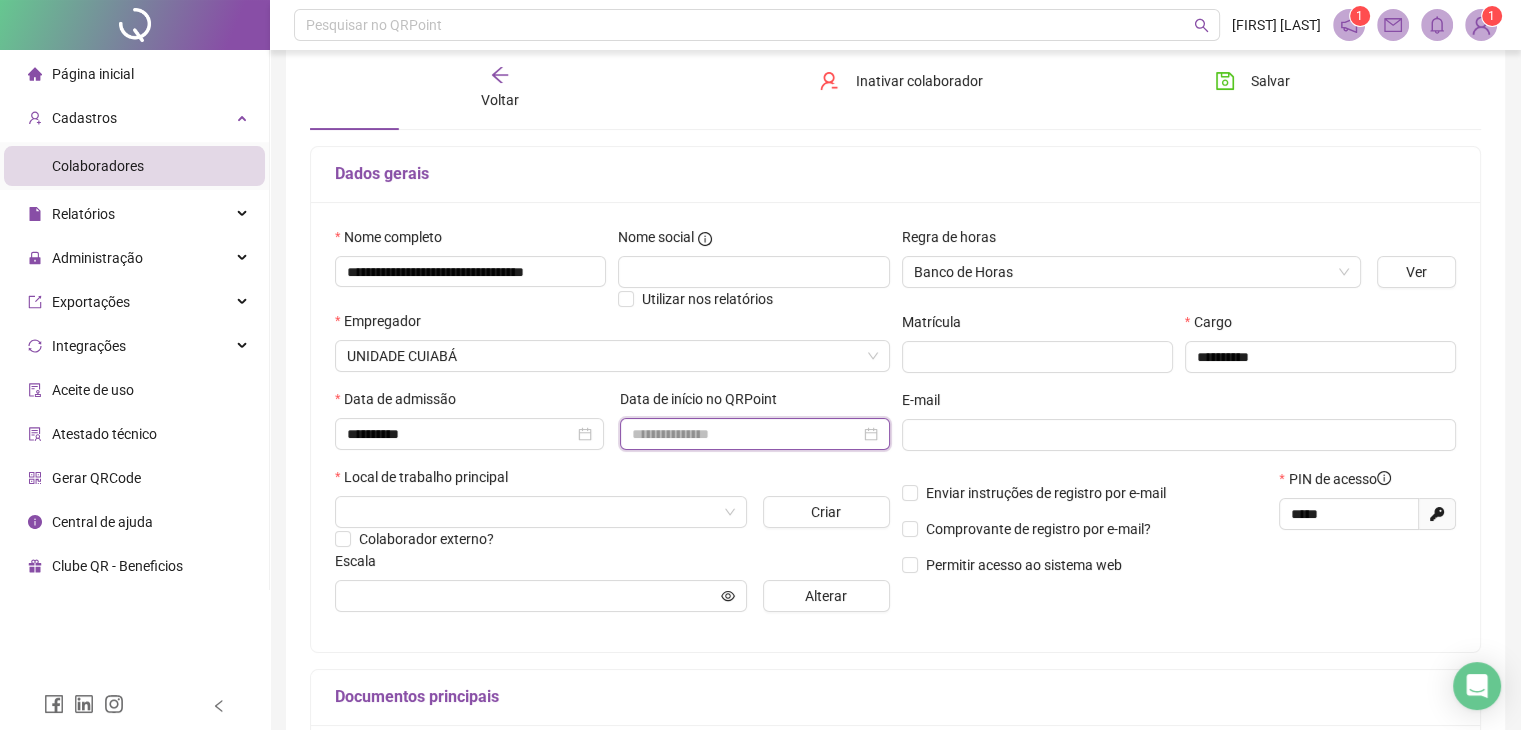 click at bounding box center [745, 434] 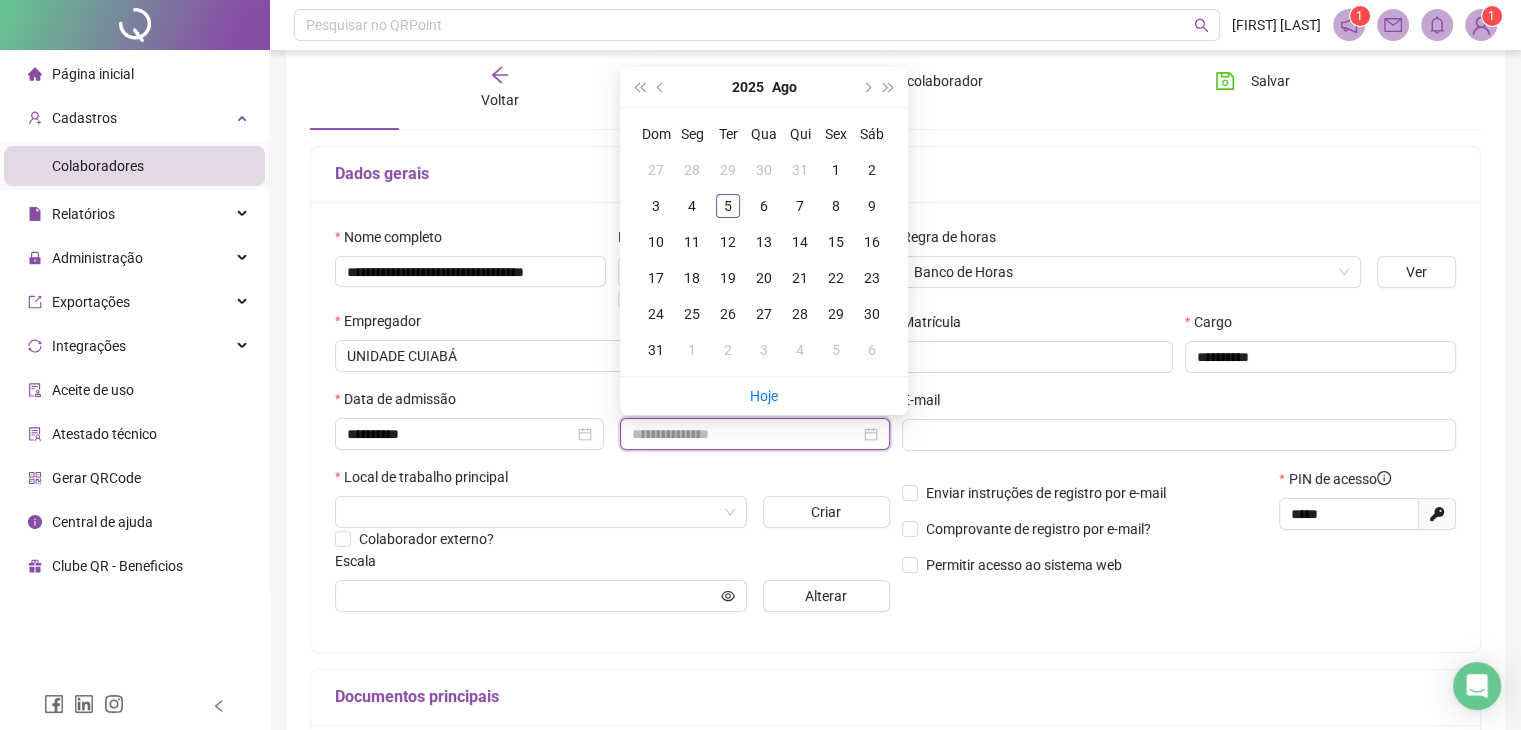 type on "**********" 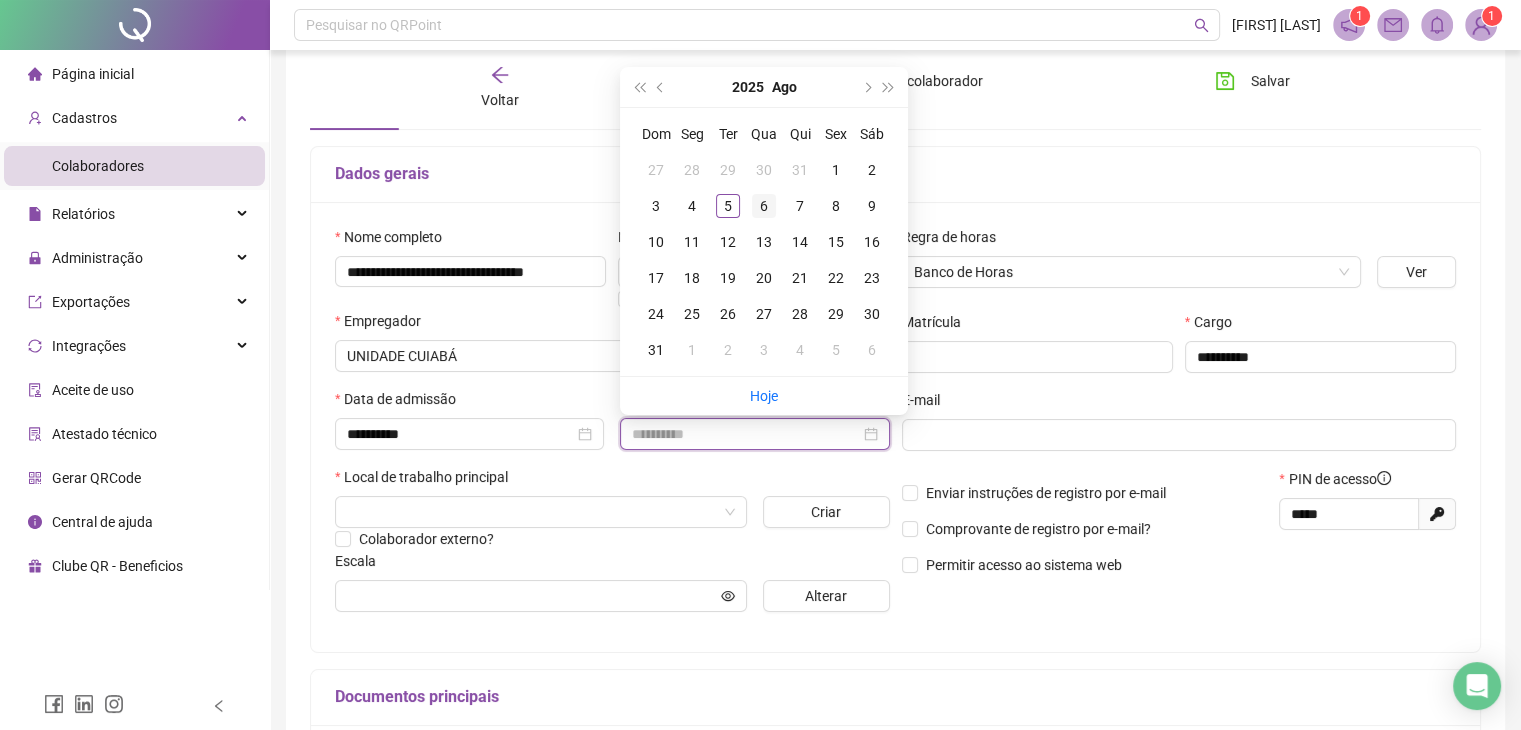 type on "**********" 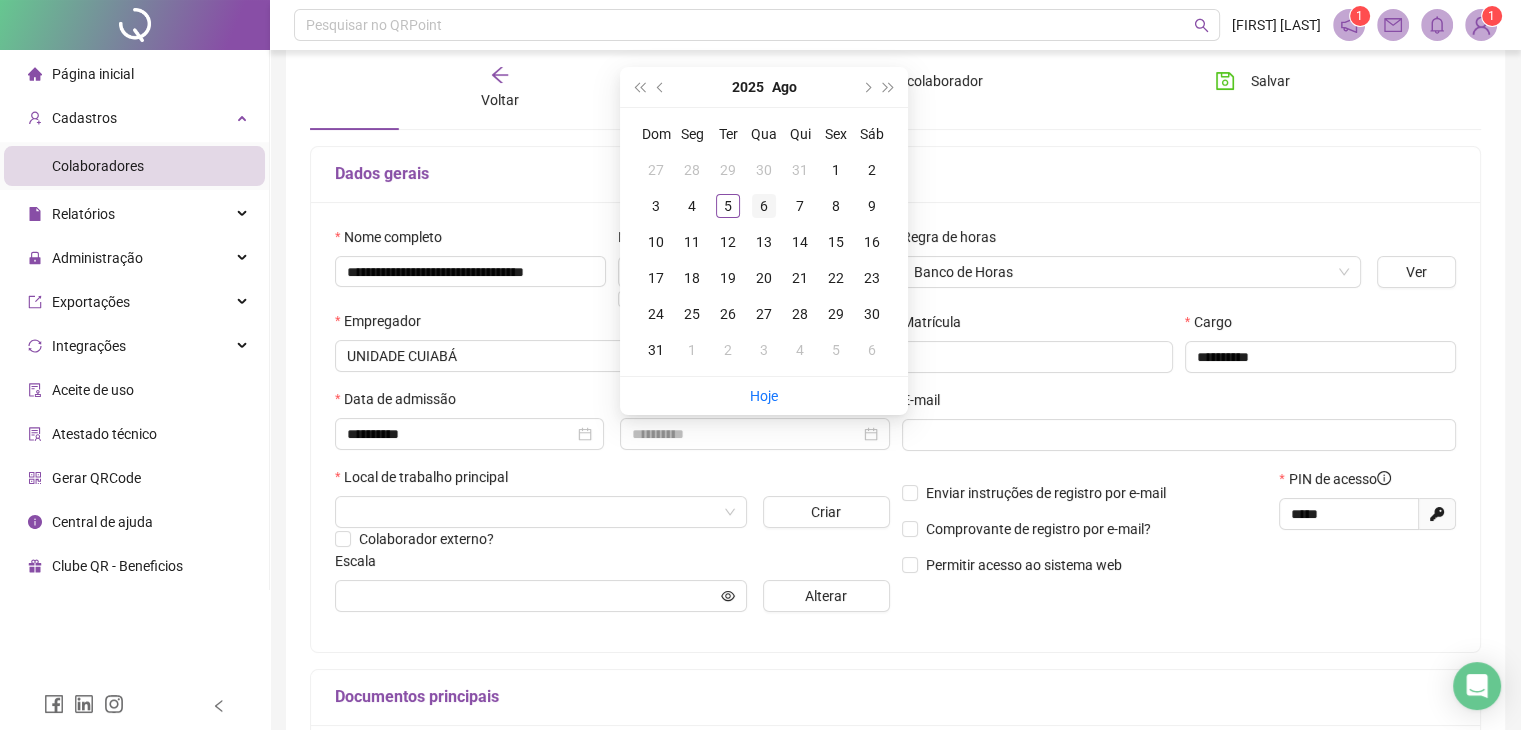 click on "6" at bounding box center [764, 206] 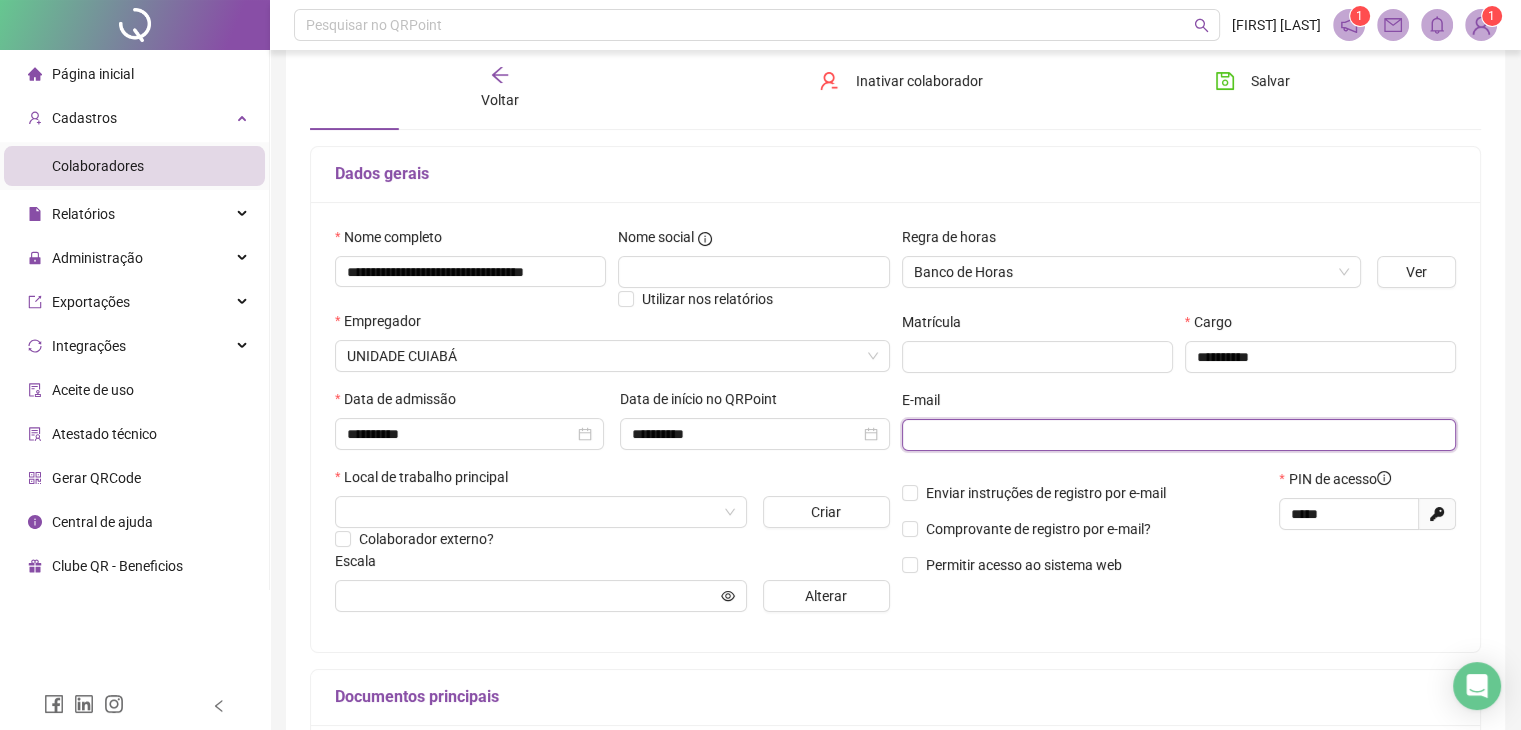 click at bounding box center [1177, 435] 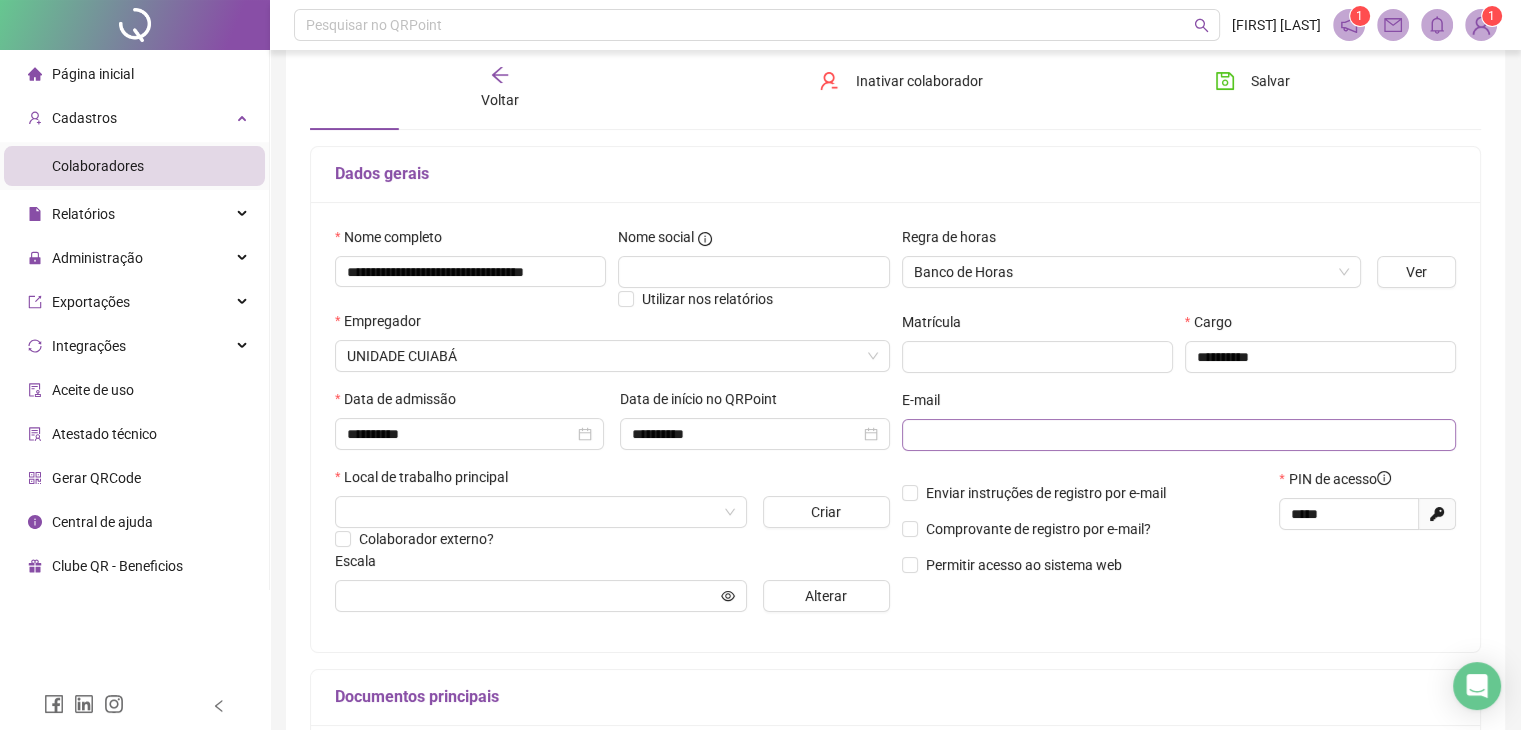 click at bounding box center [1179, 435] 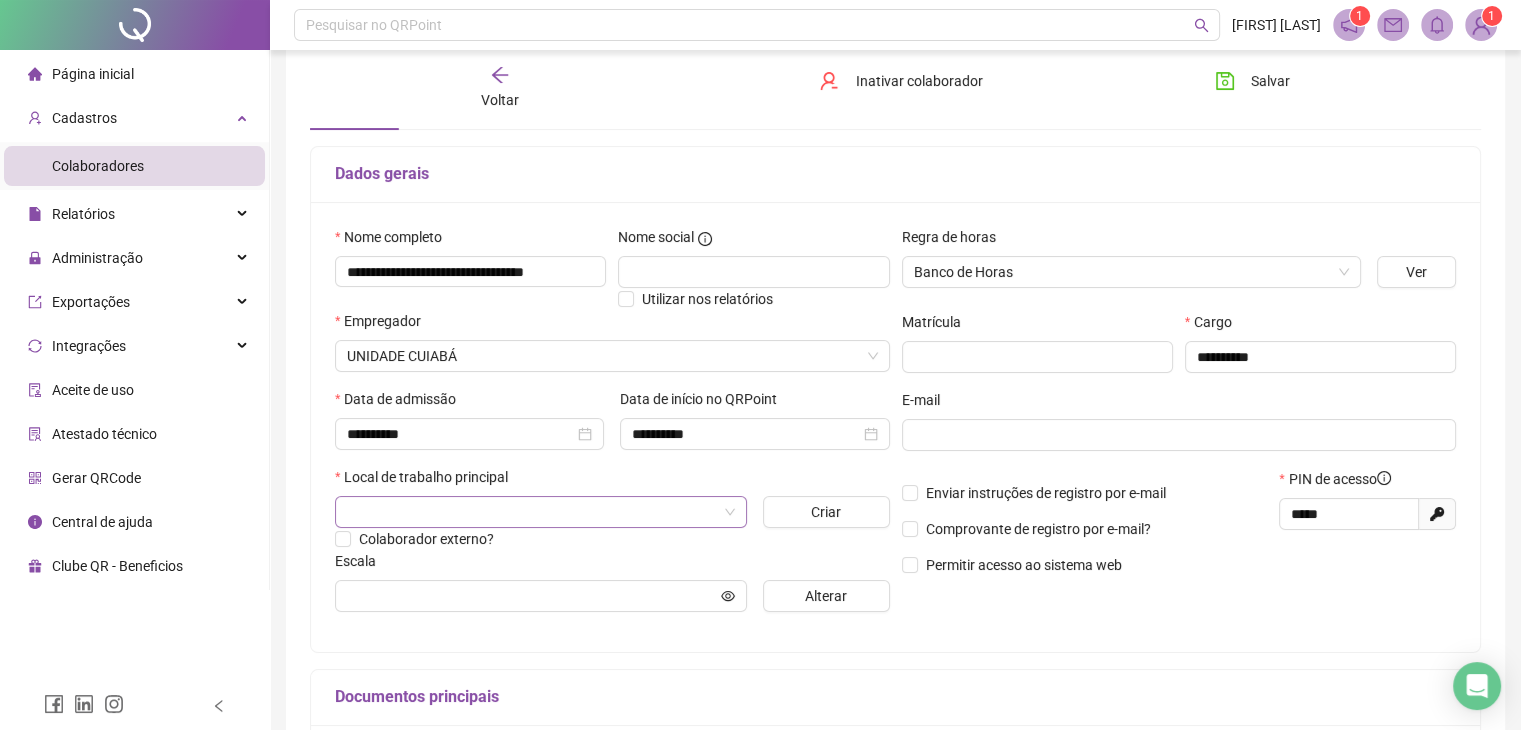 click at bounding box center (532, 512) 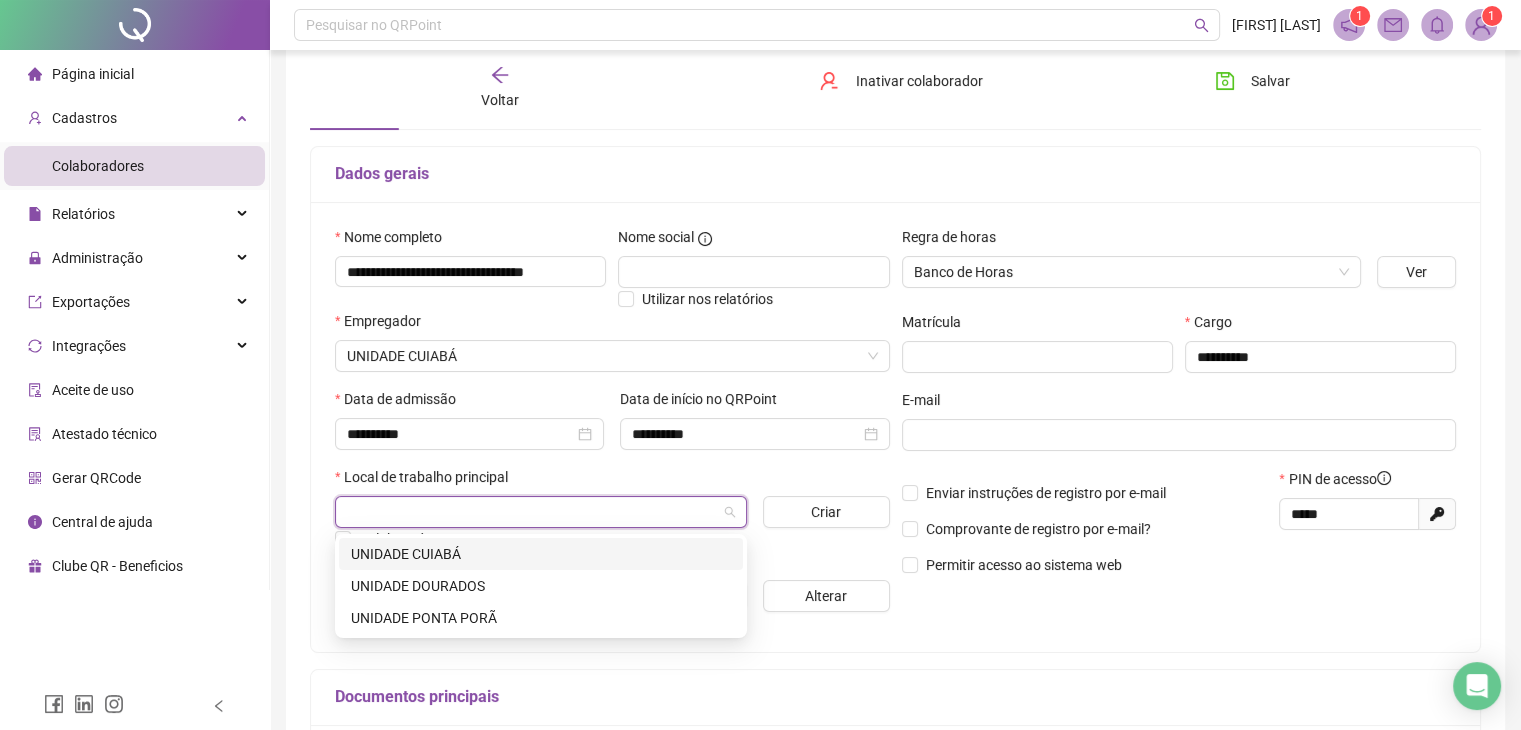 click on "UNIDADE CUIABÁ" at bounding box center [541, 554] 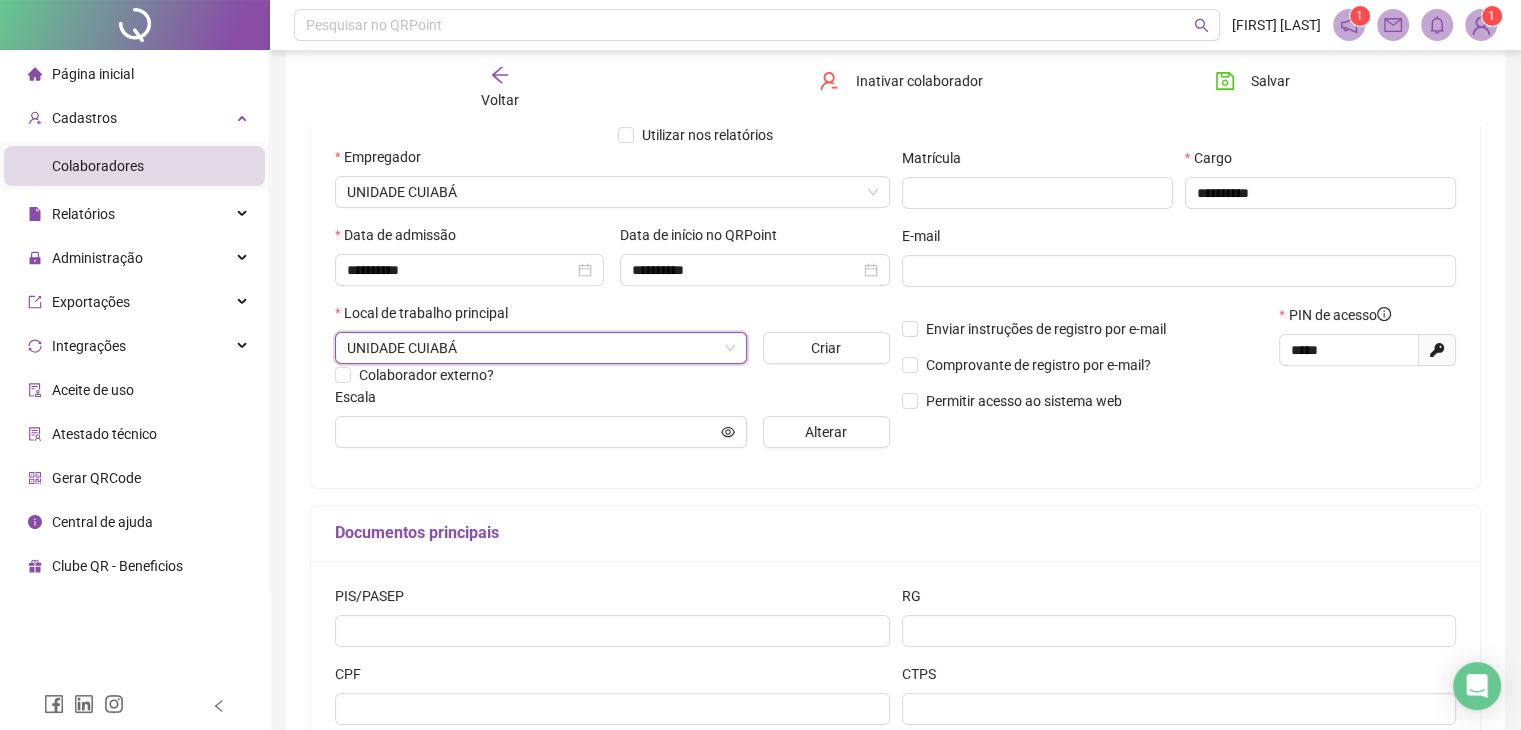 scroll, scrollTop: 300, scrollLeft: 0, axis: vertical 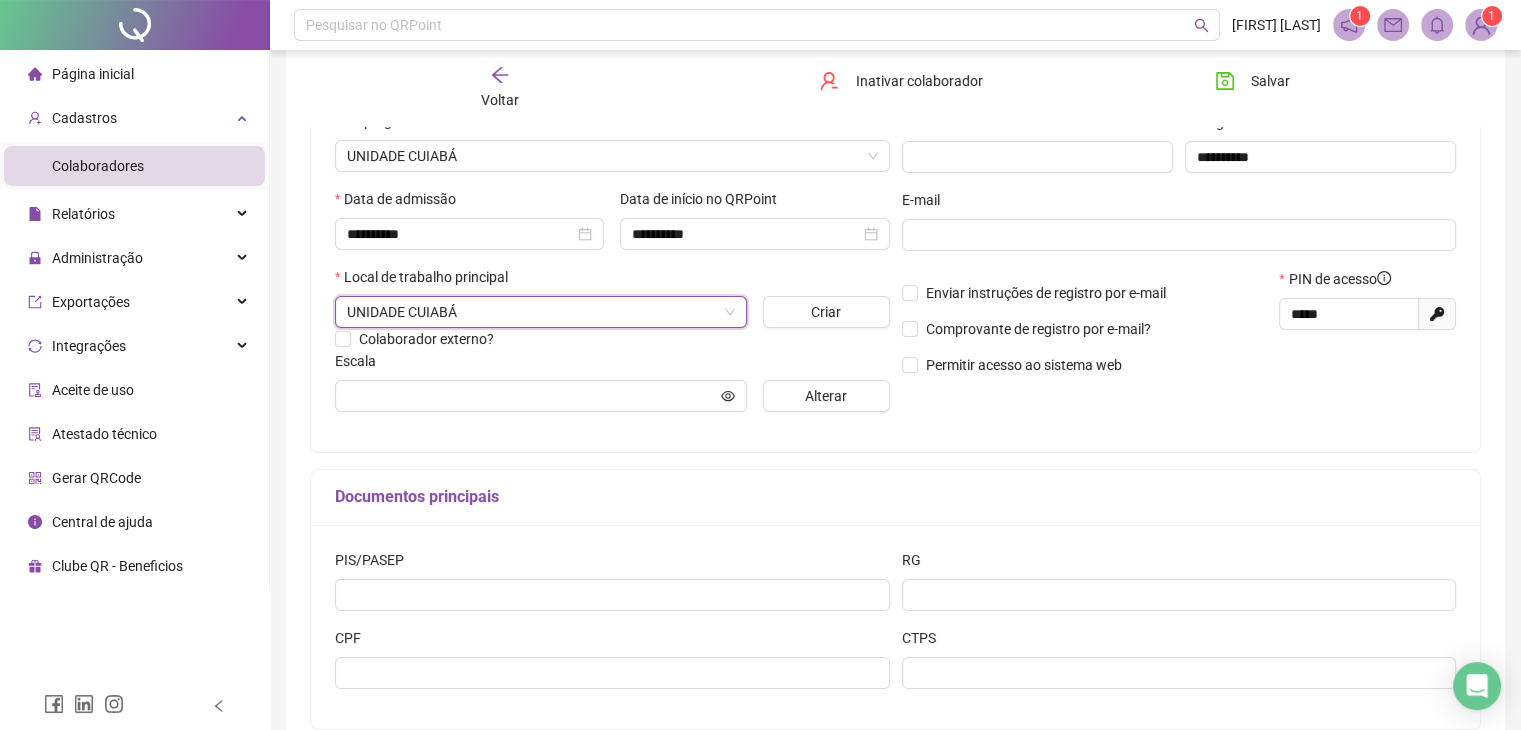 click on "**********" at bounding box center [612, 227] 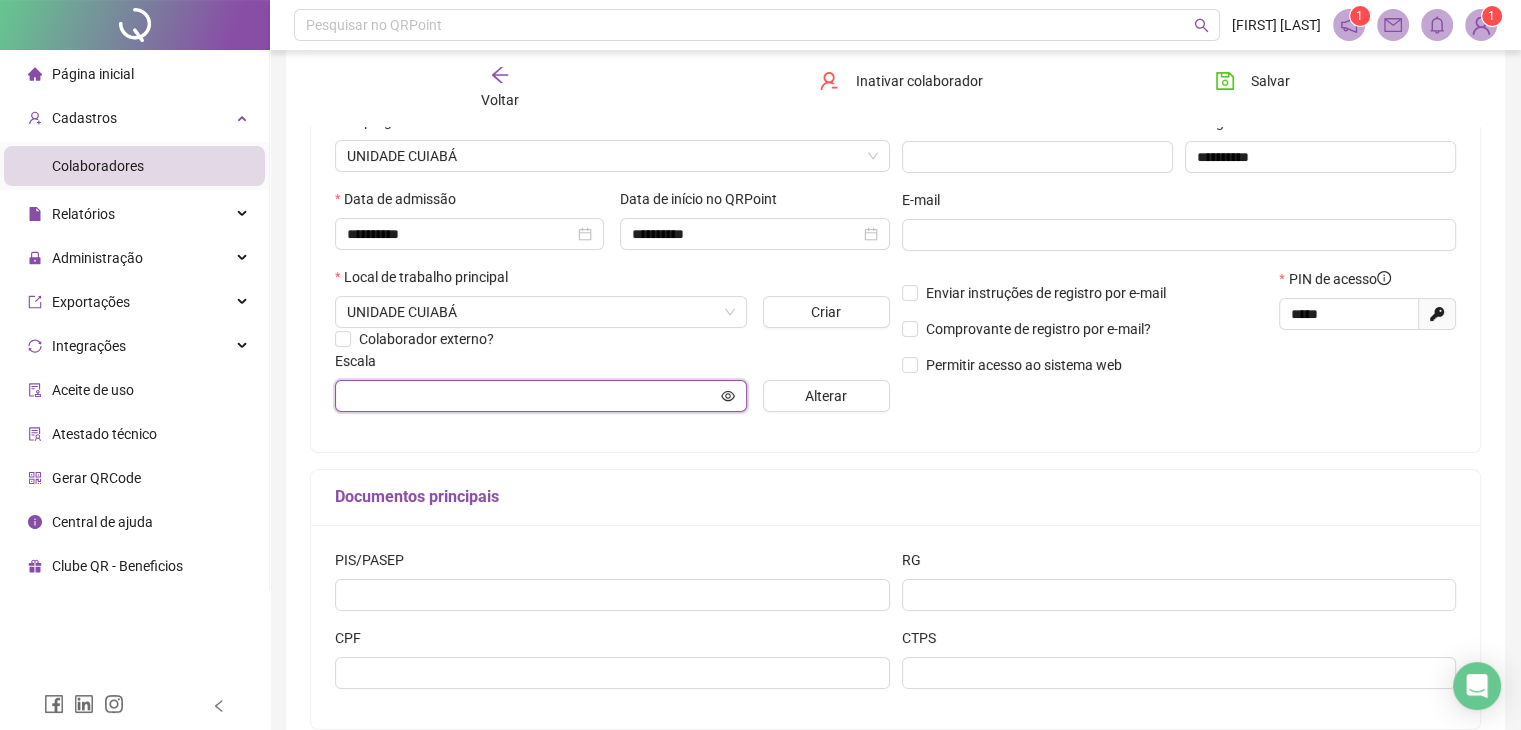 click at bounding box center [532, 396] 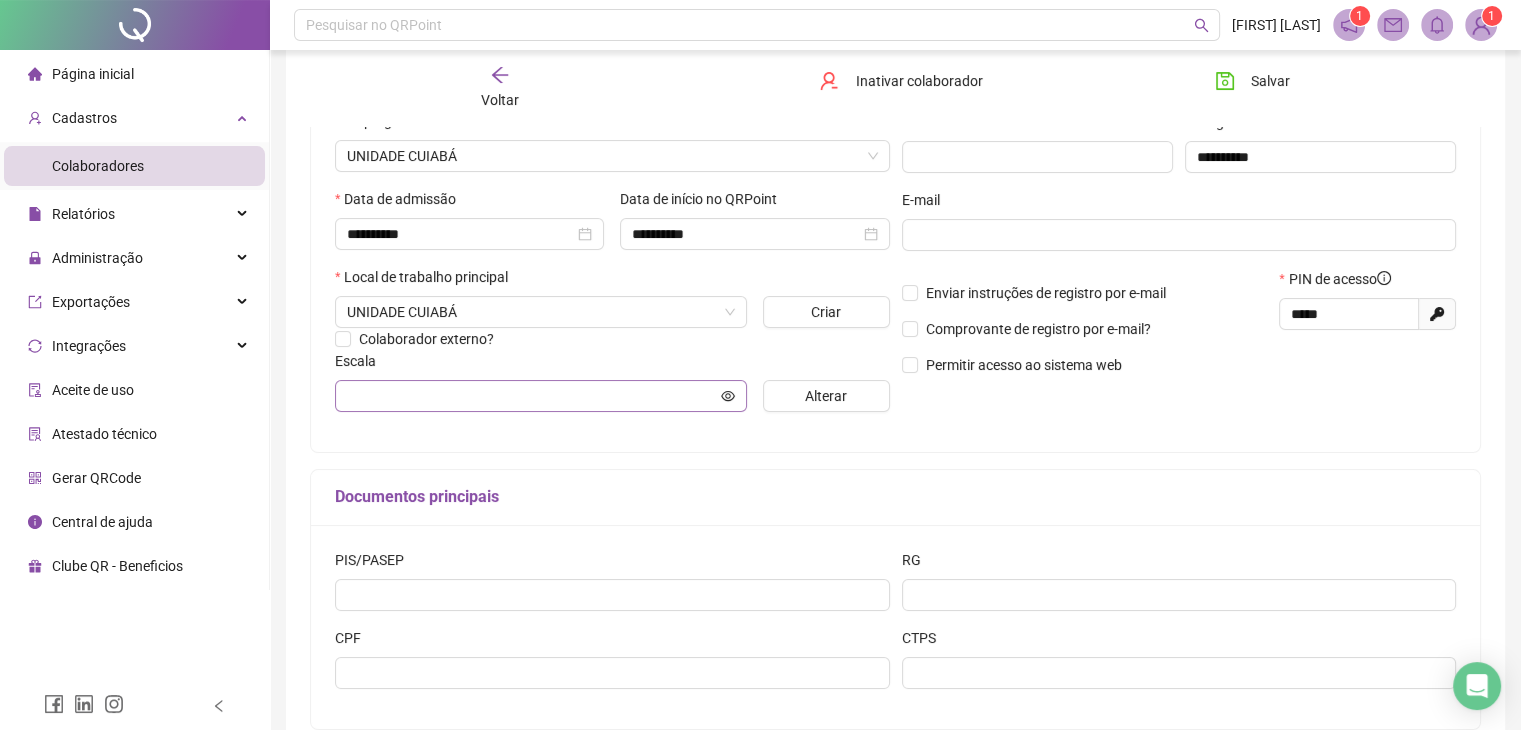 drag, startPoint x: 820, startPoint y: 391, endPoint x: 726, endPoint y: 402, distance: 94.641426 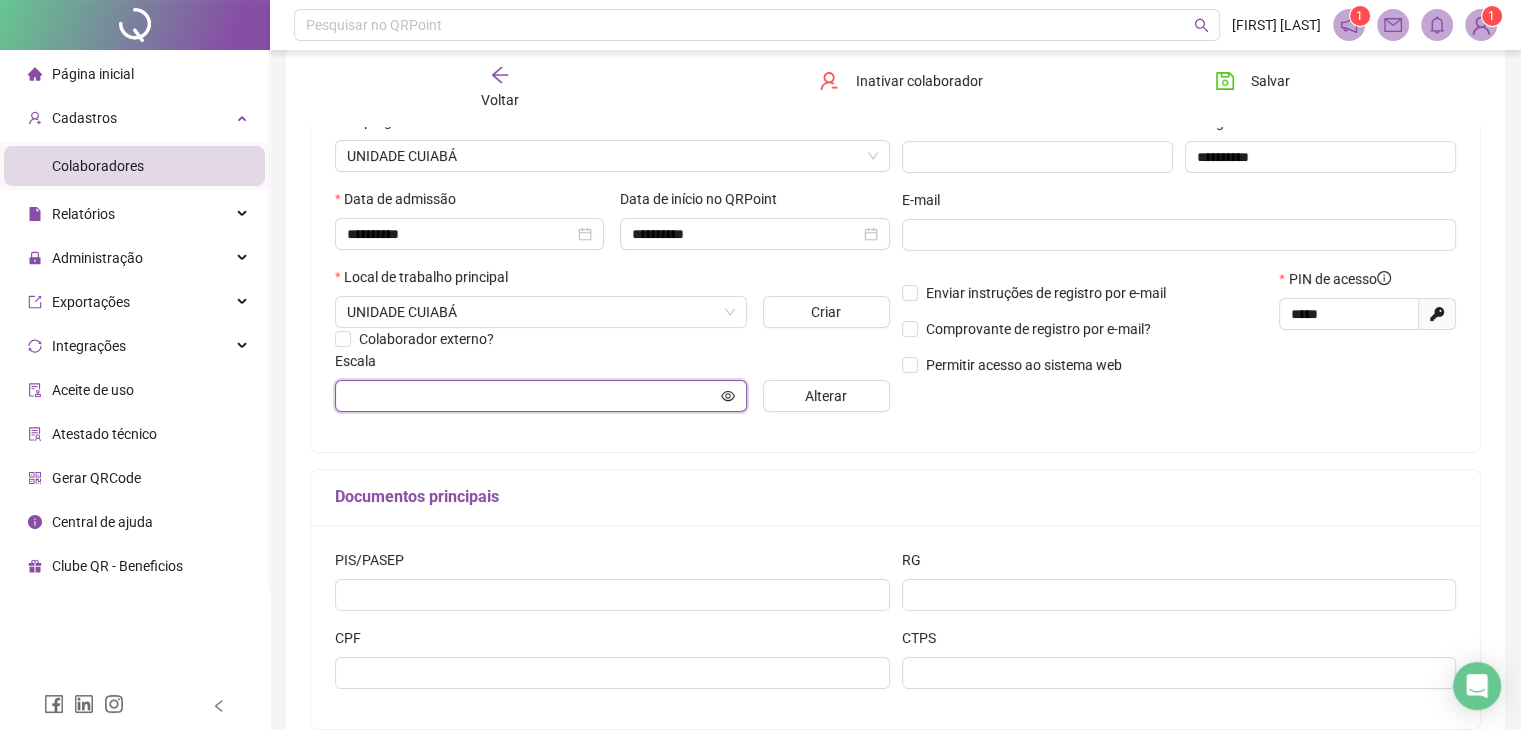 click 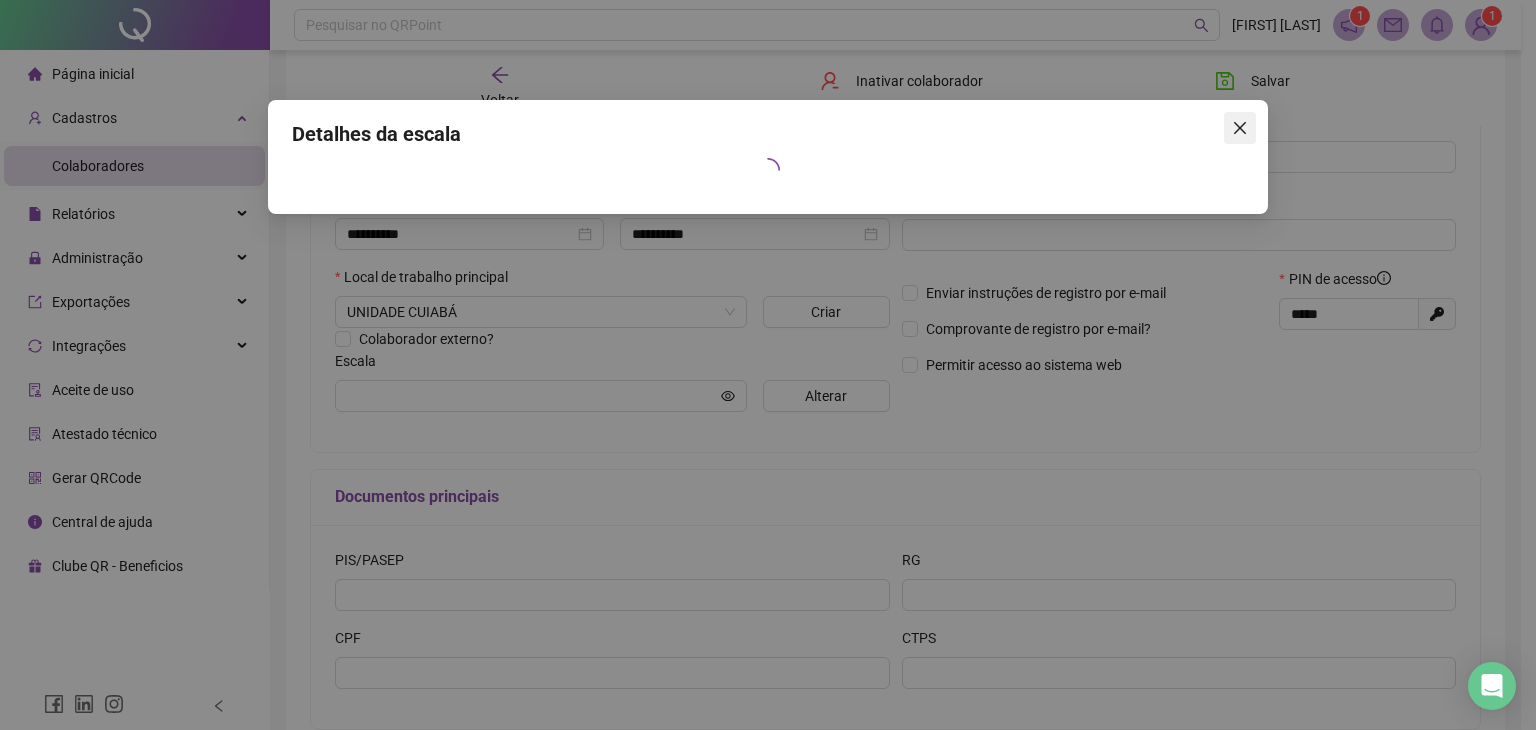 click at bounding box center [1240, 128] 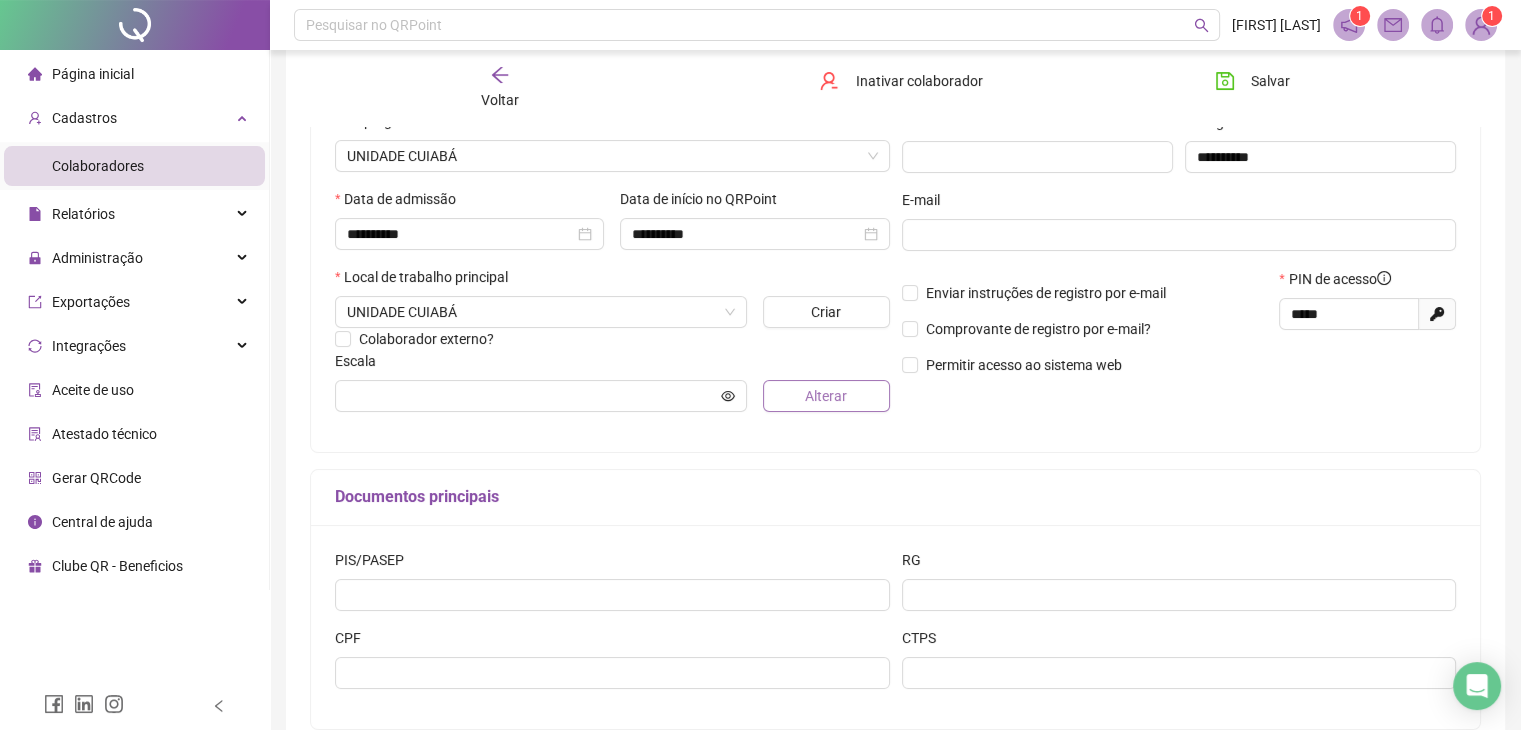 click on "Alterar" at bounding box center [826, 396] 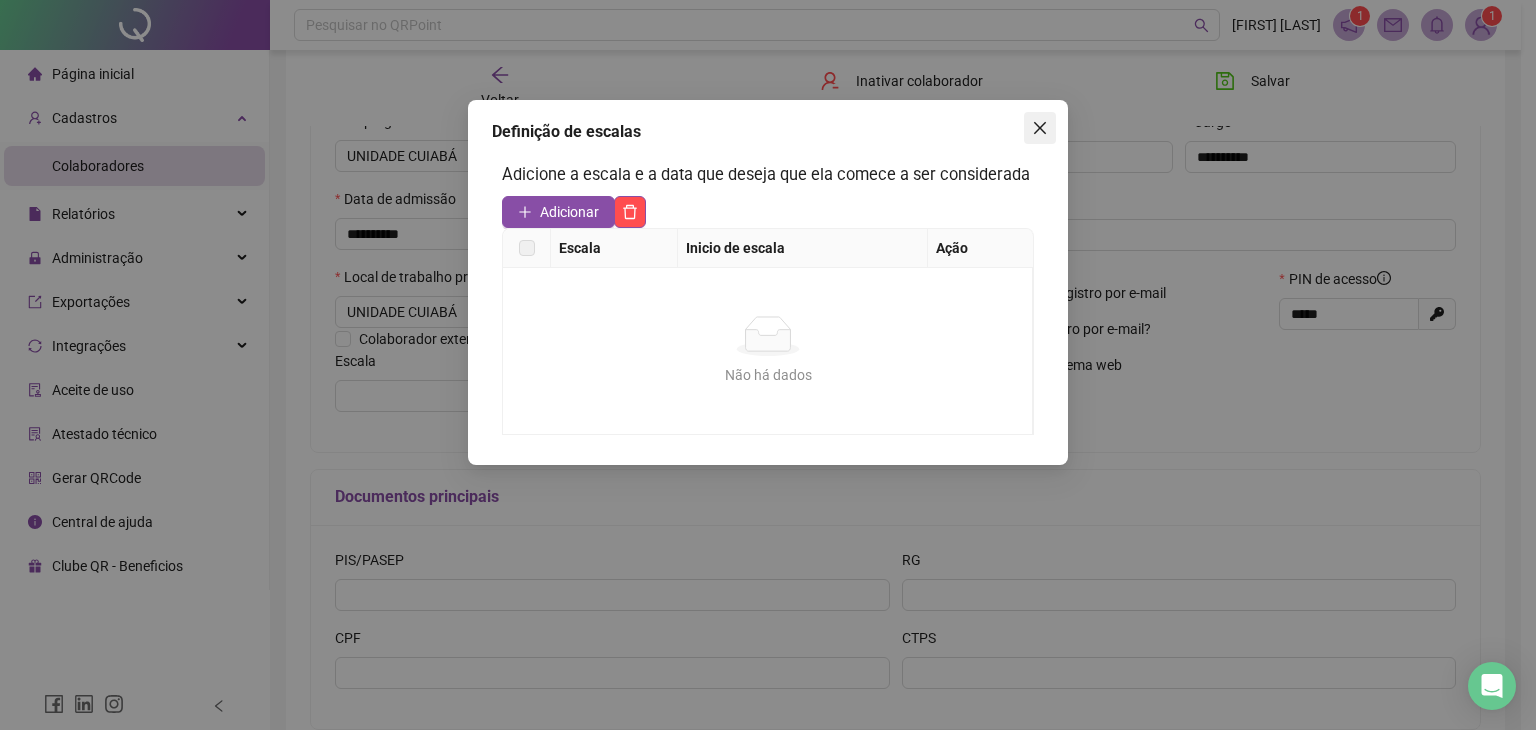 click 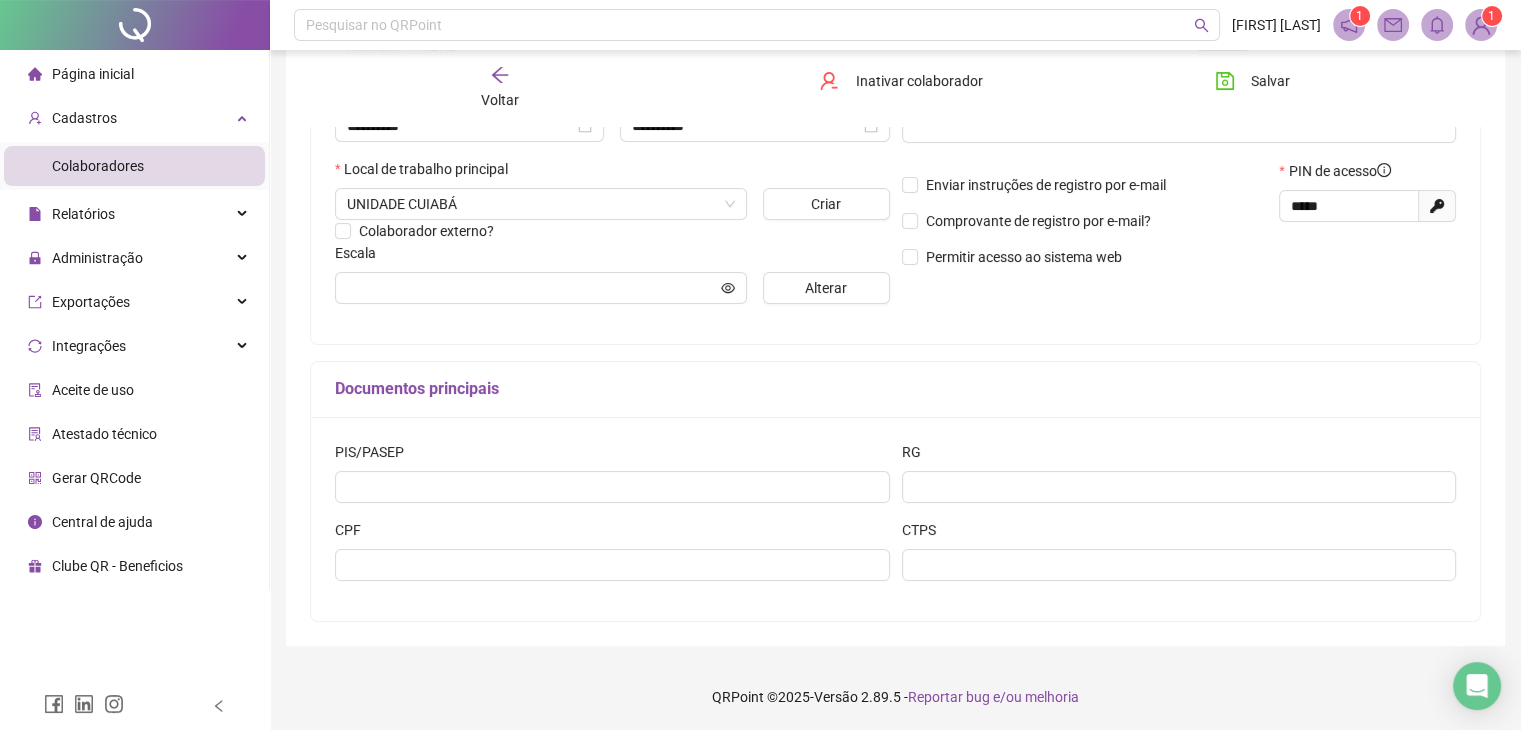 scroll, scrollTop: 411, scrollLeft: 0, axis: vertical 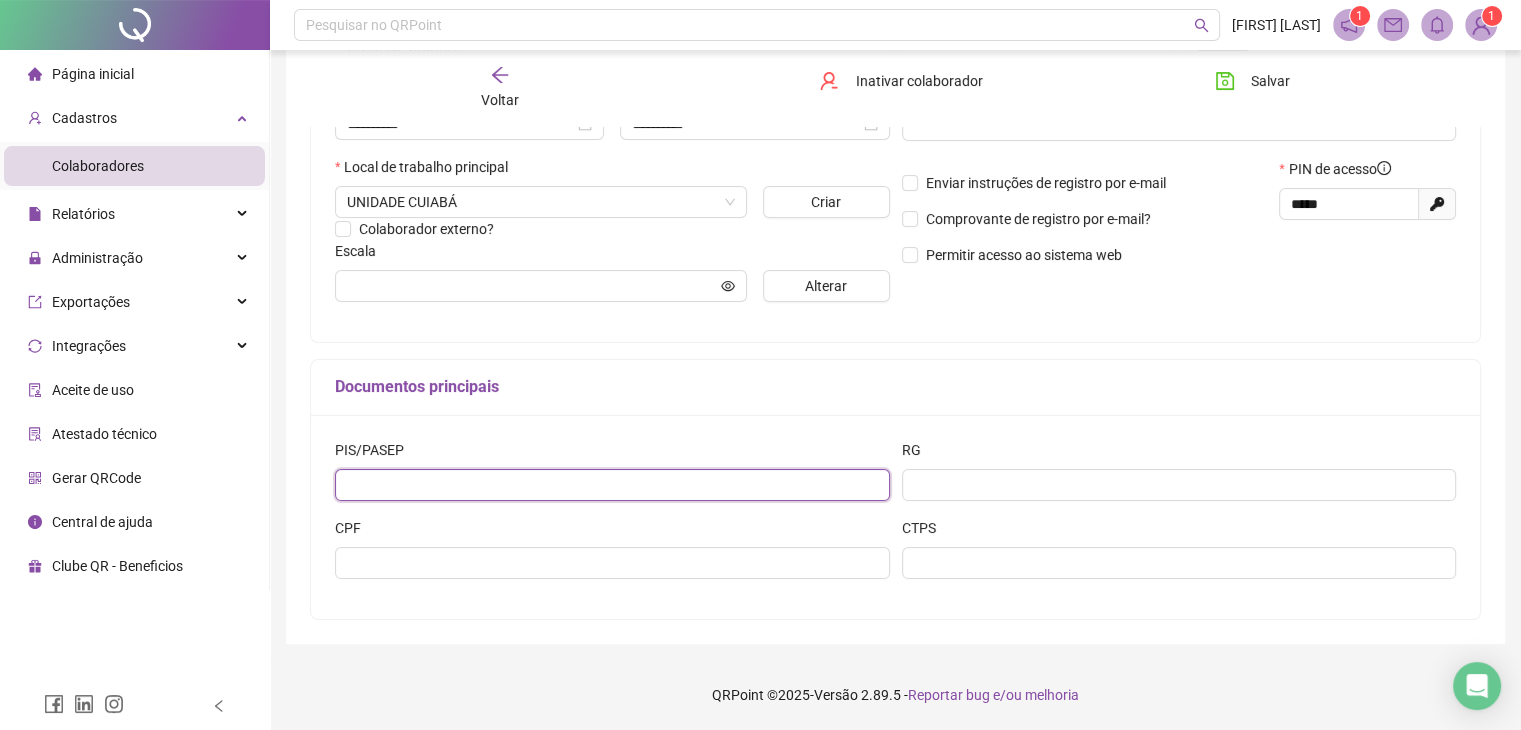 click at bounding box center [612, 485] 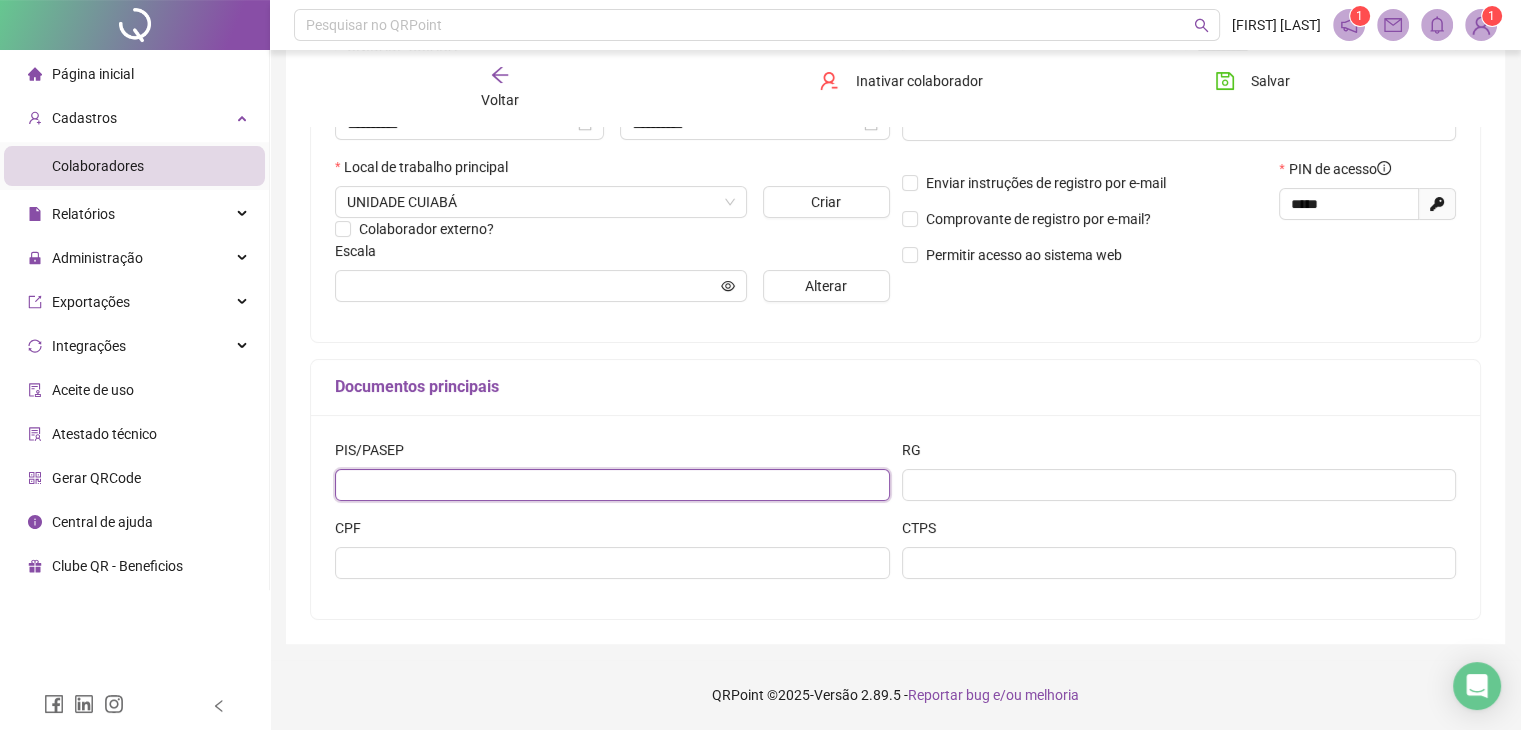 paste on "**********" 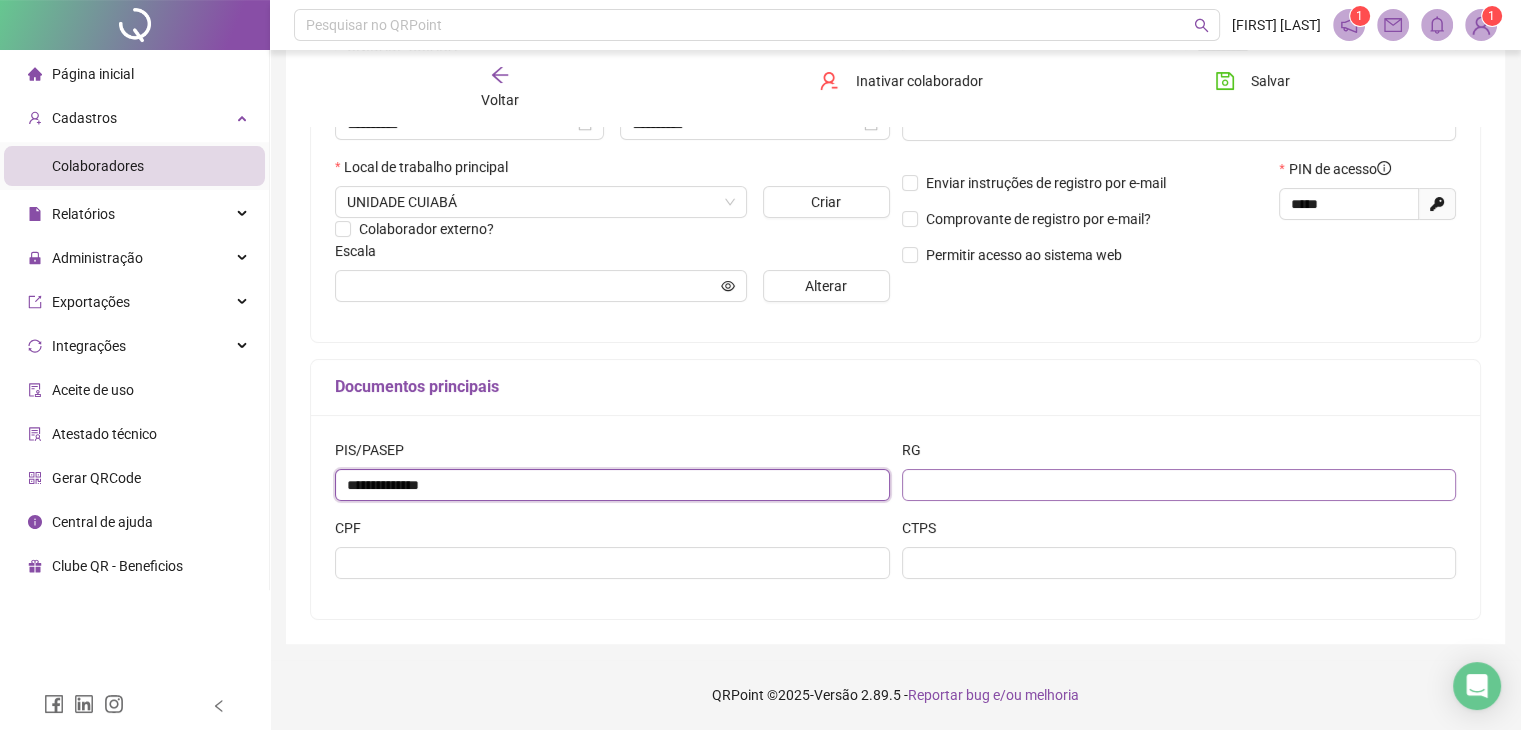 type on "**********" 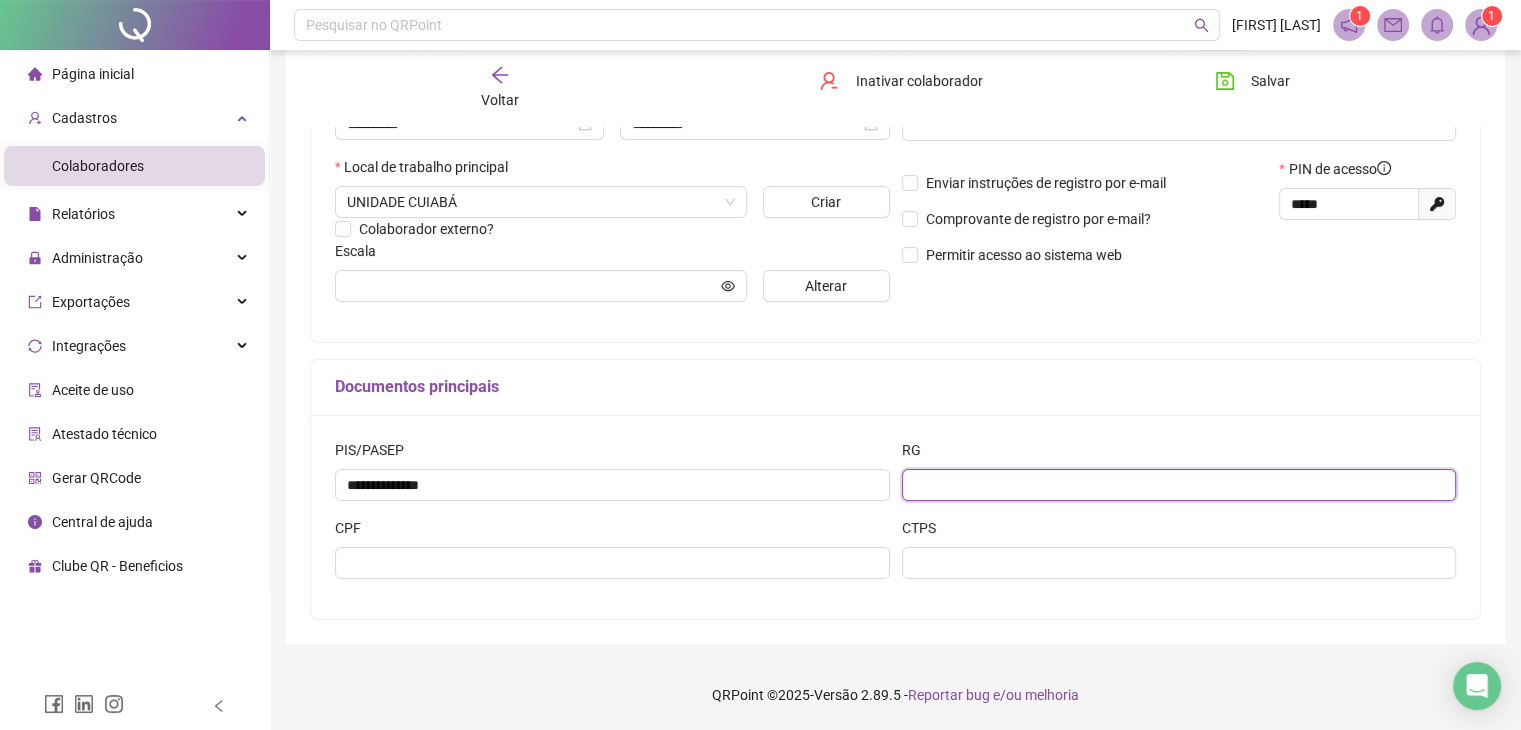 click at bounding box center [1179, 485] 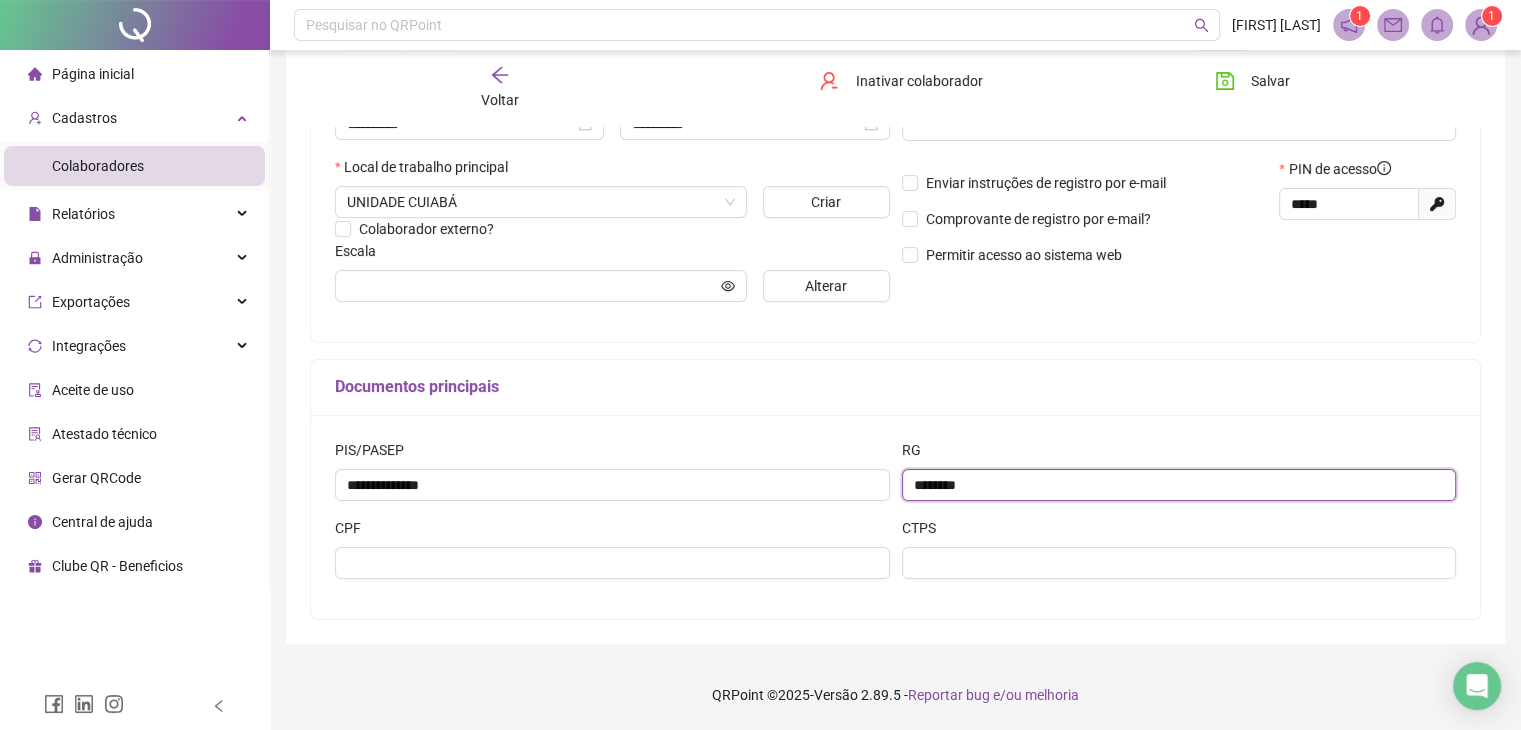 type on "********" 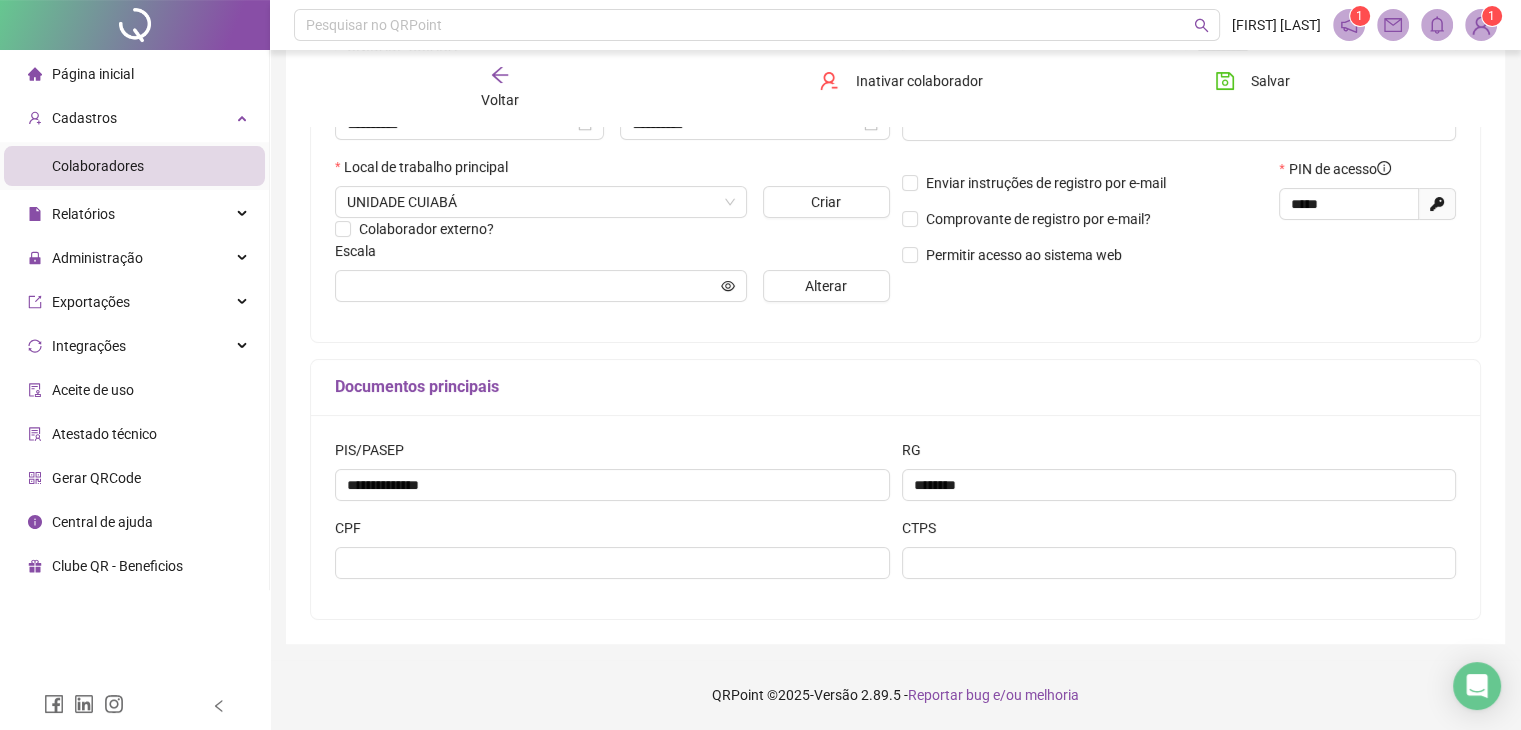 click on "CPF" at bounding box center [612, 532] 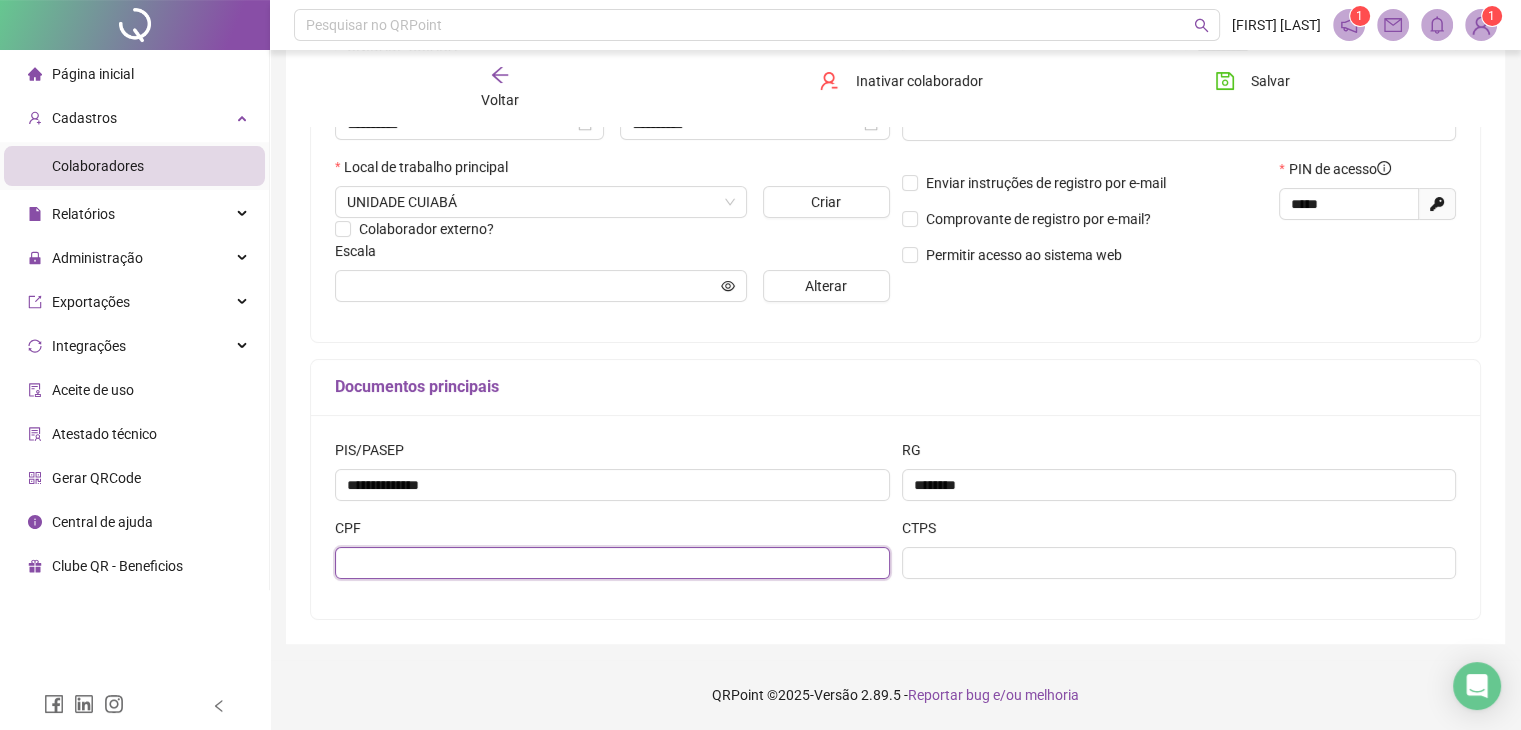 click at bounding box center (612, 563) 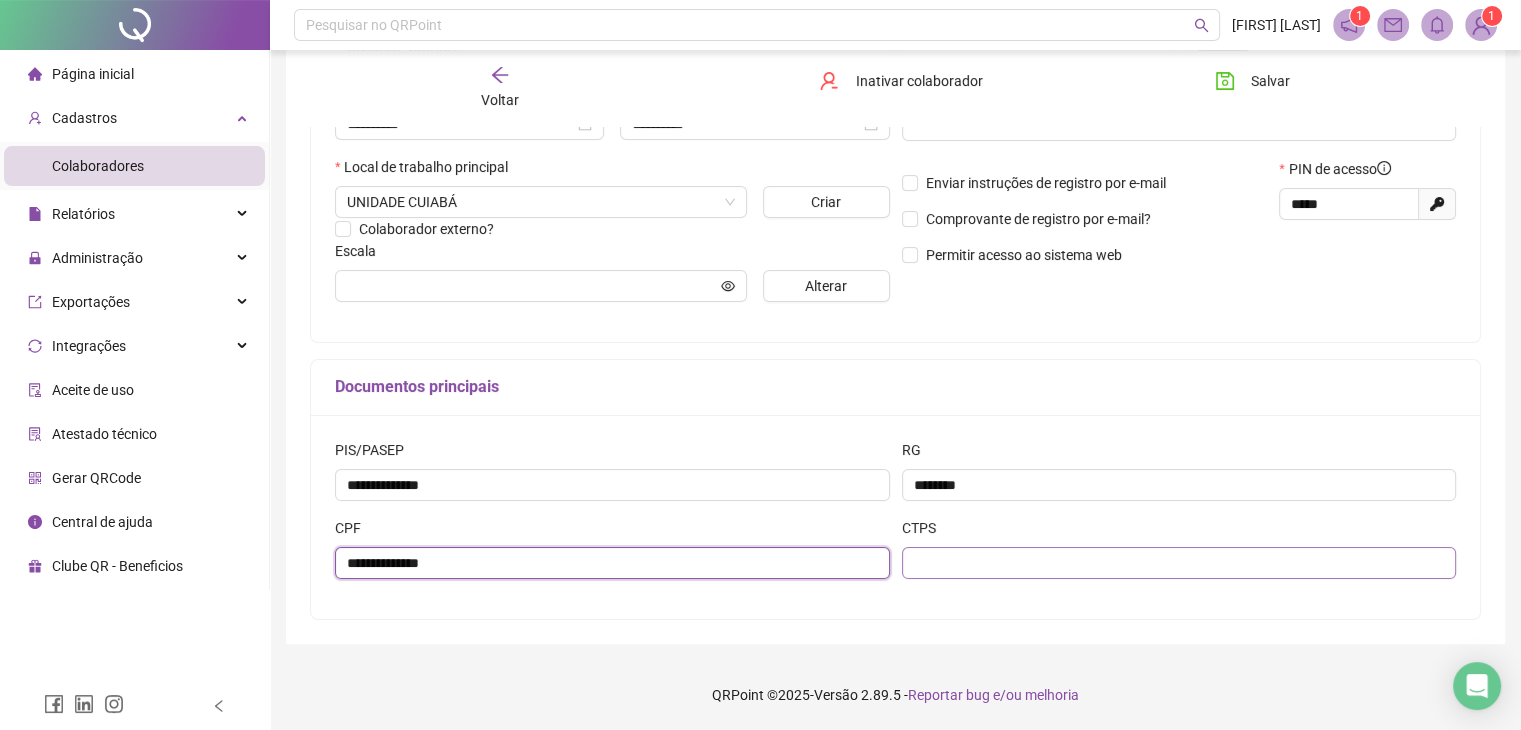type on "**********" 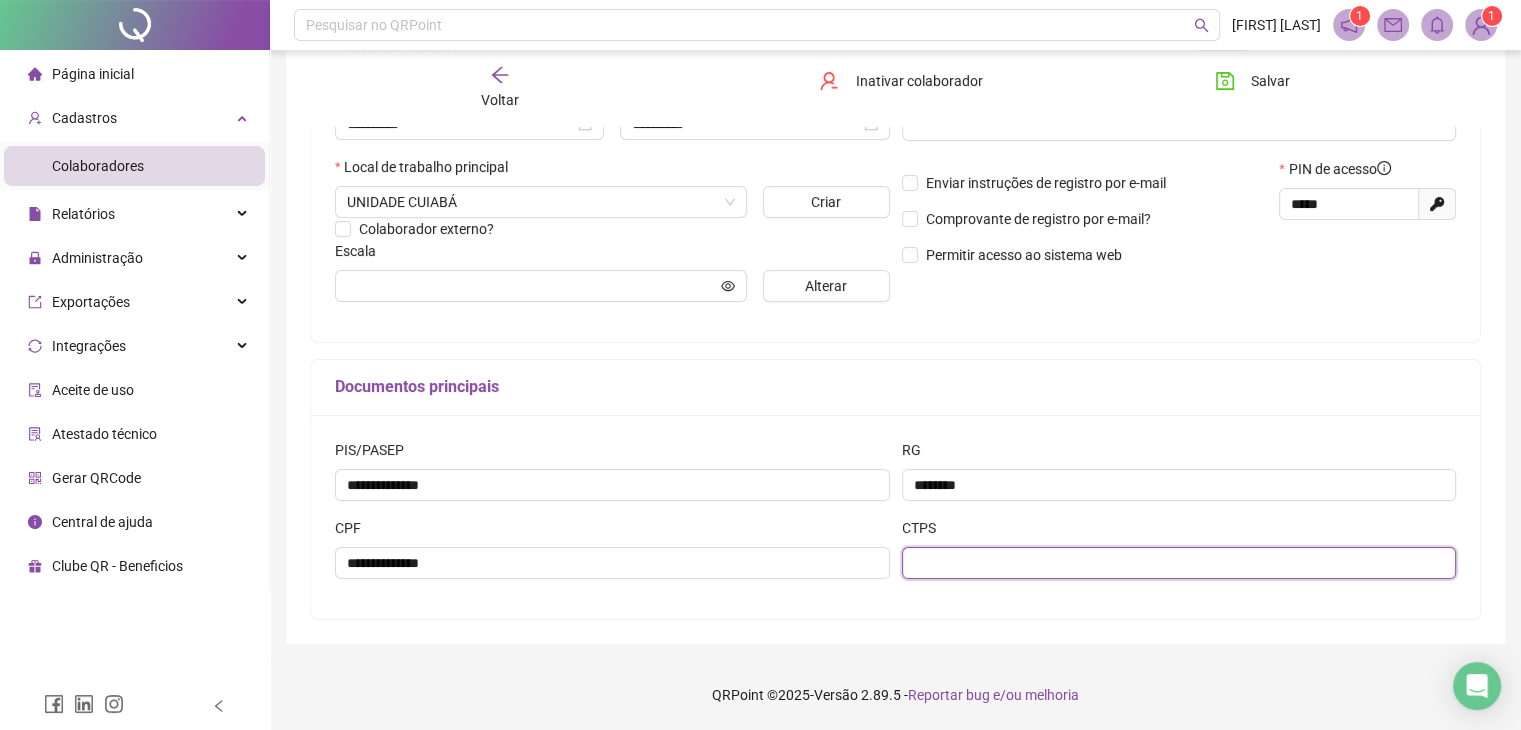 click at bounding box center [1179, 563] 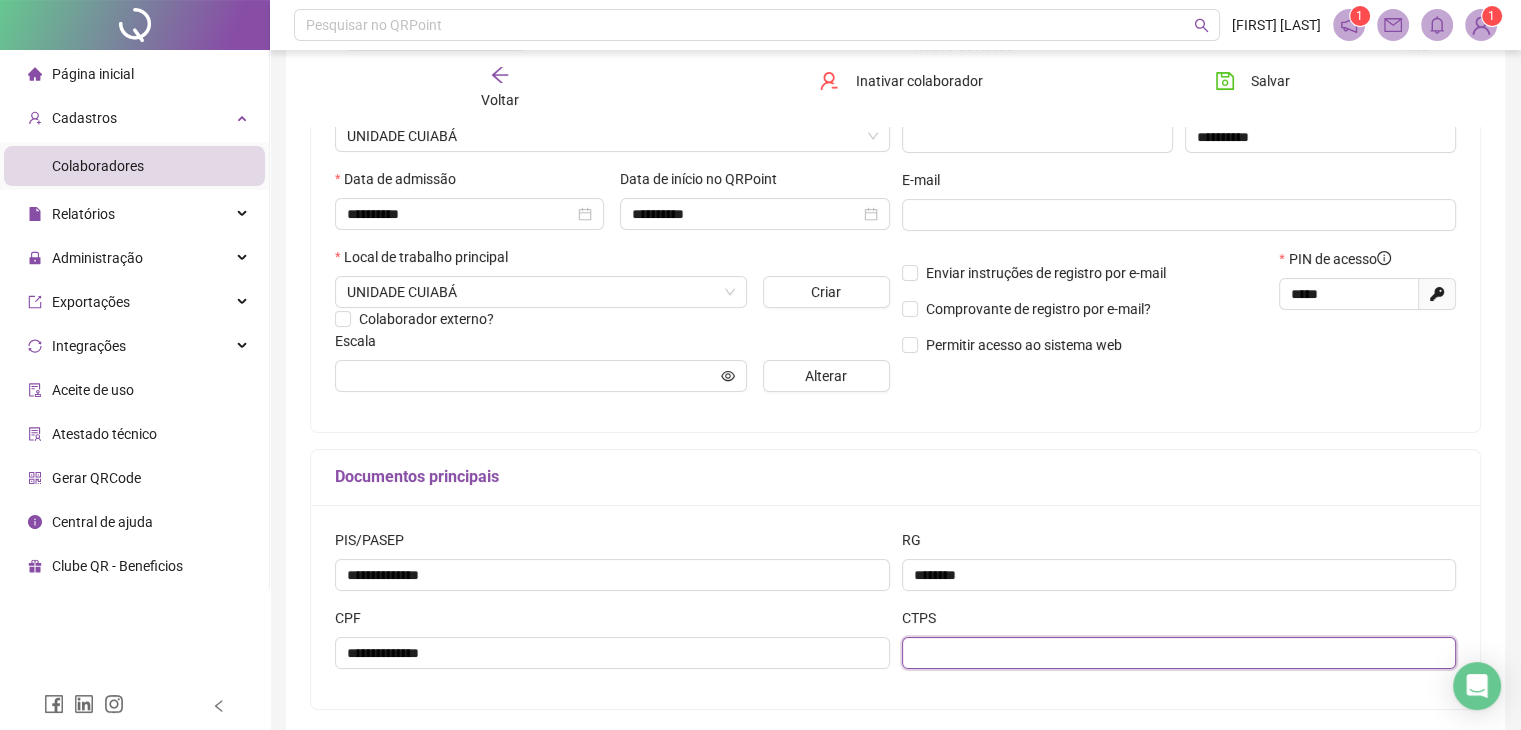 scroll, scrollTop: 211, scrollLeft: 0, axis: vertical 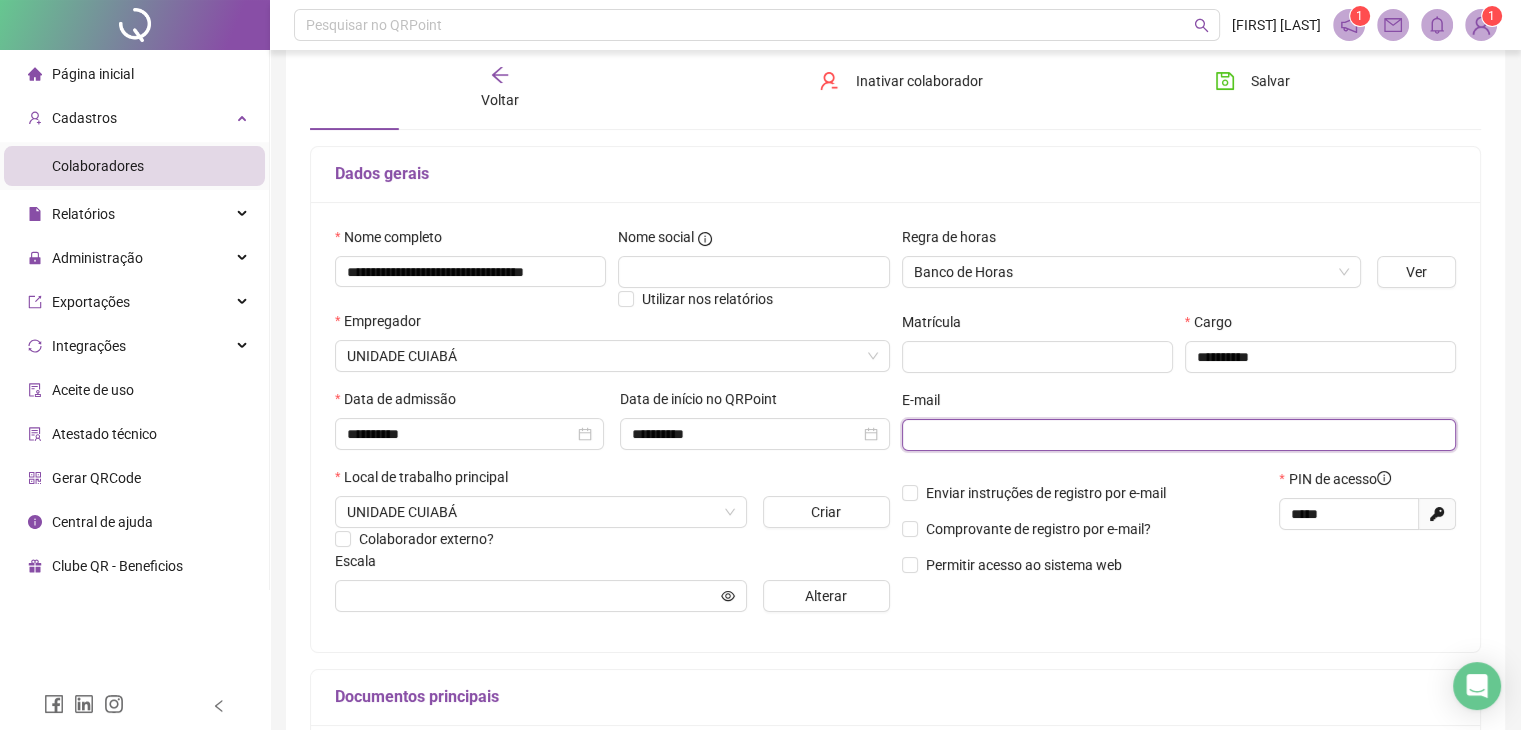 click at bounding box center (1177, 435) 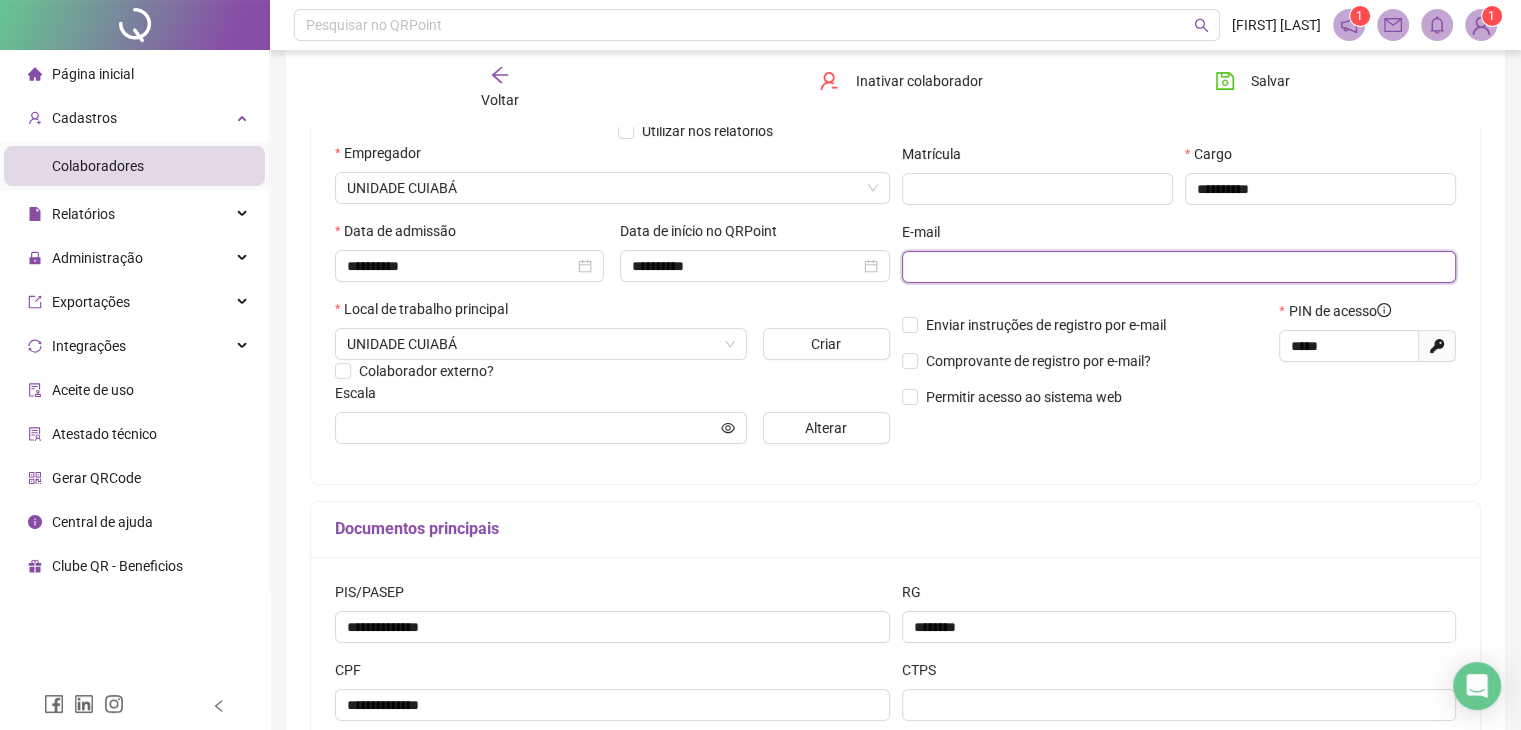 scroll, scrollTop: 411, scrollLeft: 0, axis: vertical 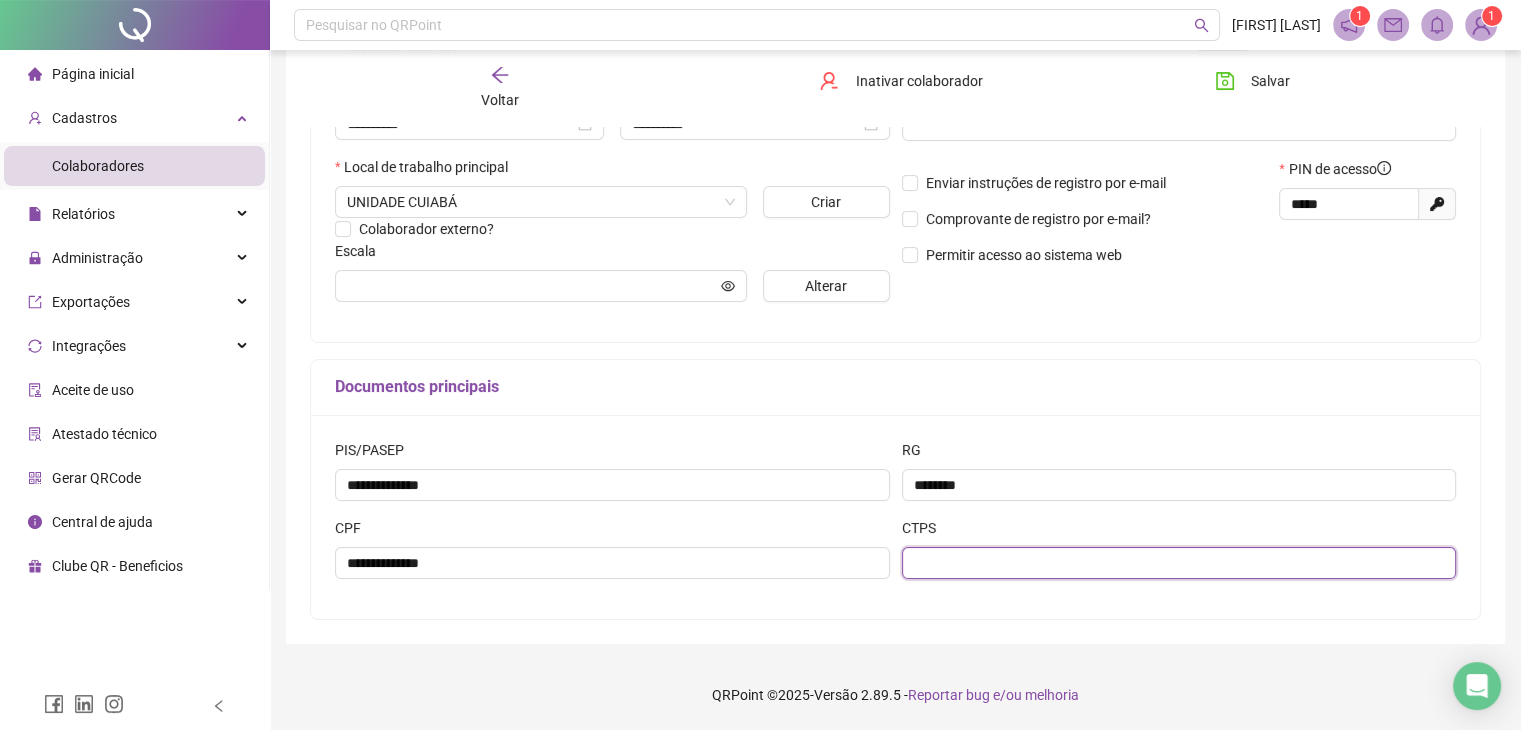 click at bounding box center [1179, 563] 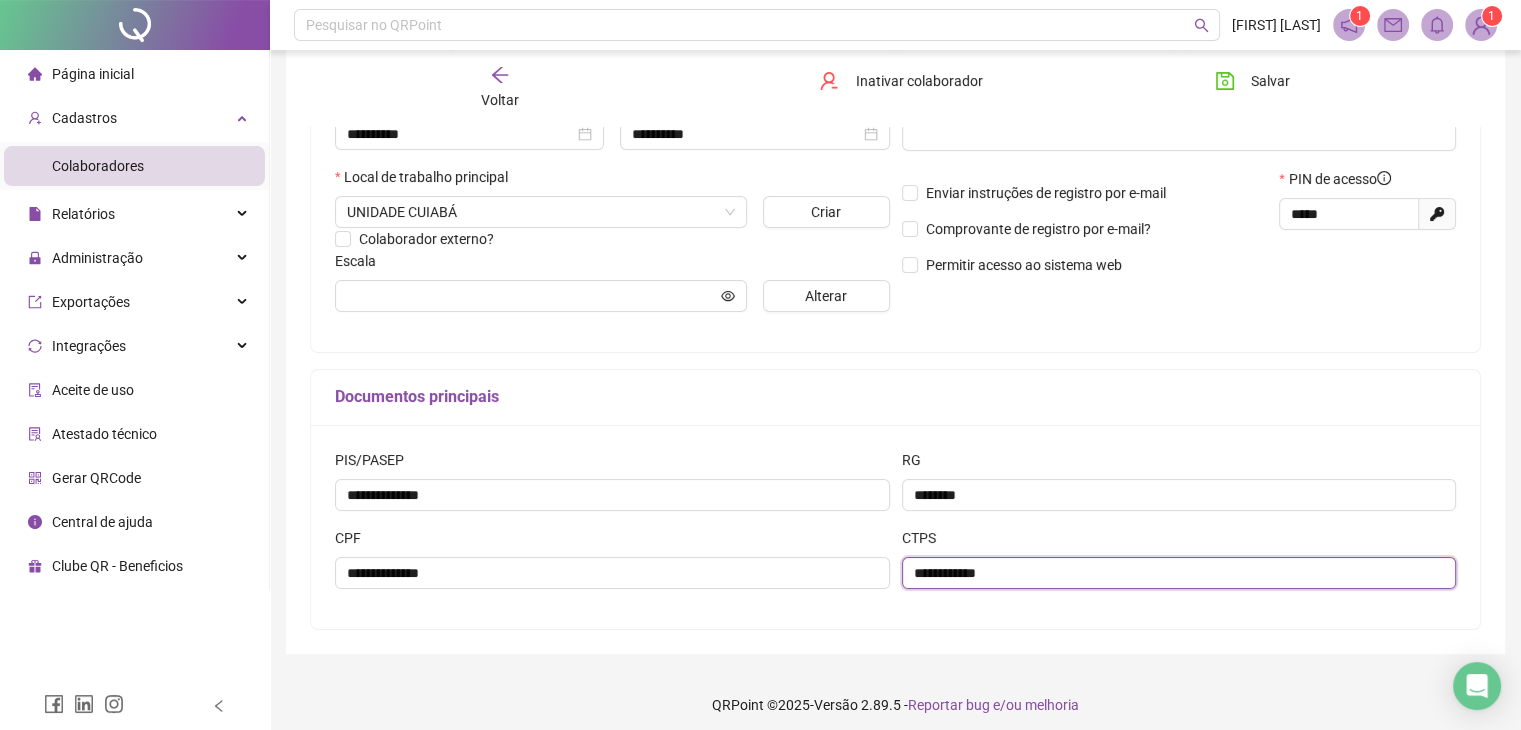 scroll, scrollTop: 0, scrollLeft: 0, axis: both 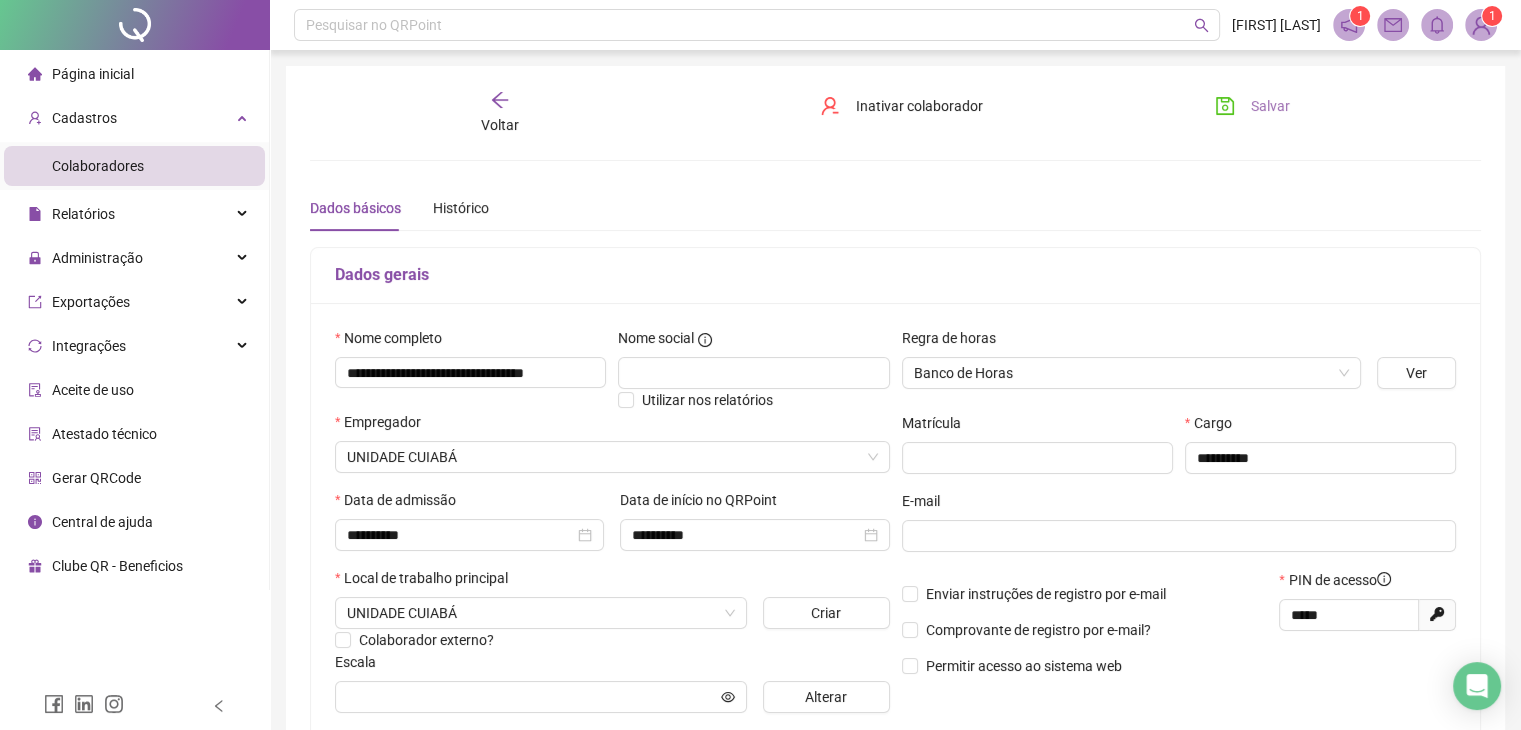 type on "**********" 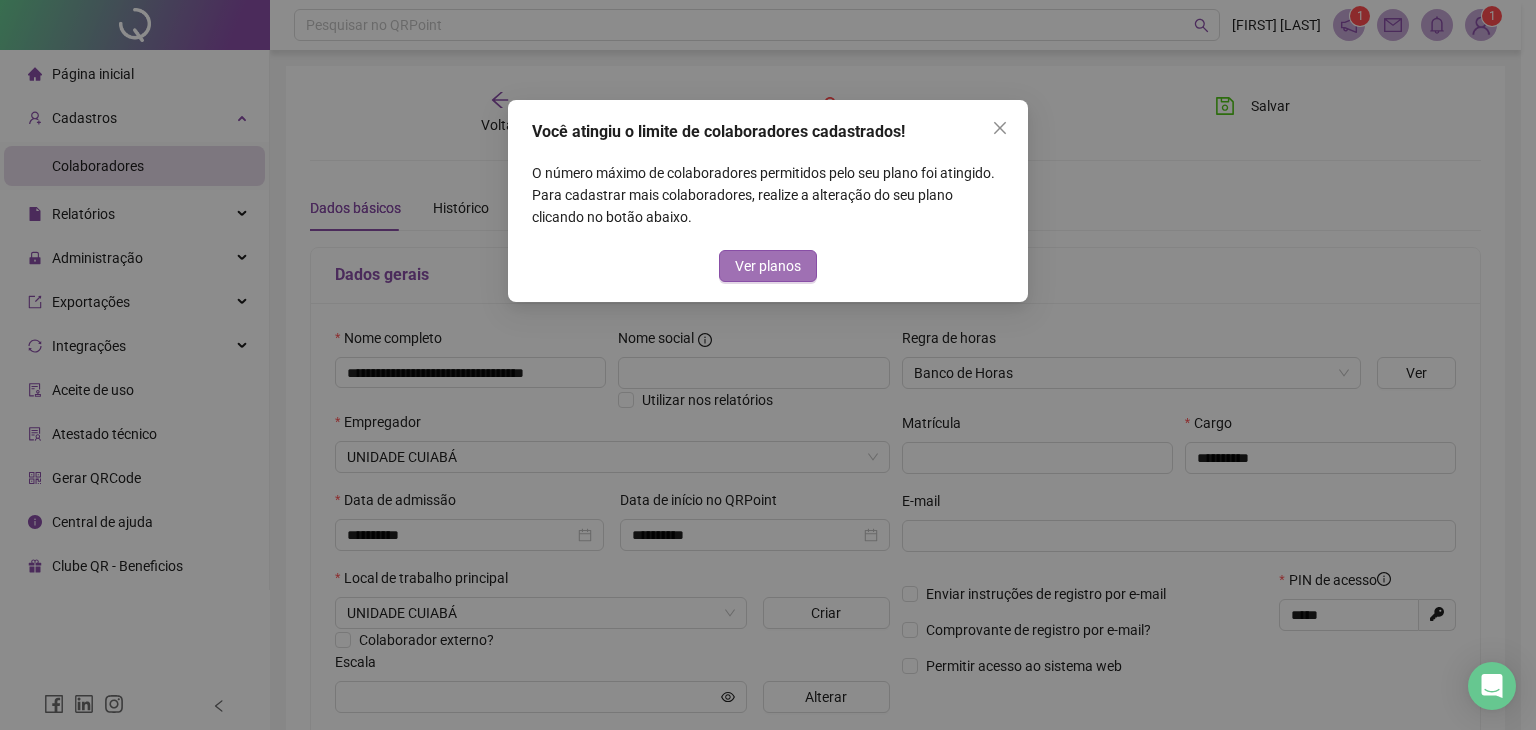 click on "Ver planos" at bounding box center (768, 266) 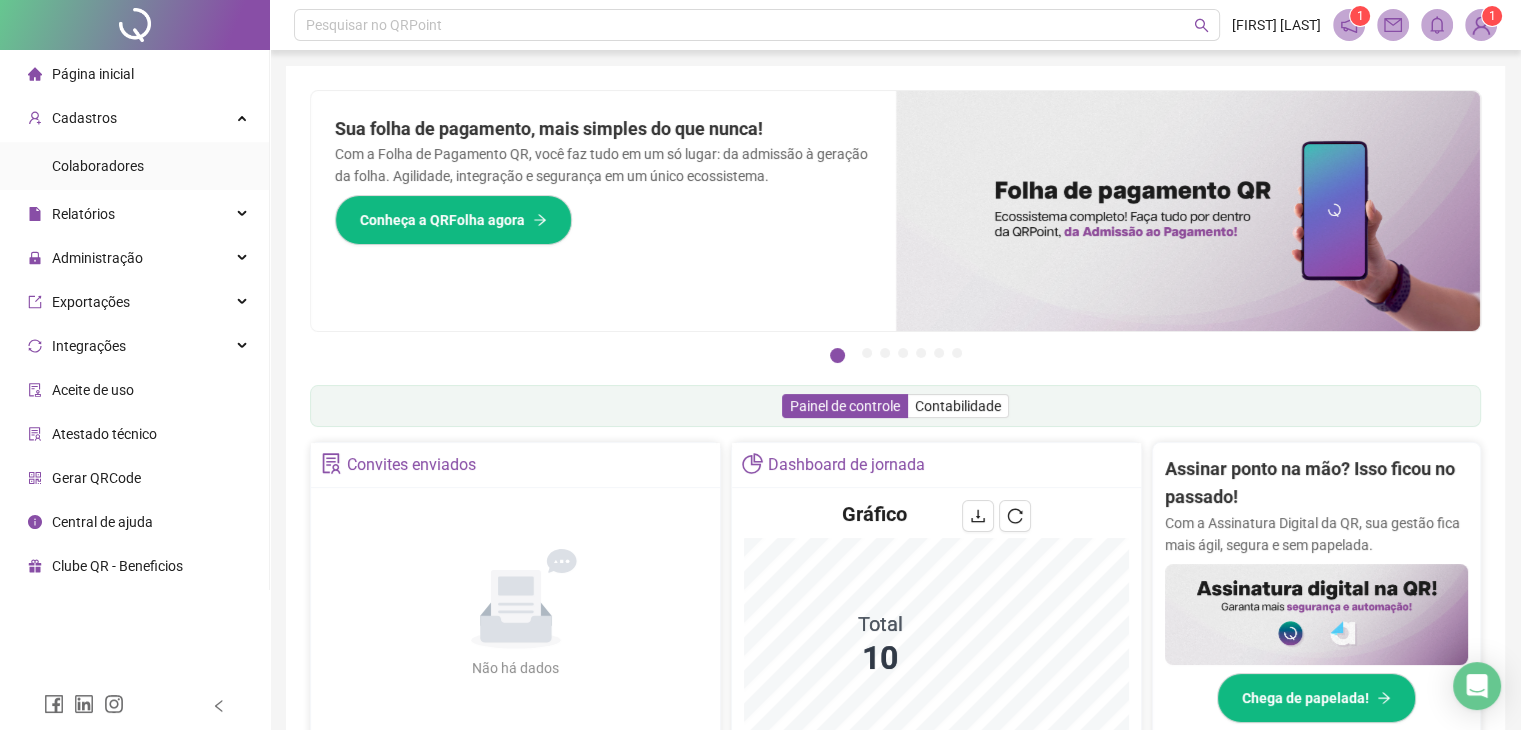 scroll, scrollTop: 0, scrollLeft: 0, axis: both 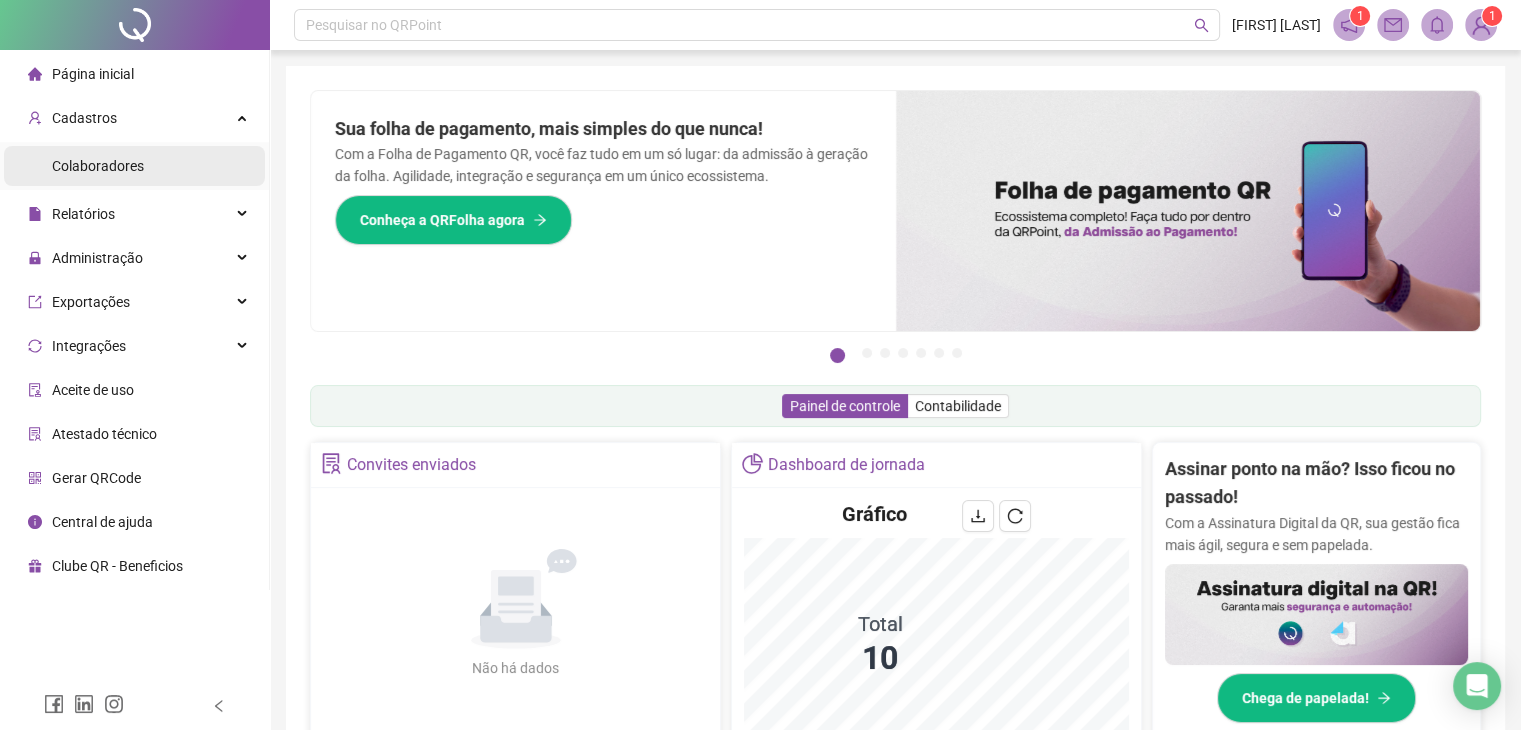 click on "Colaboradores" at bounding box center (98, 166) 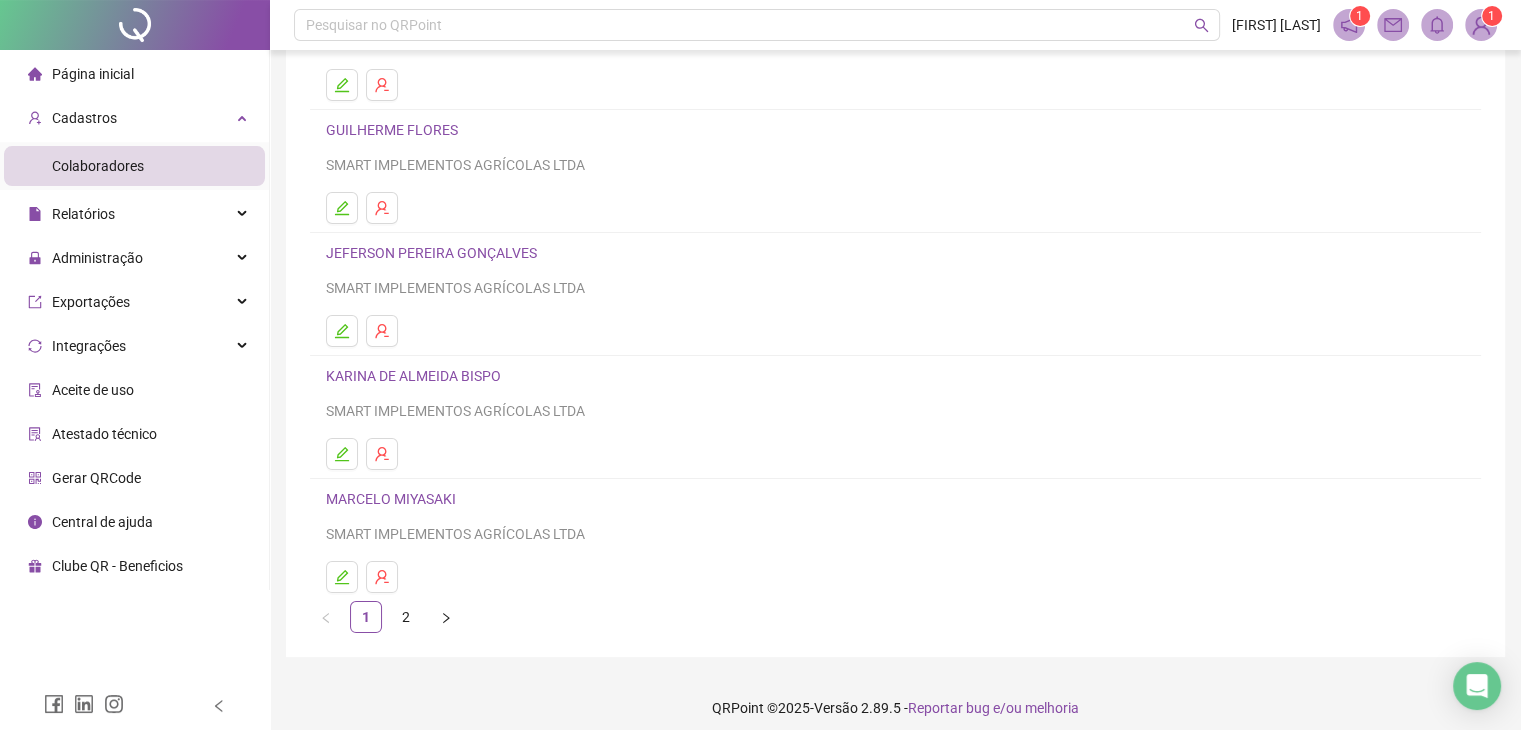 scroll, scrollTop: 236, scrollLeft: 0, axis: vertical 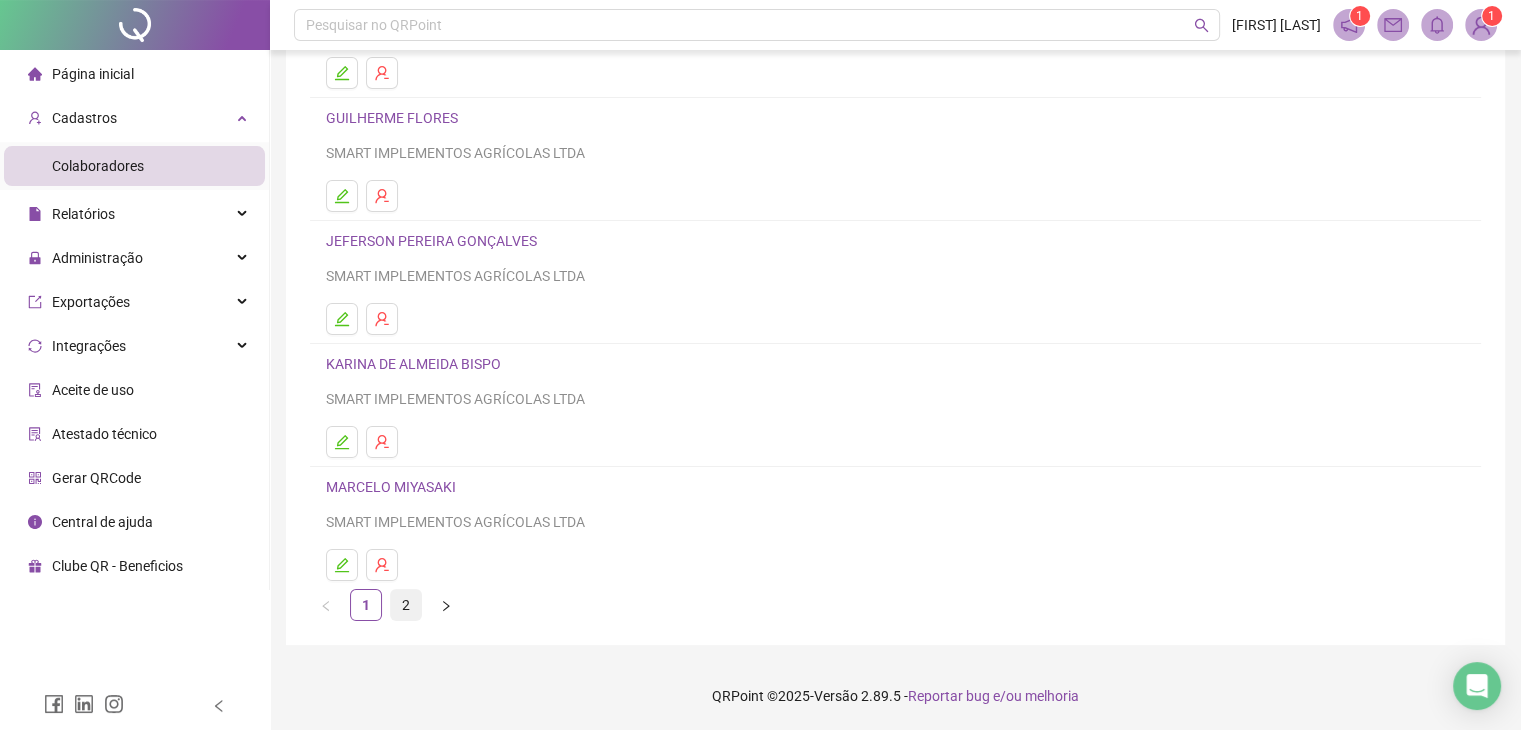 click on "2" at bounding box center (406, 605) 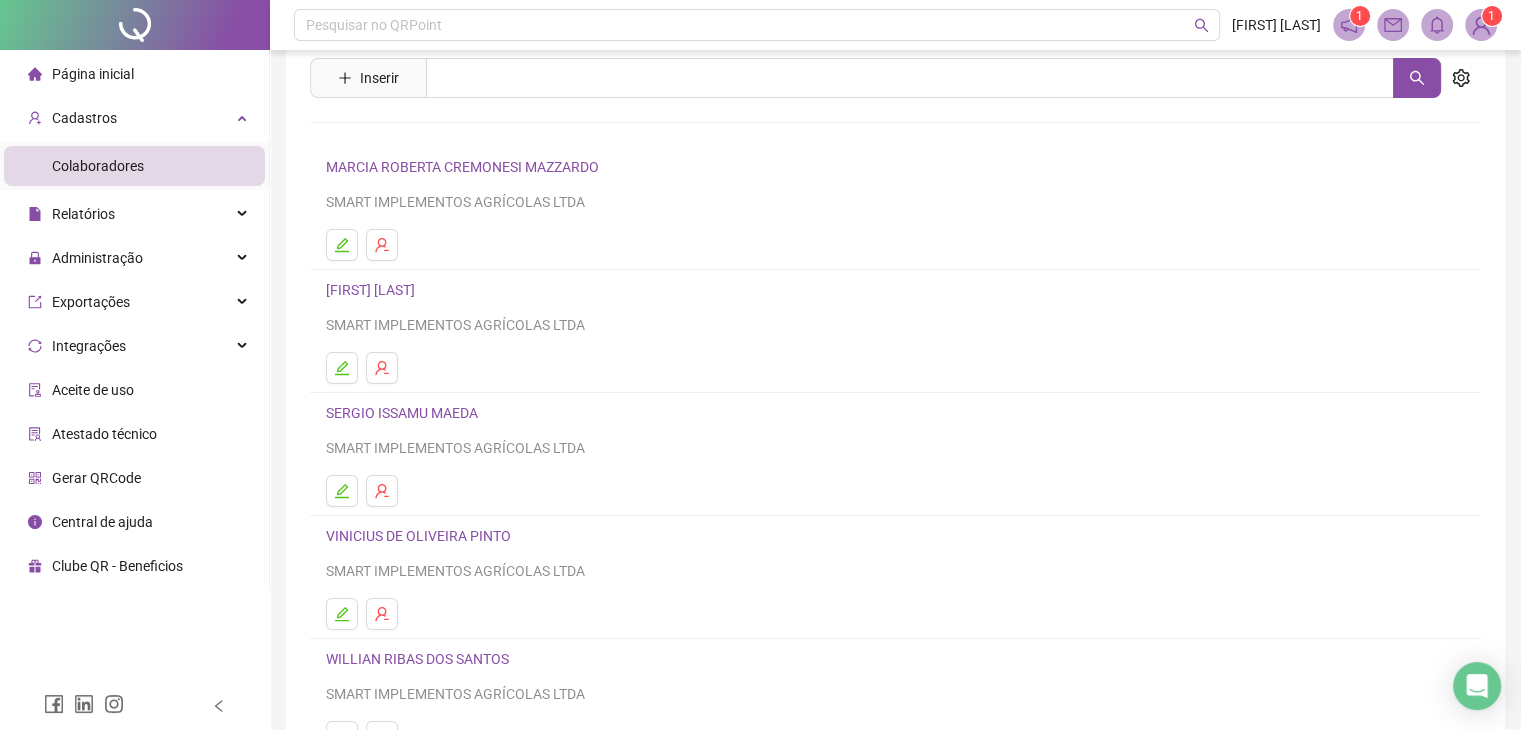 scroll, scrollTop: 0, scrollLeft: 0, axis: both 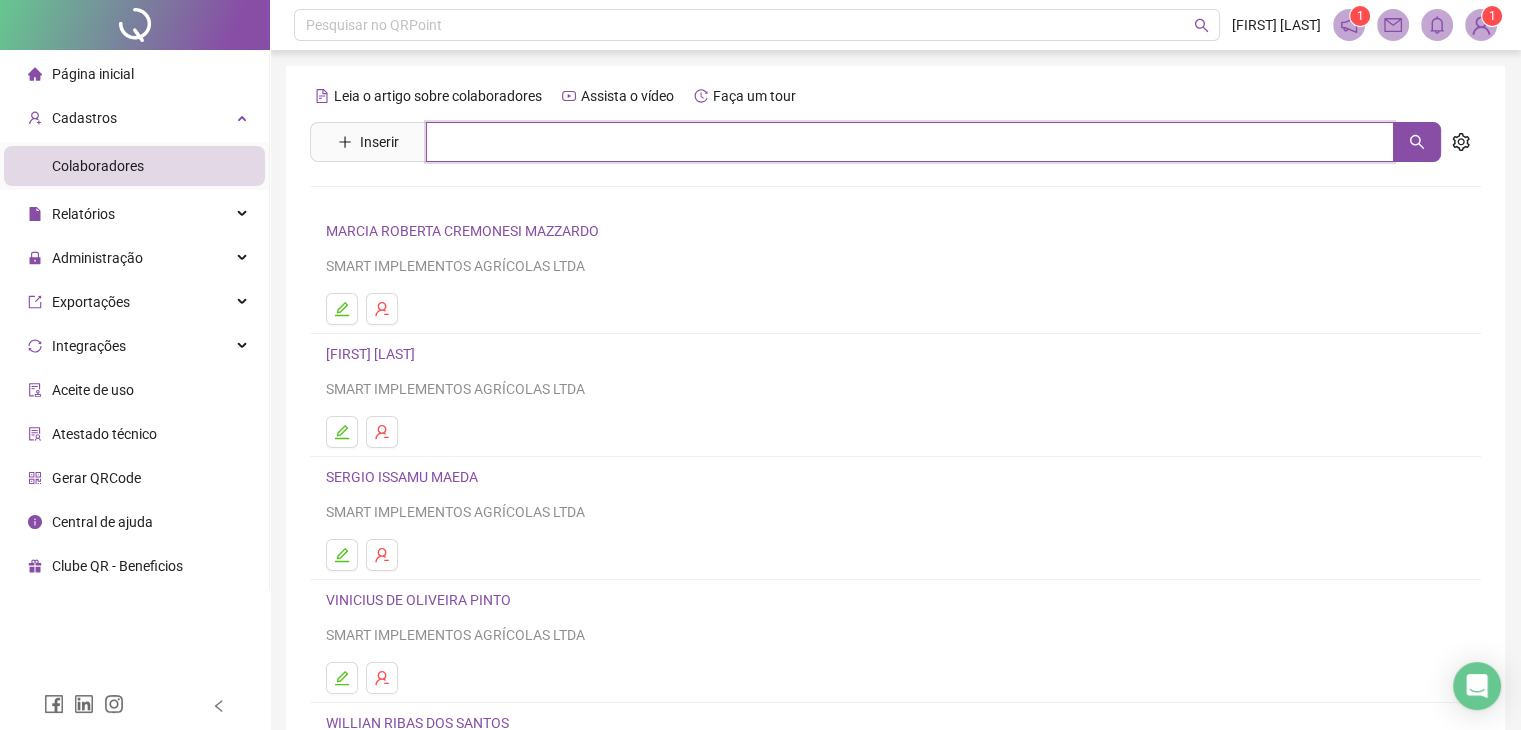 click at bounding box center [910, 142] 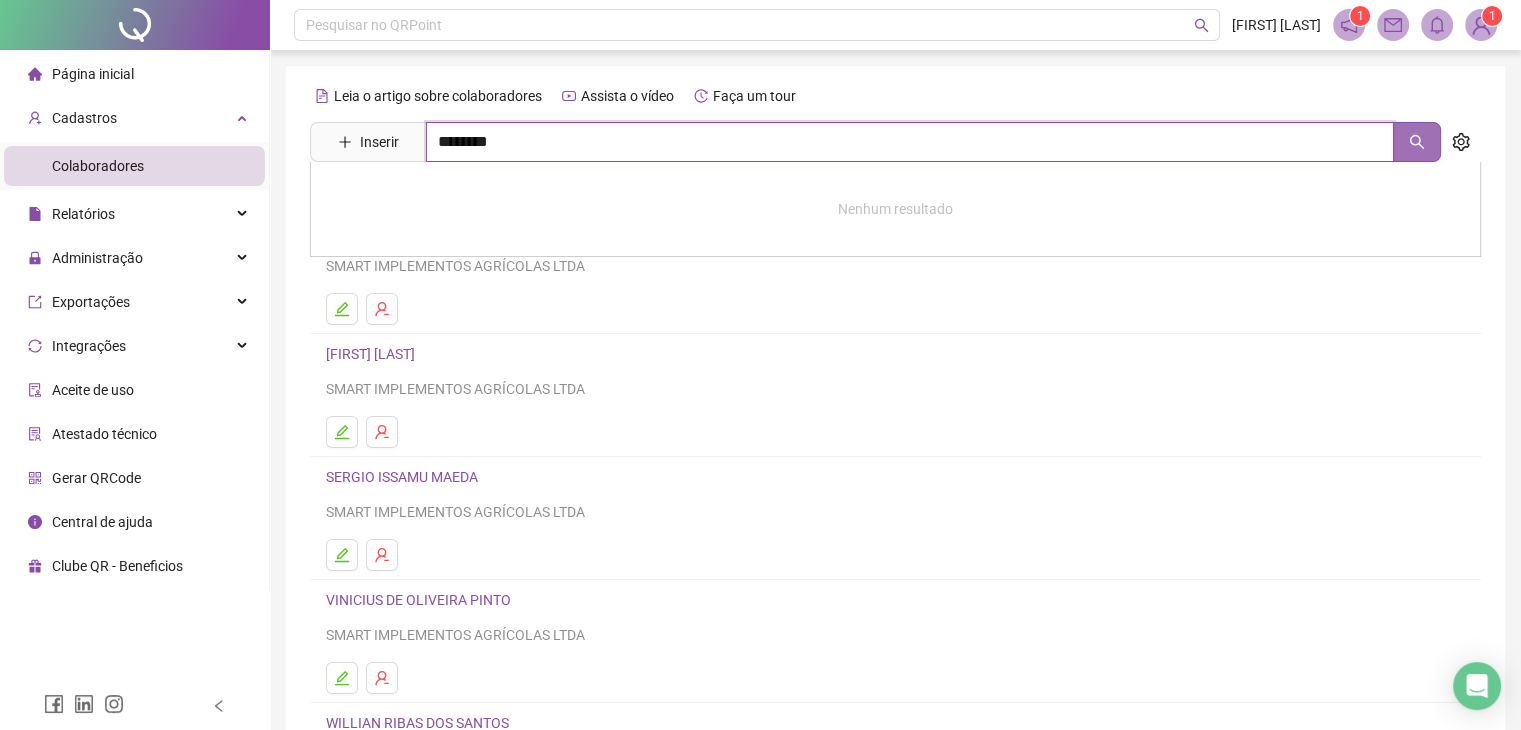 click 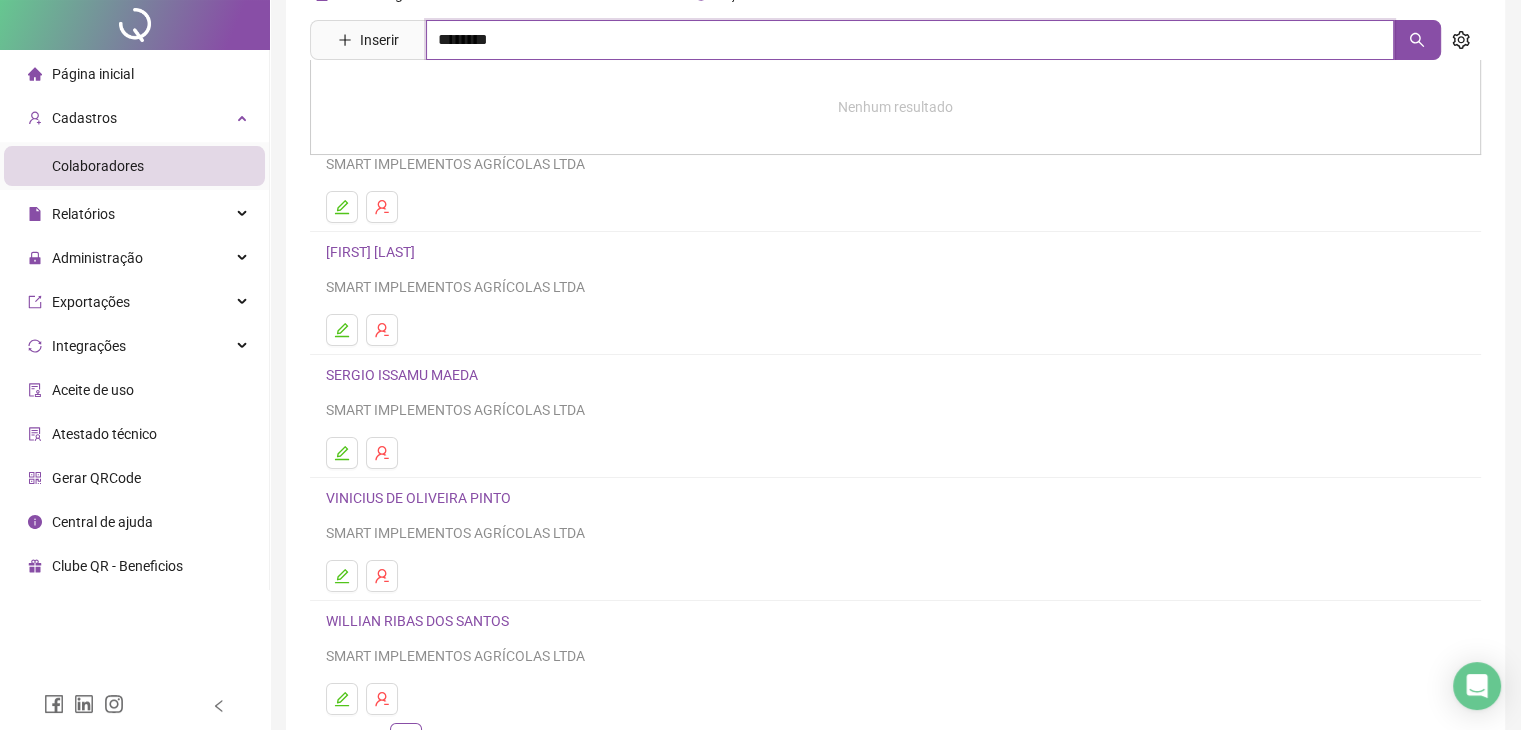 scroll, scrollTop: 0, scrollLeft: 0, axis: both 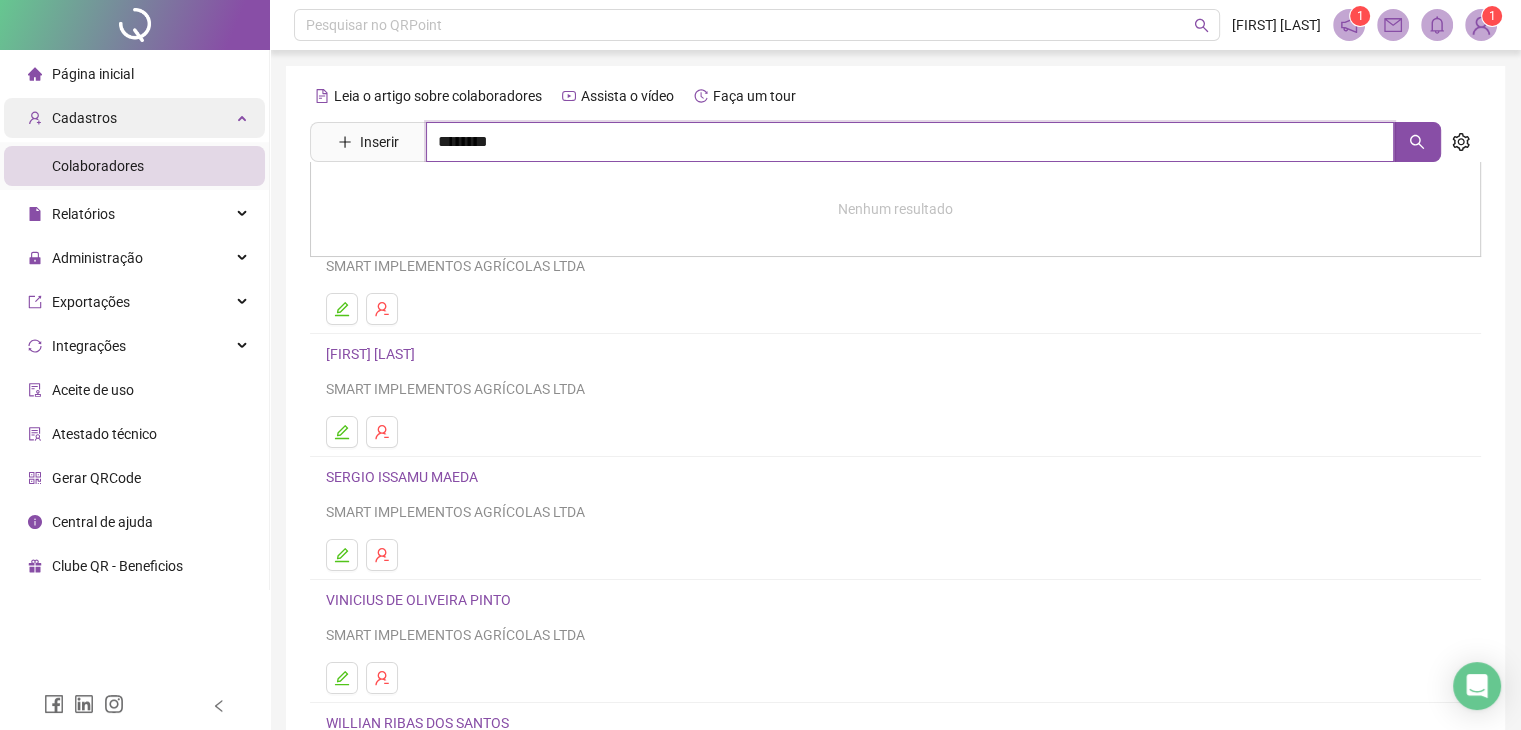 type on "********" 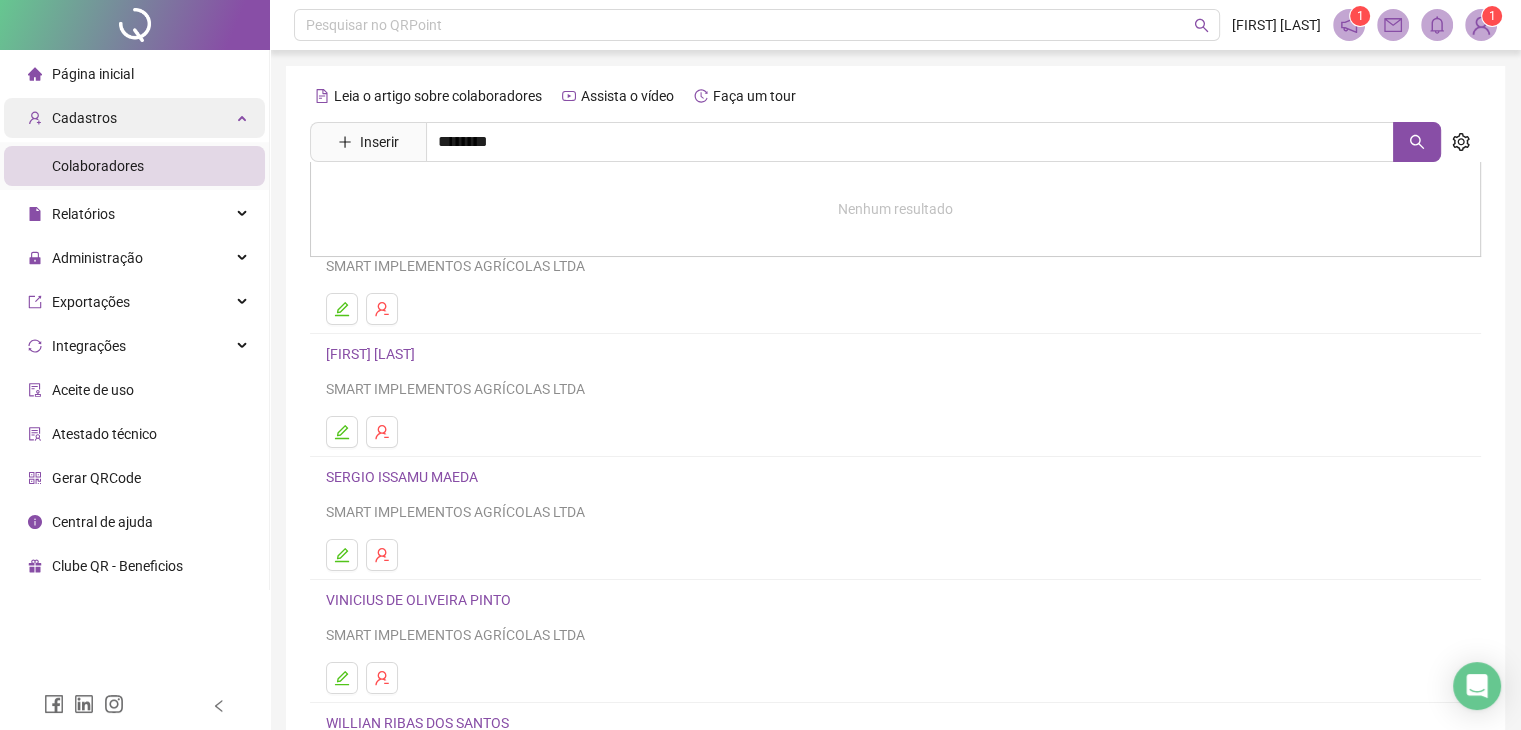 click on "Cadastros" at bounding box center (84, 118) 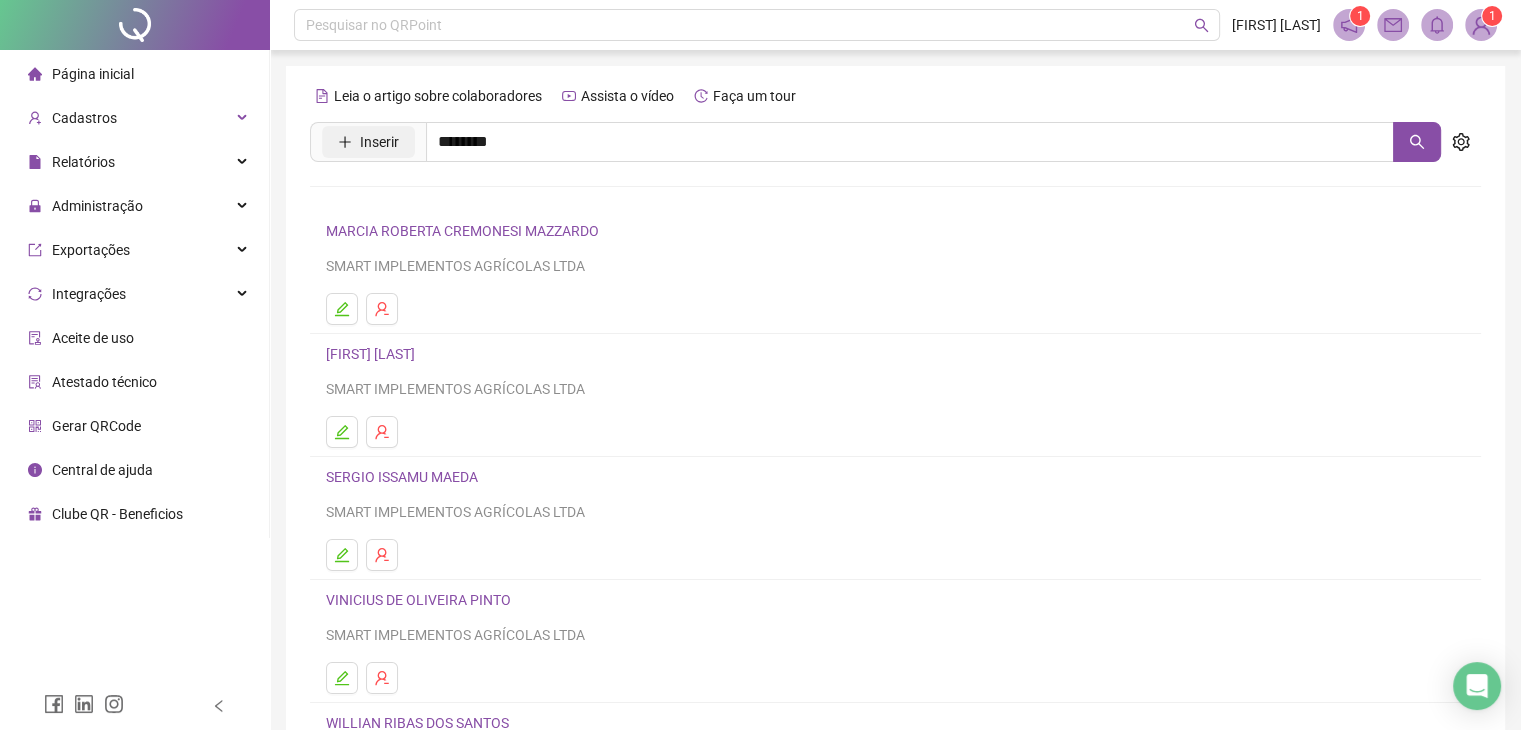 click on "Inserir" at bounding box center [368, 142] 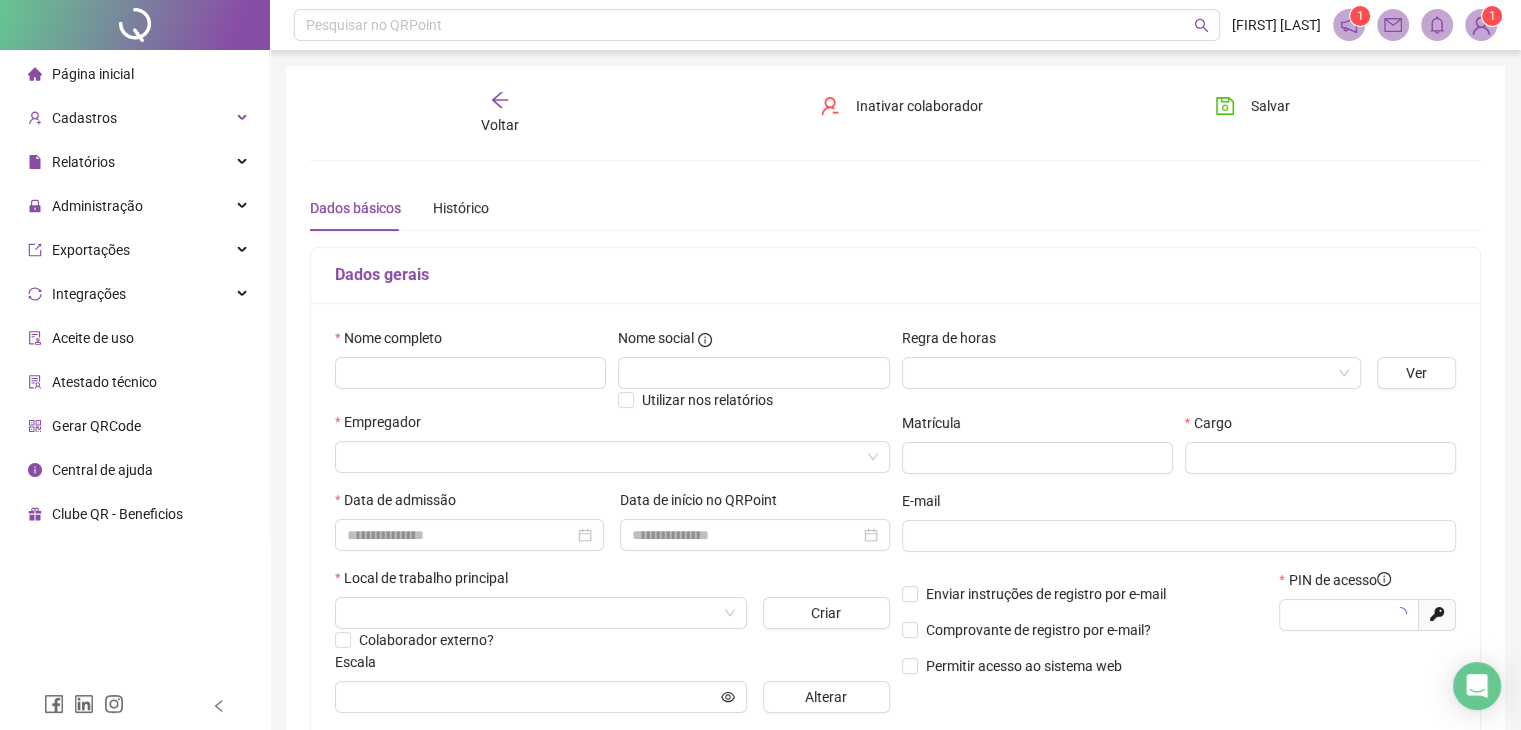 type on "*****" 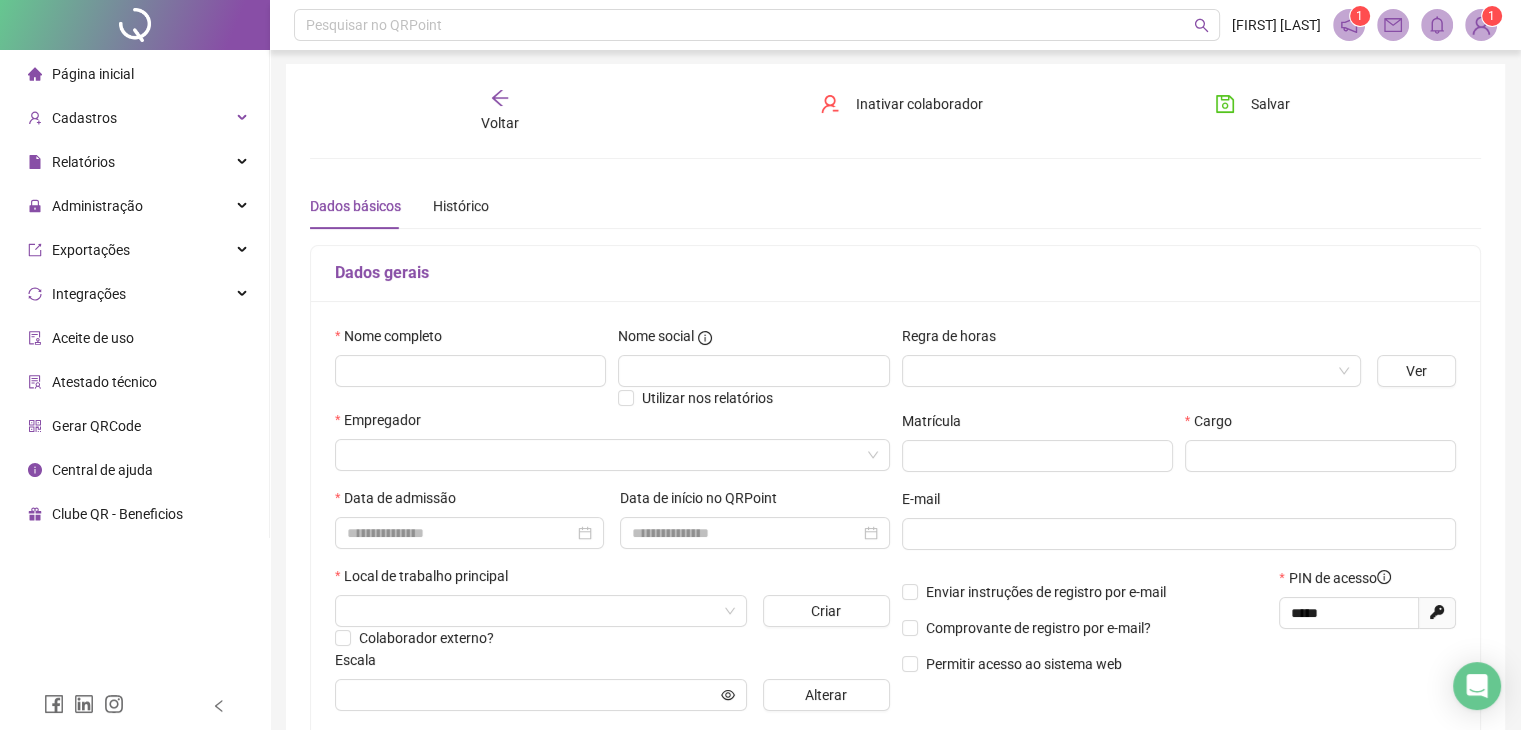 scroll, scrollTop: 0, scrollLeft: 0, axis: both 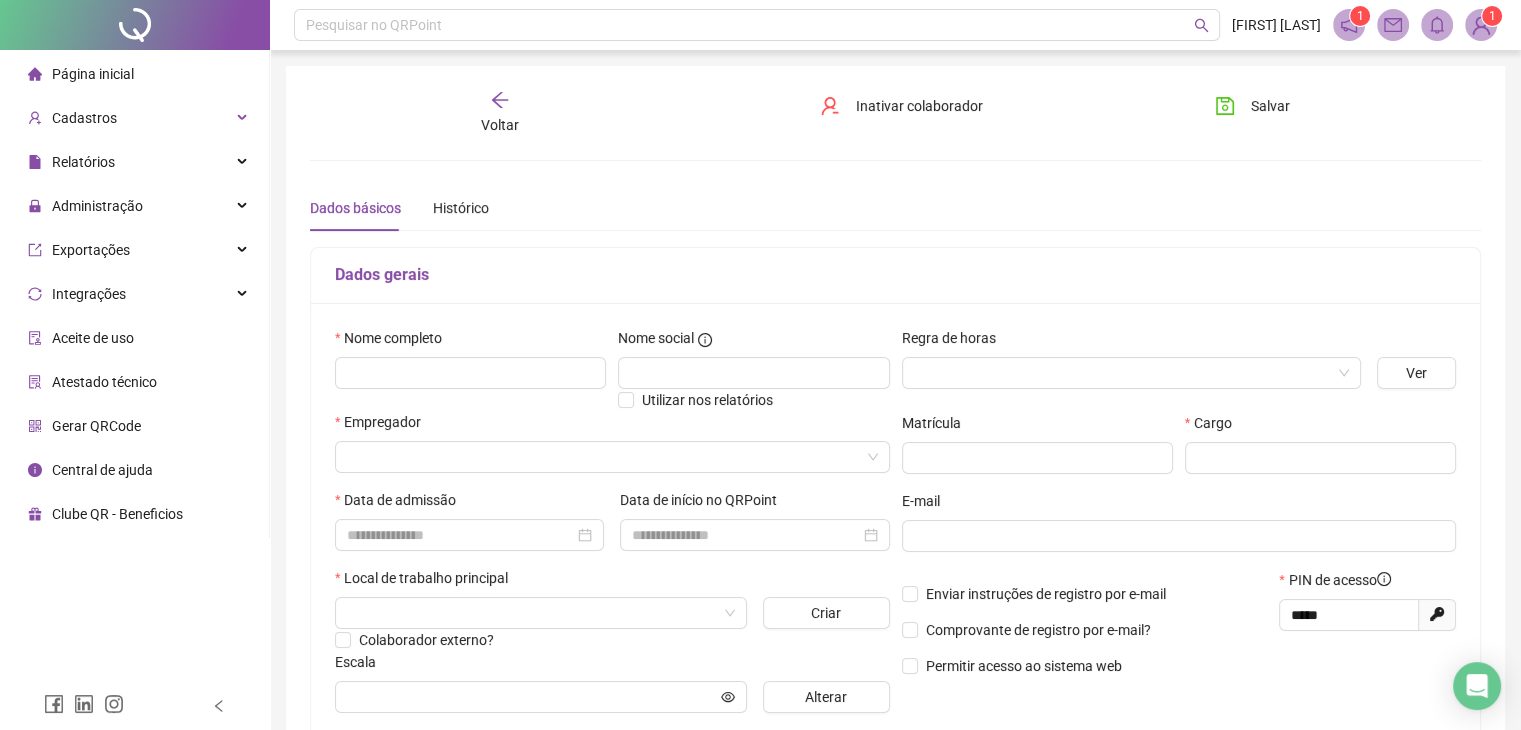 click on "Aceite de uso" at bounding box center (93, 338) 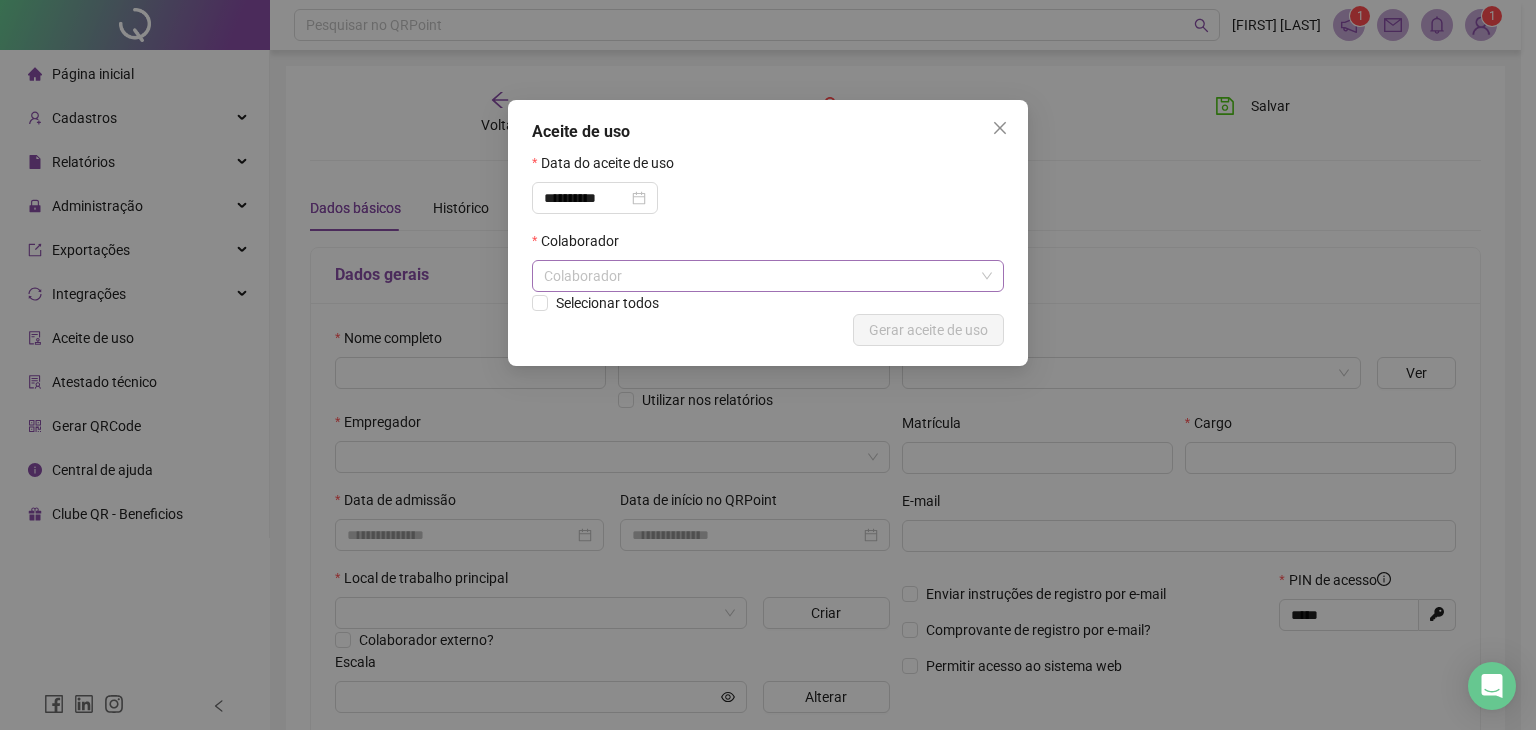 click on "Colaborador" at bounding box center (768, 276) 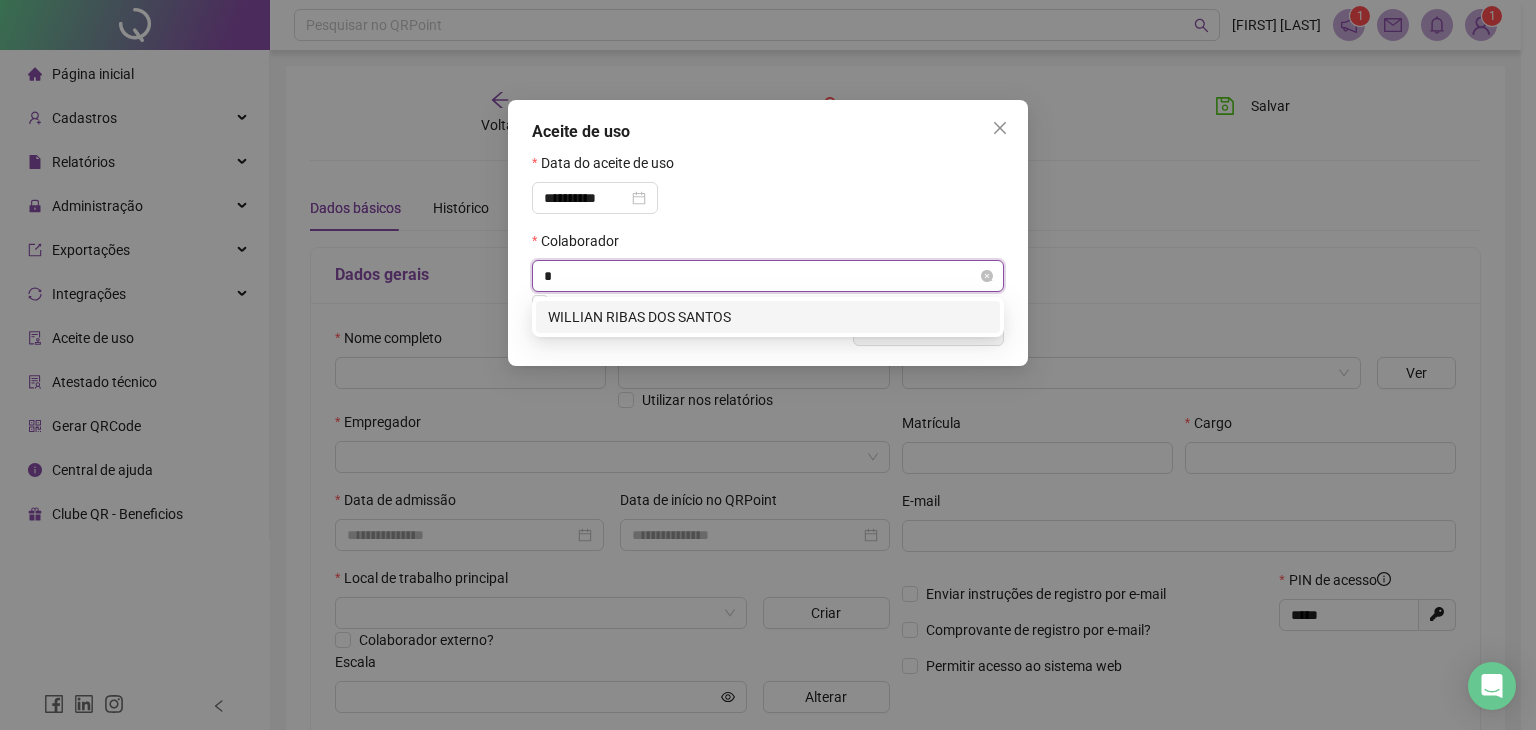 type on "**" 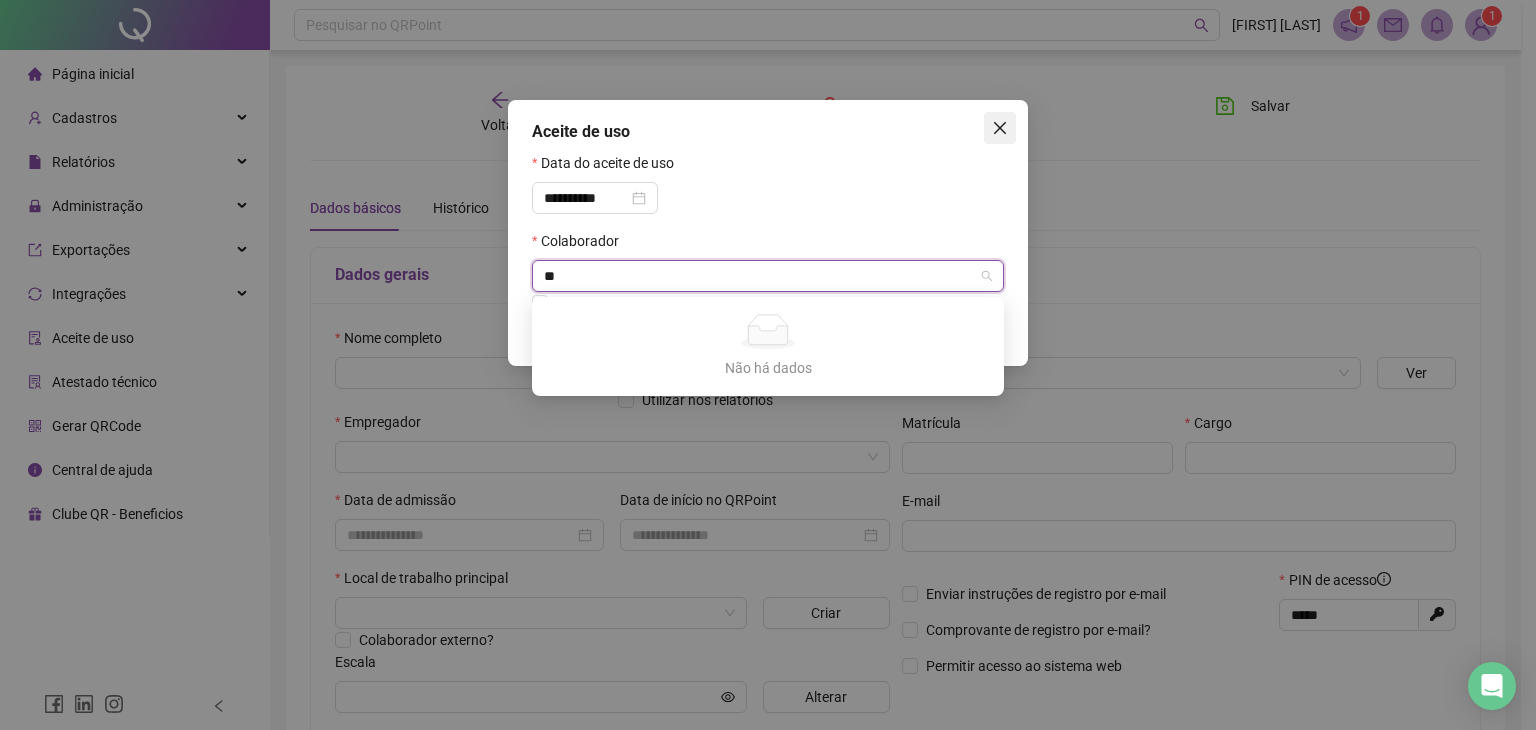 type 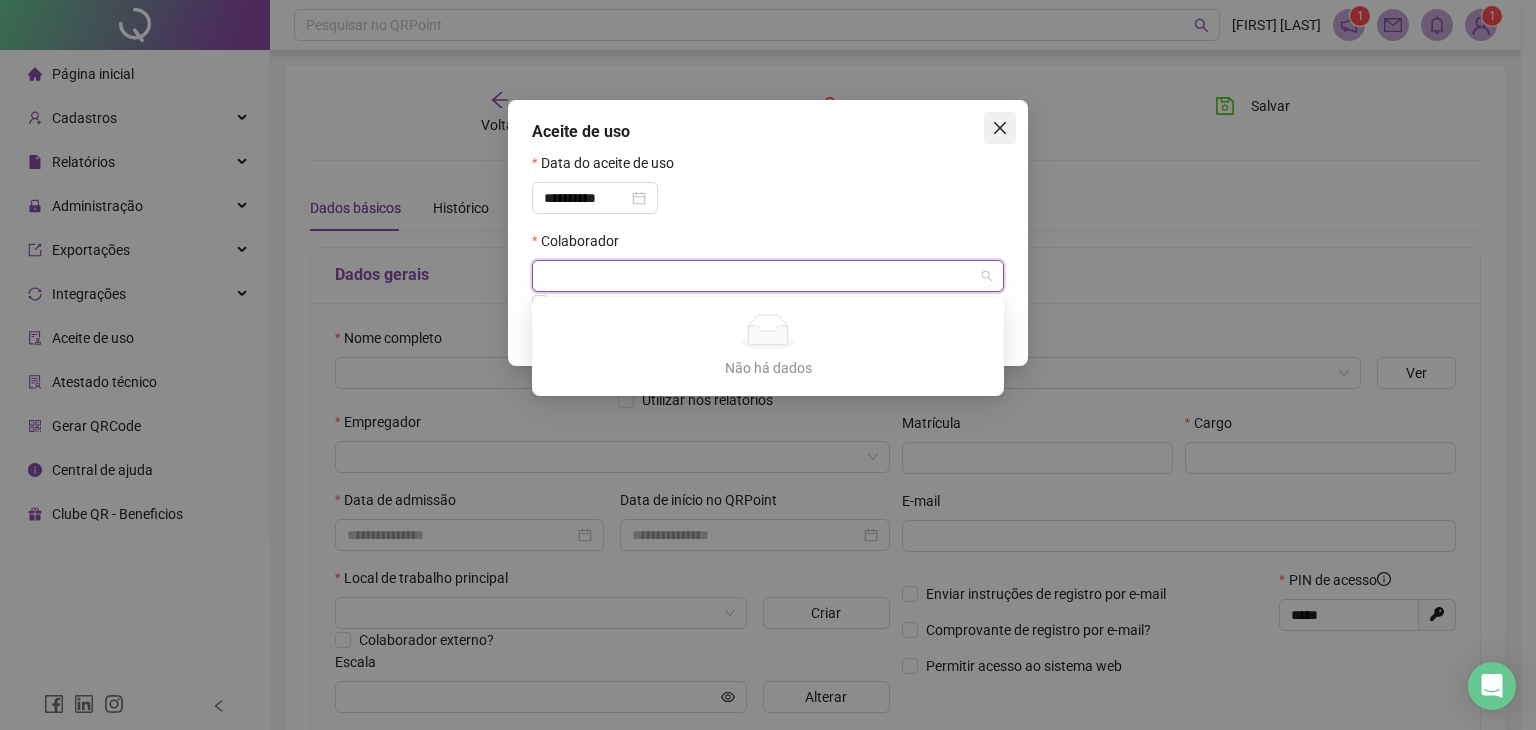 click 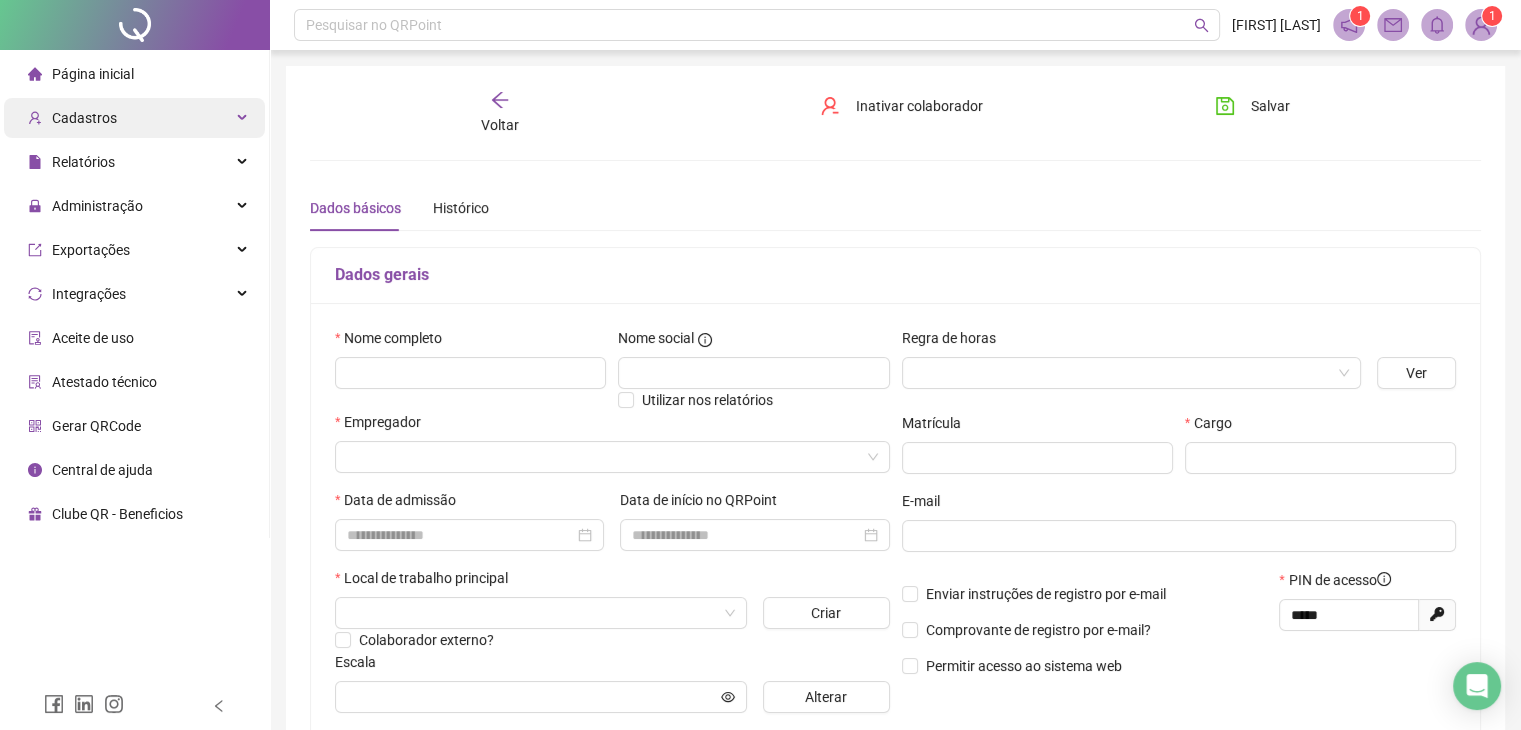 click on "Cadastros" at bounding box center [134, 118] 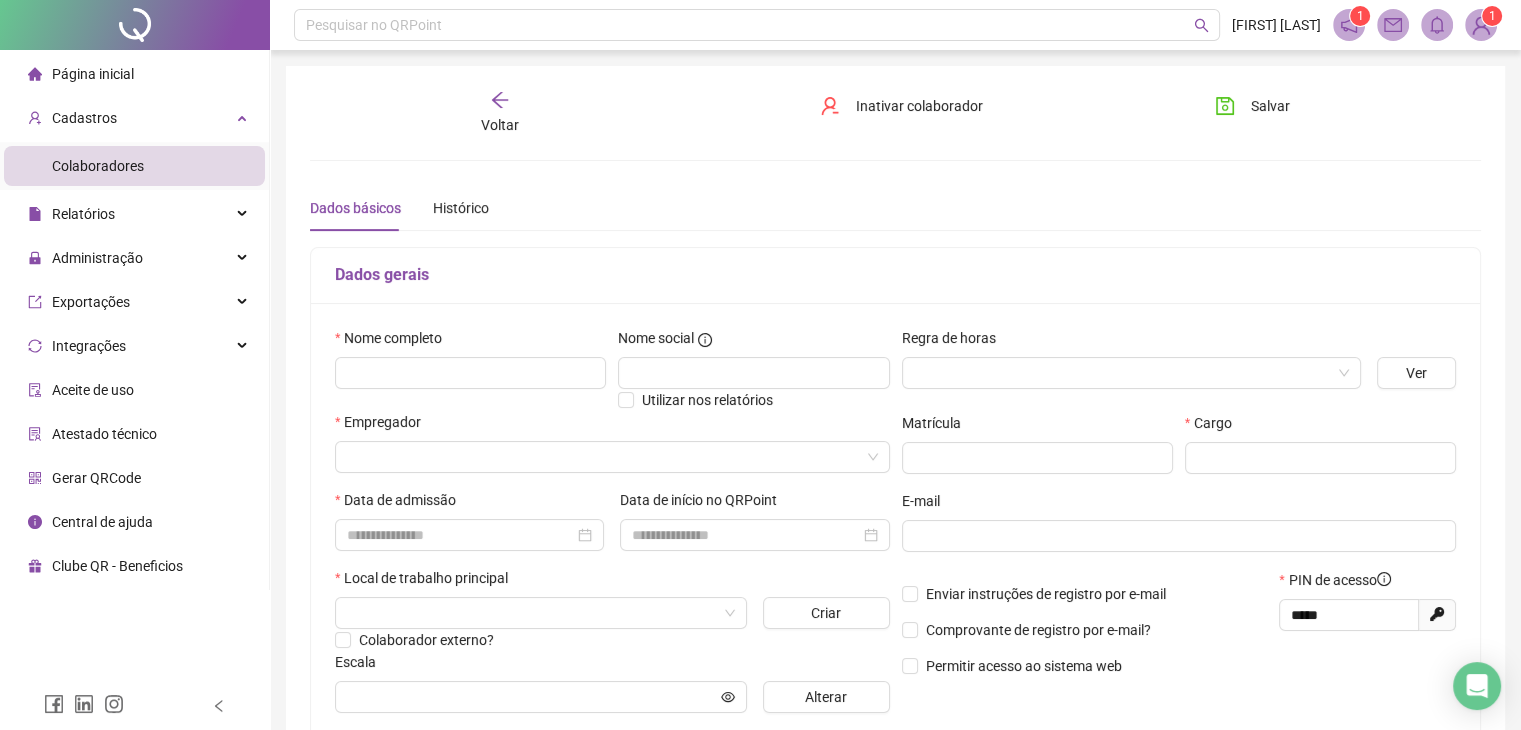 click on "Colaboradores" at bounding box center (98, 166) 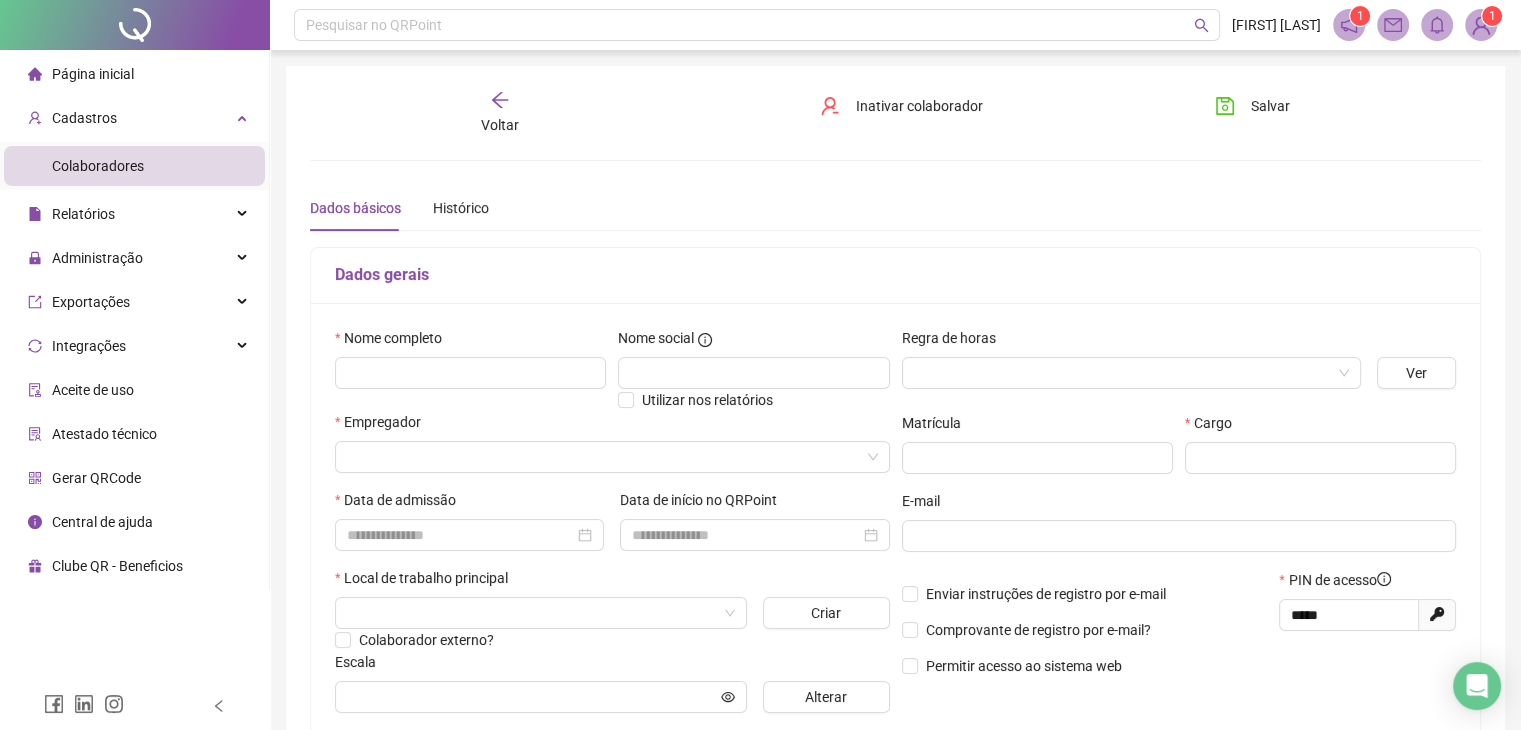 click on "Colaboradores" at bounding box center [134, 166] 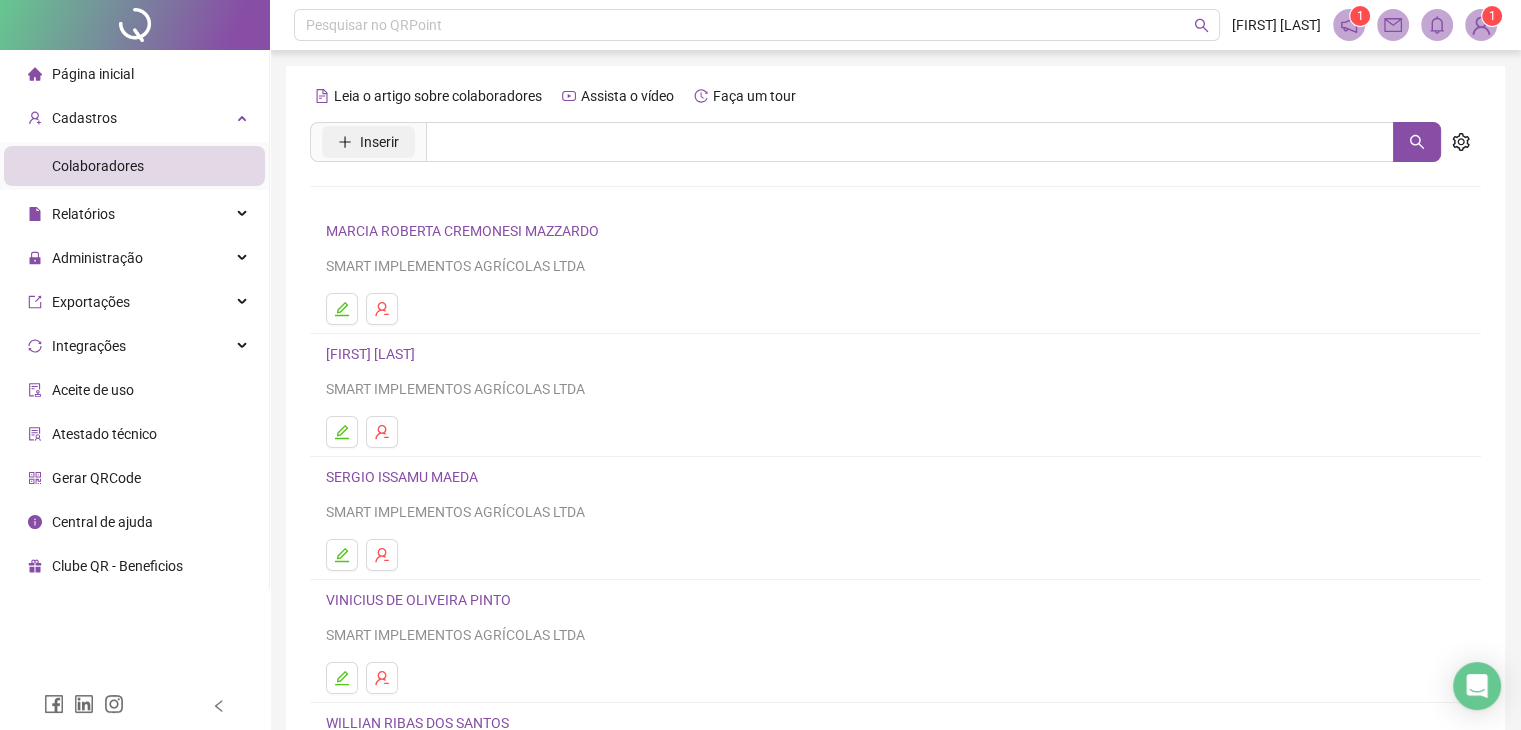 click on "Inserir" at bounding box center (379, 142) 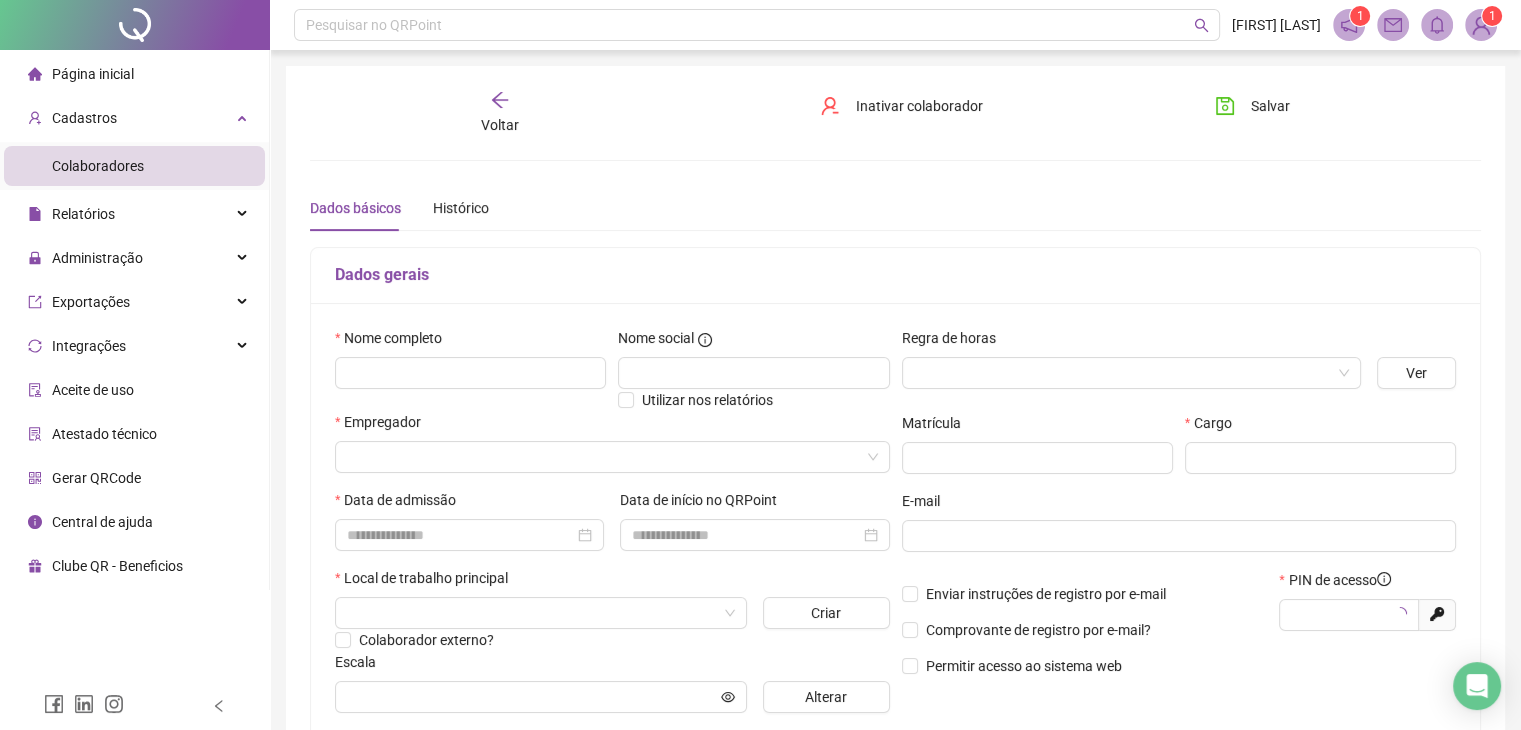 type on "*****" 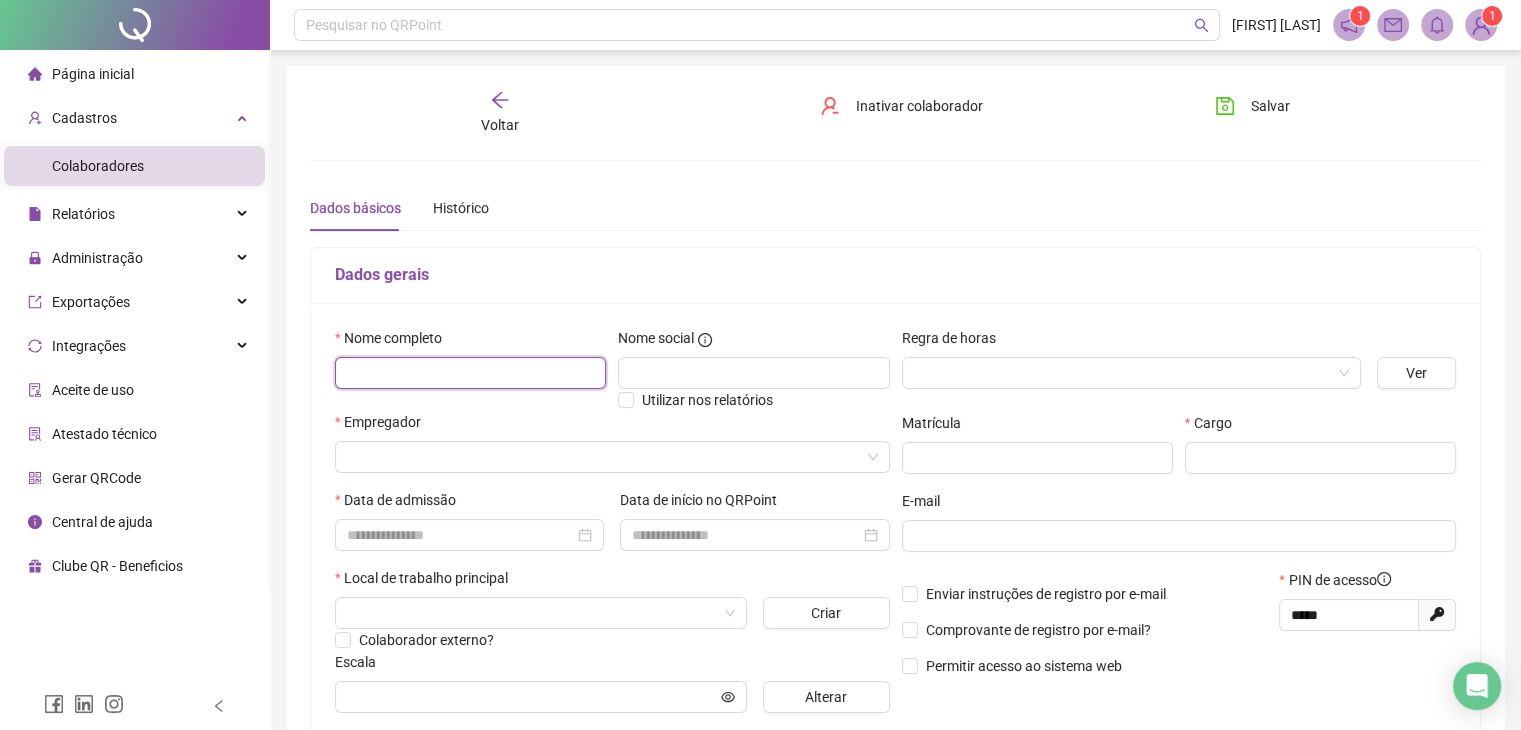 click at bounding box center [470, 373] 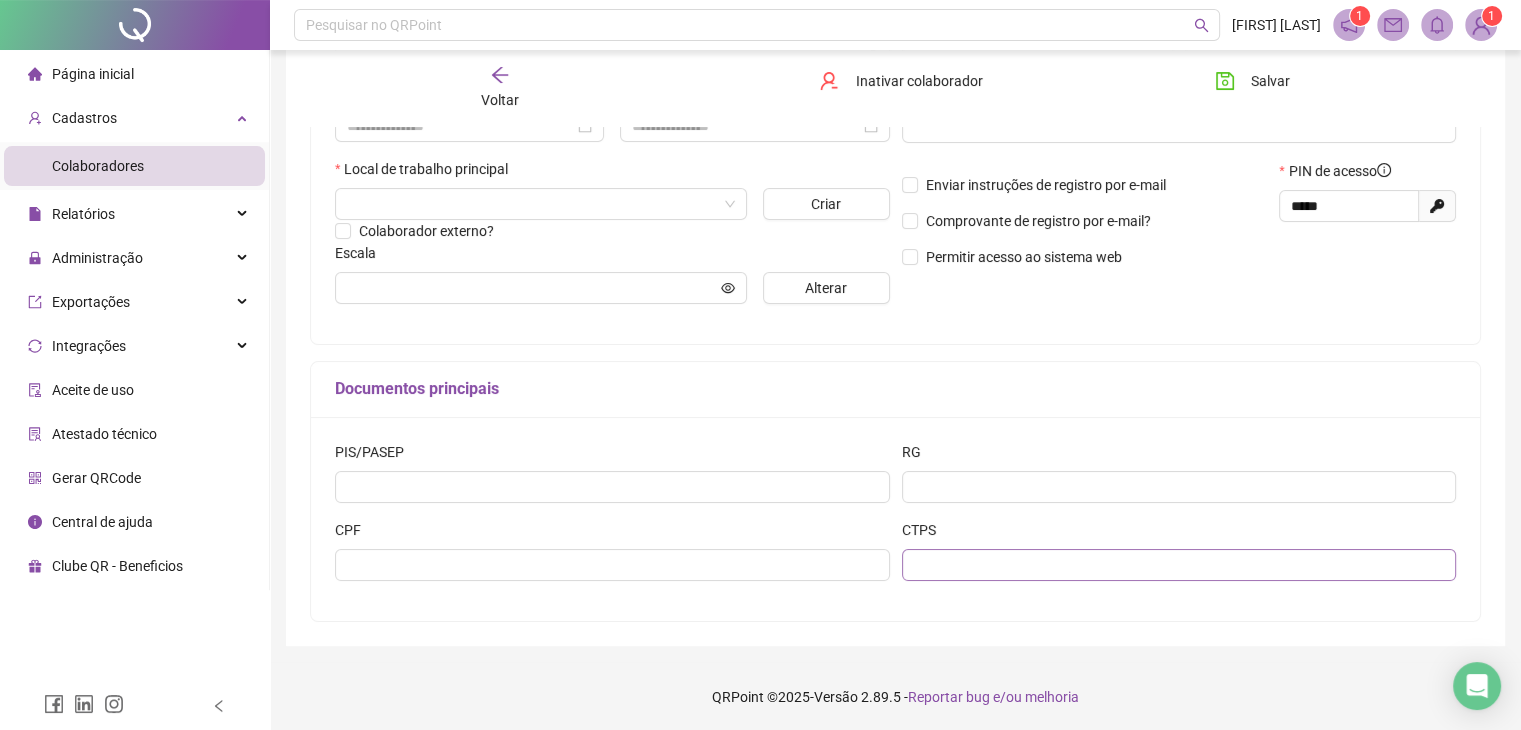 scroll, scrollTop: 411, scrollLeft: 0, axis: vertical 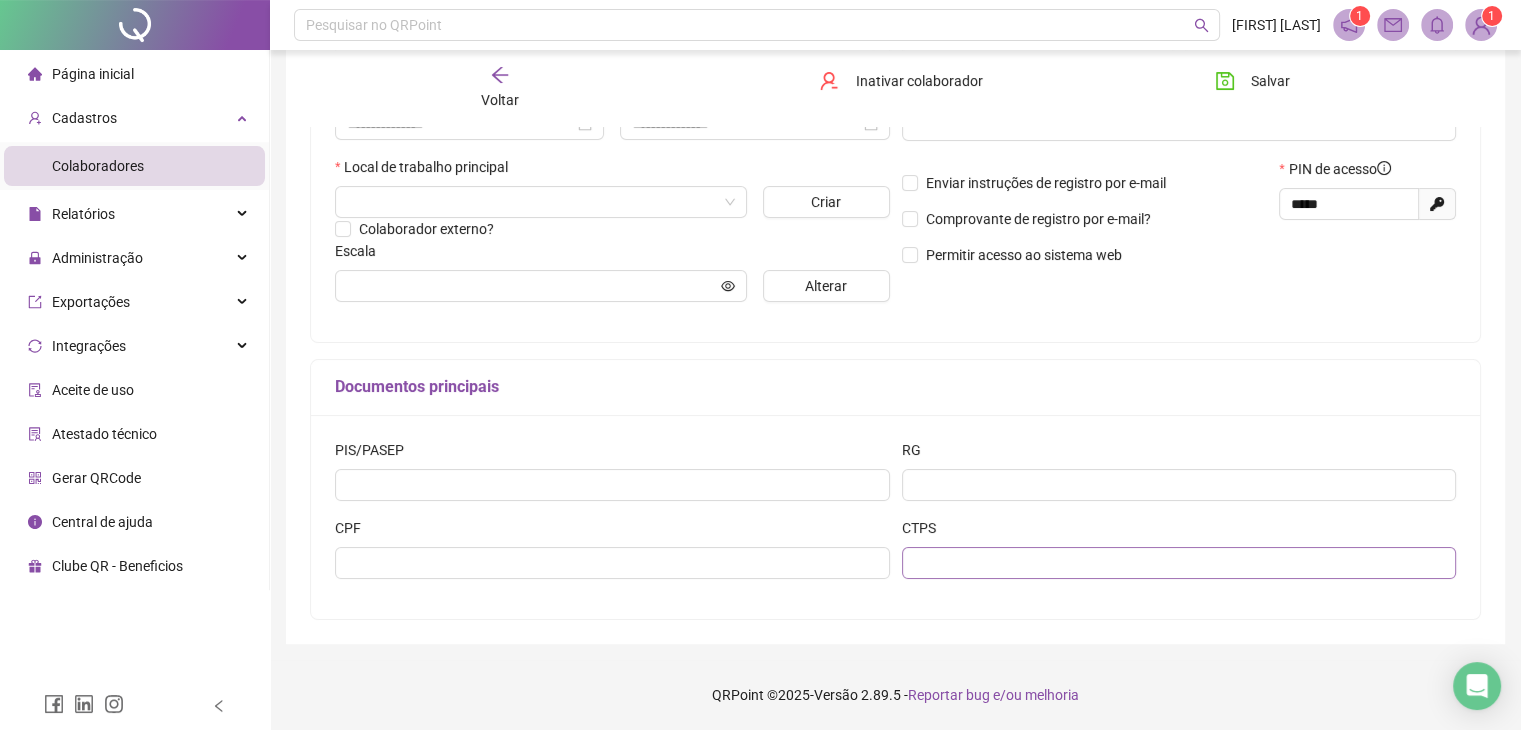 type on "**********" 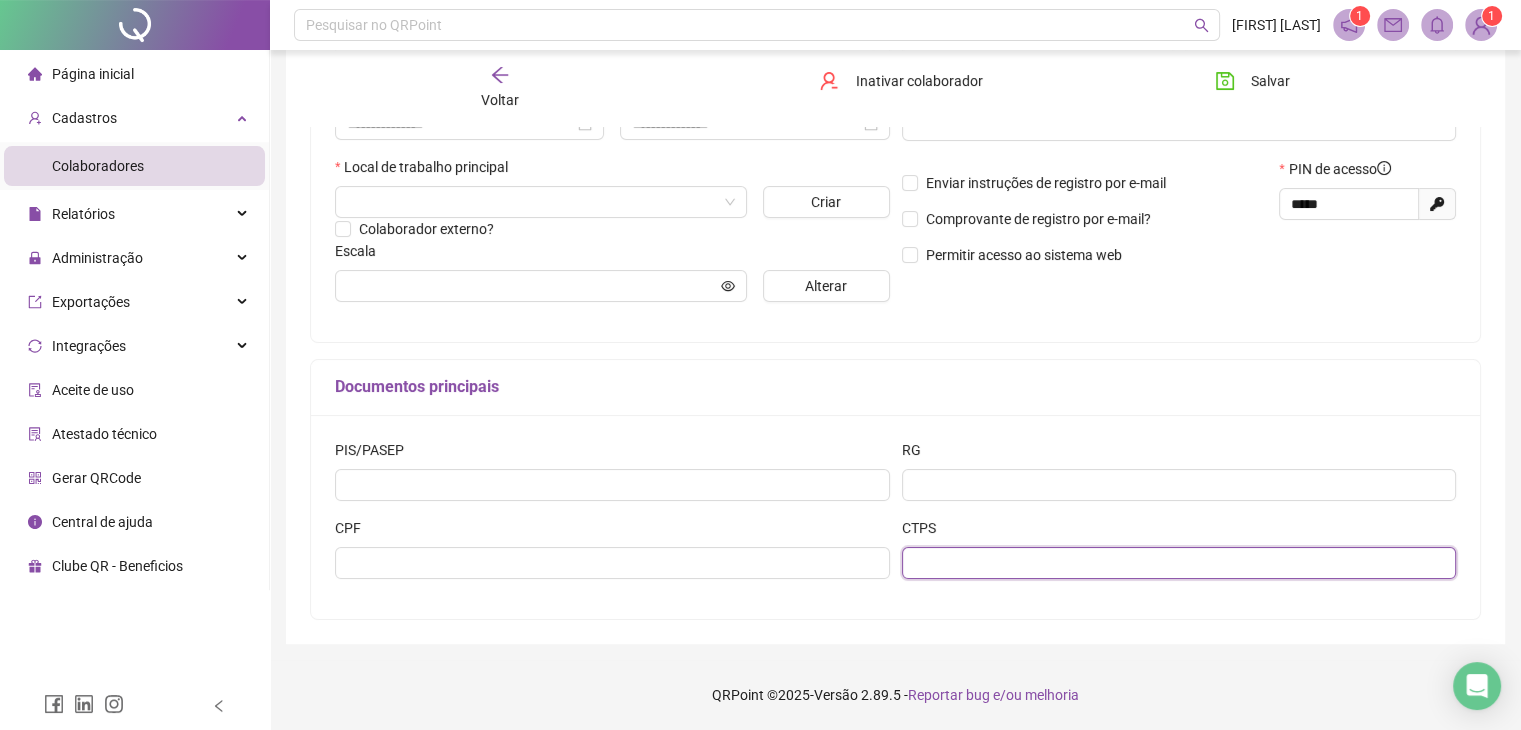 click at bounding box center (1179, 563) 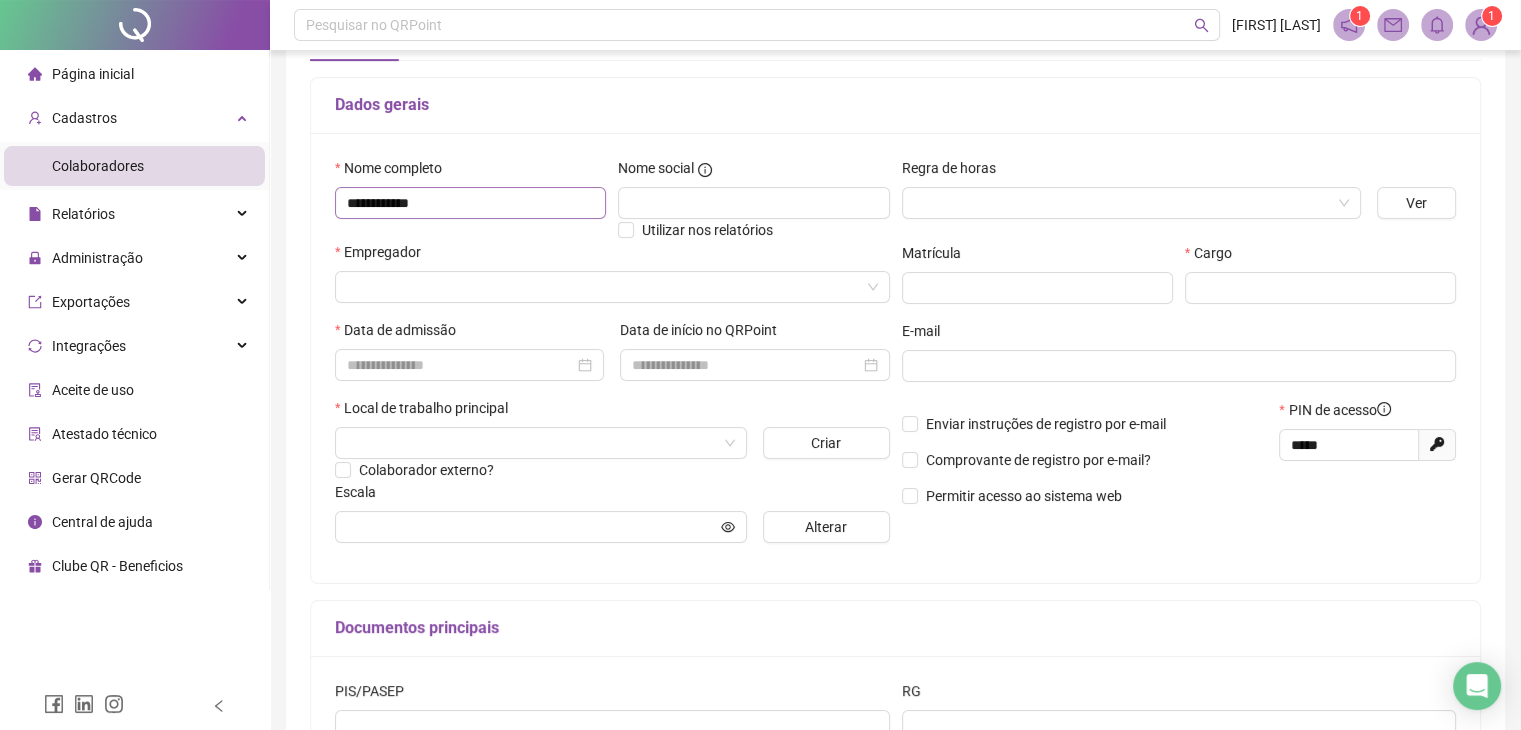 scroll, scrollTop: 0, scrollLeft: 0, axis: both 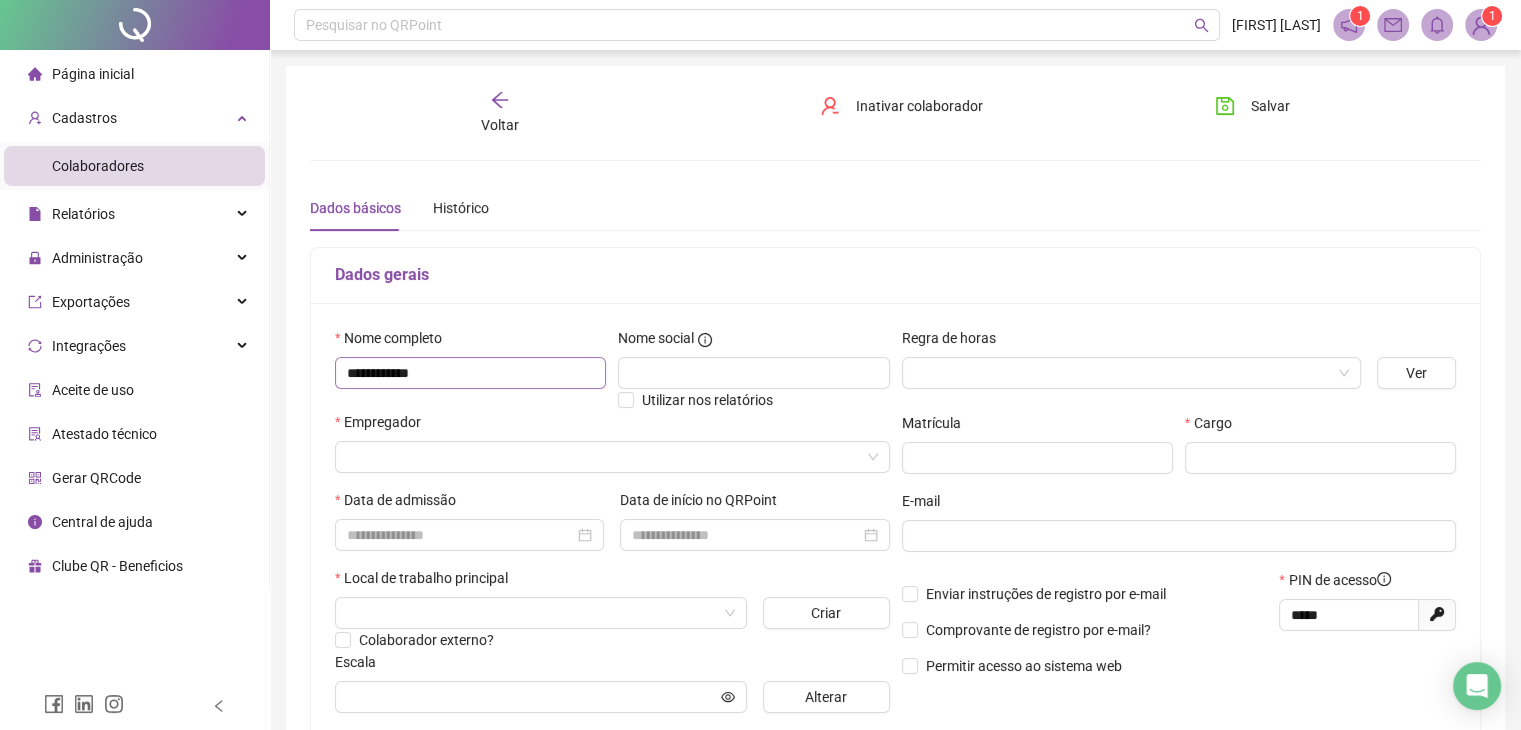 type on "**********" 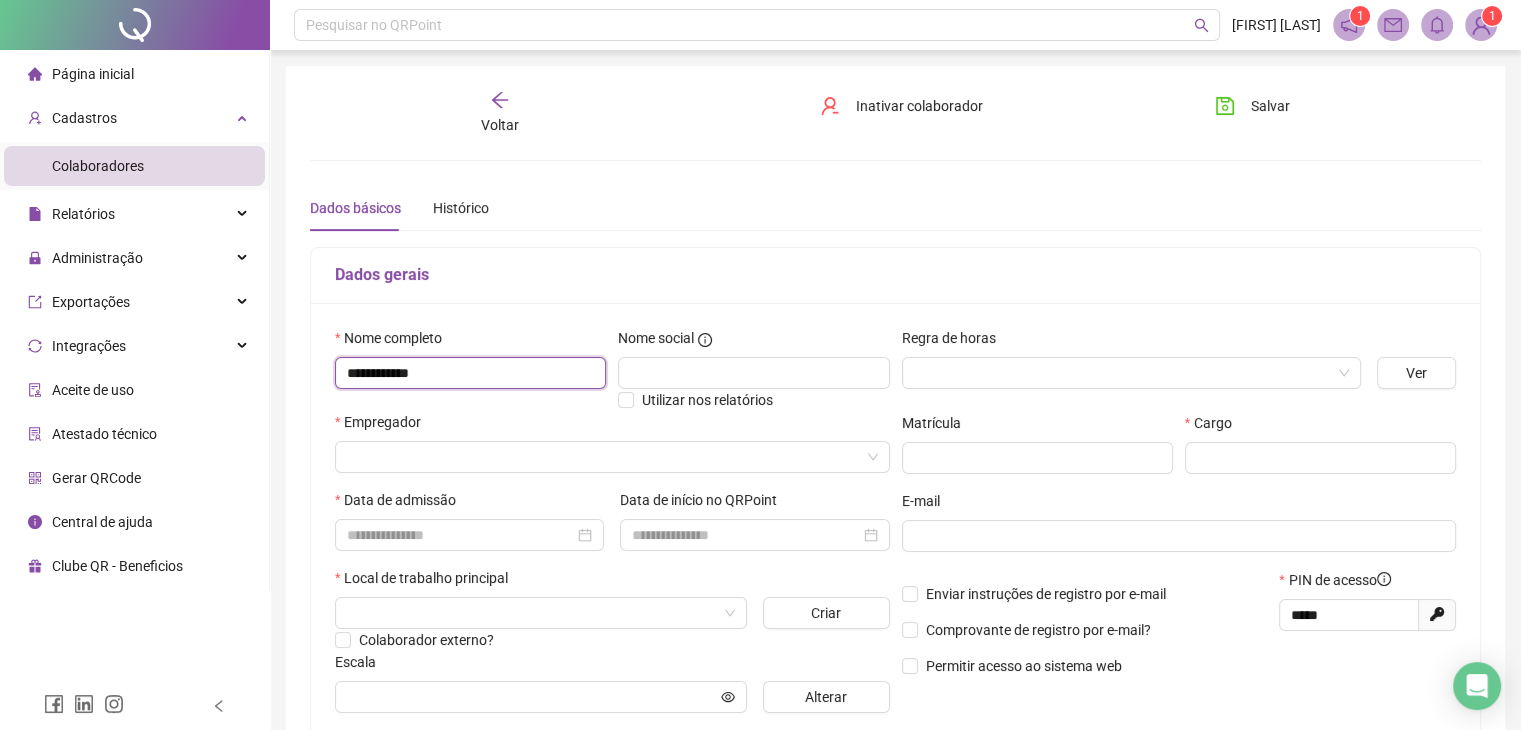 drag, startPoint x: 494, startPoint y: 358, endPoint x: 278, endPoint y: 381, distance: 217.22108 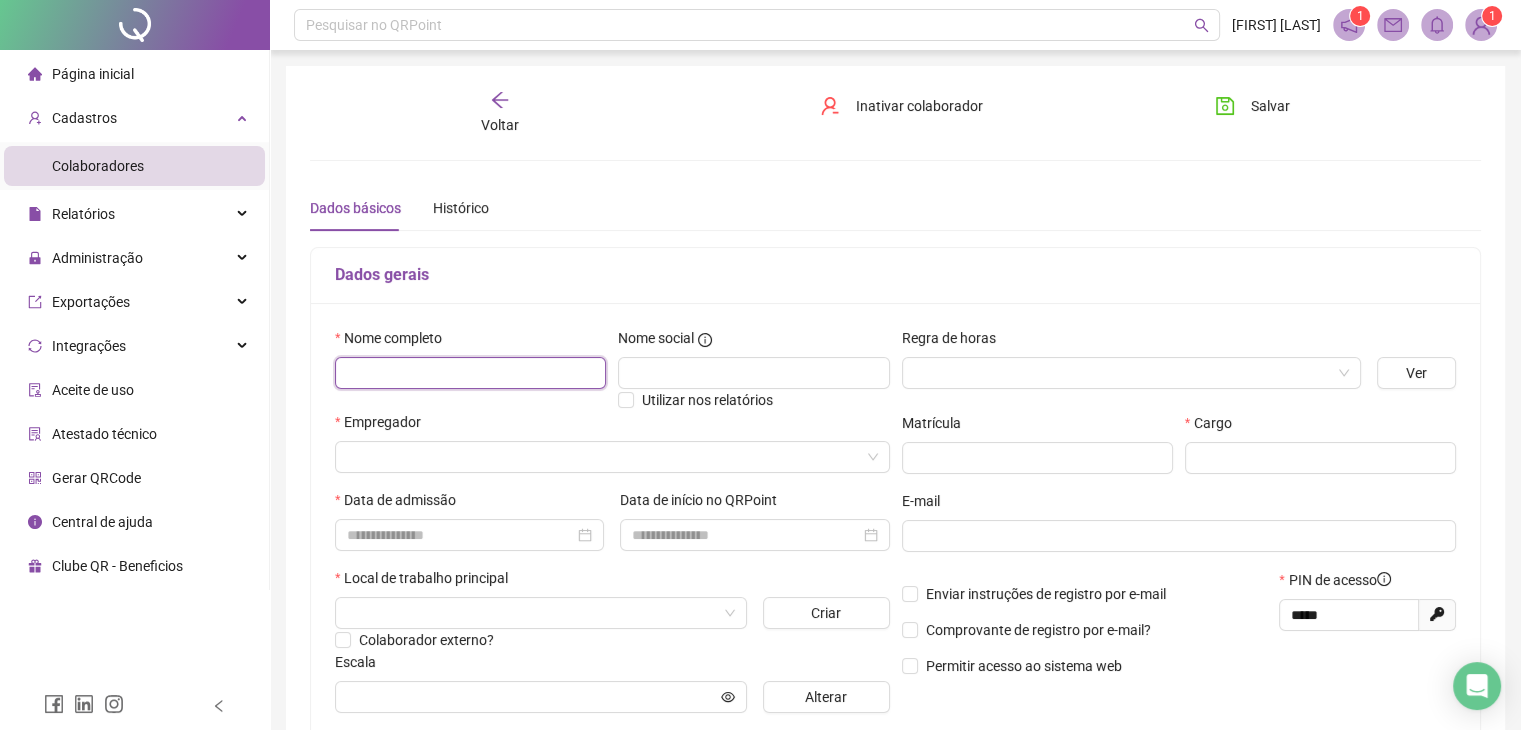 paste on "**********" 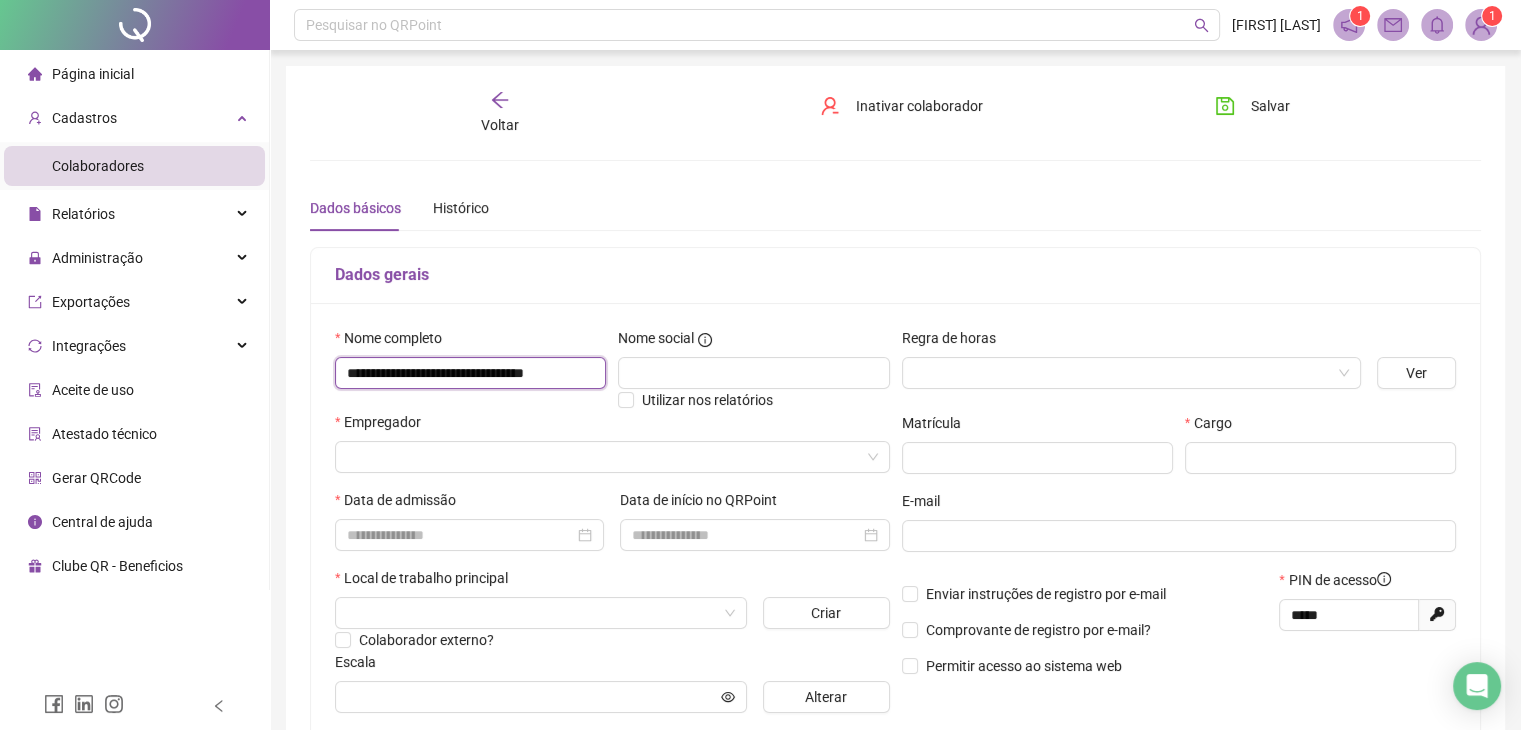 scroll, scrollTop: 0, scrollLeft: 20, axis: horizontal 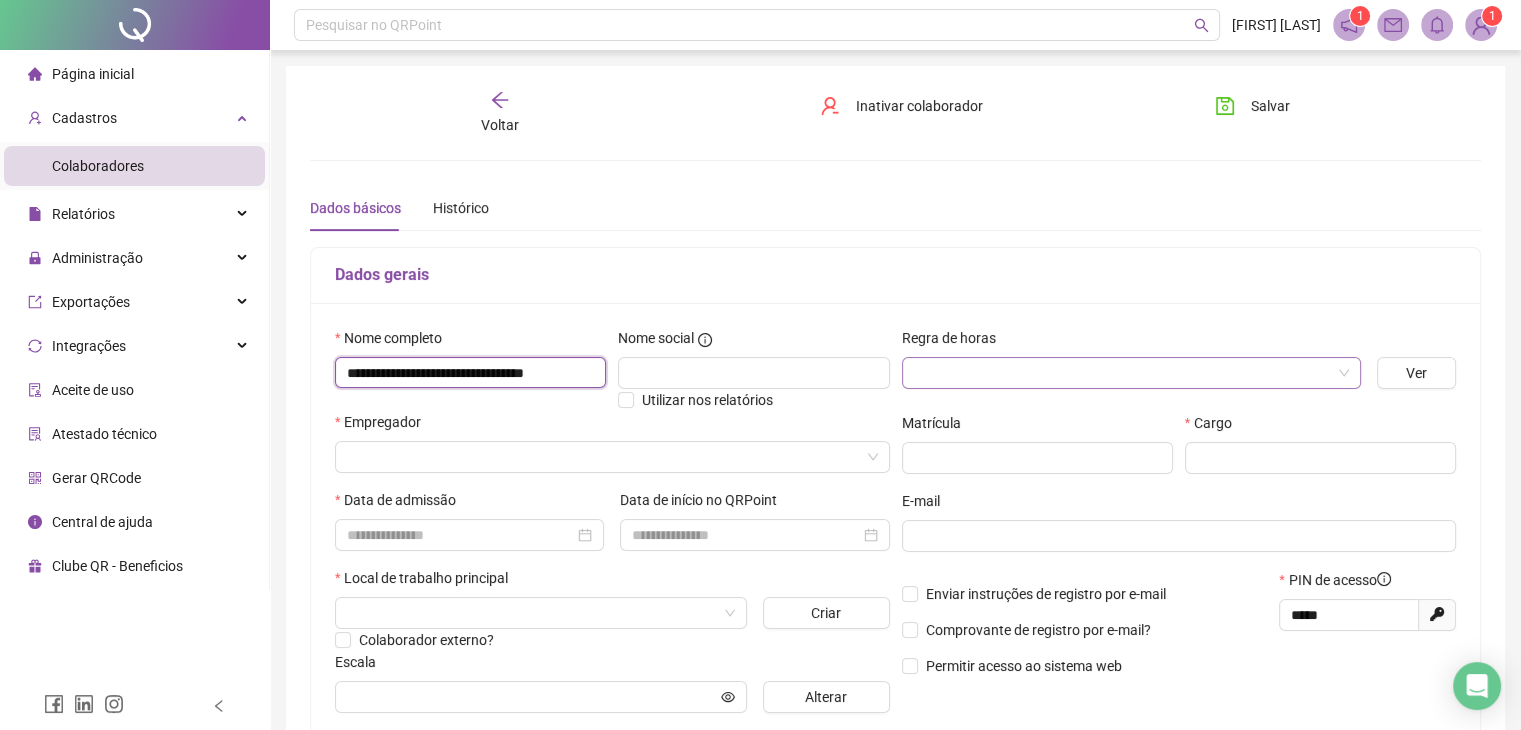type on "**********" 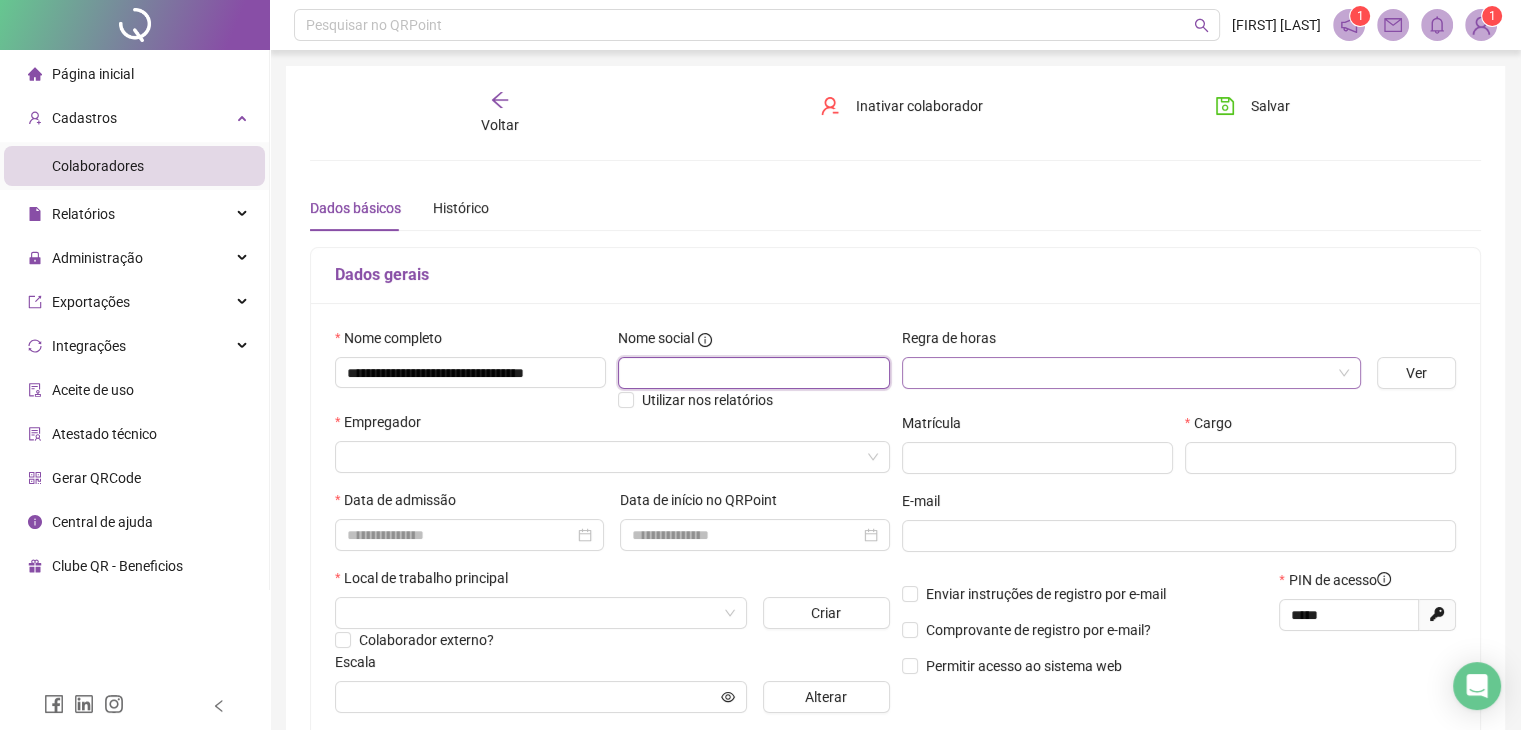 scroll, scrollTop: 0, scrollLeft: 0, axis: both 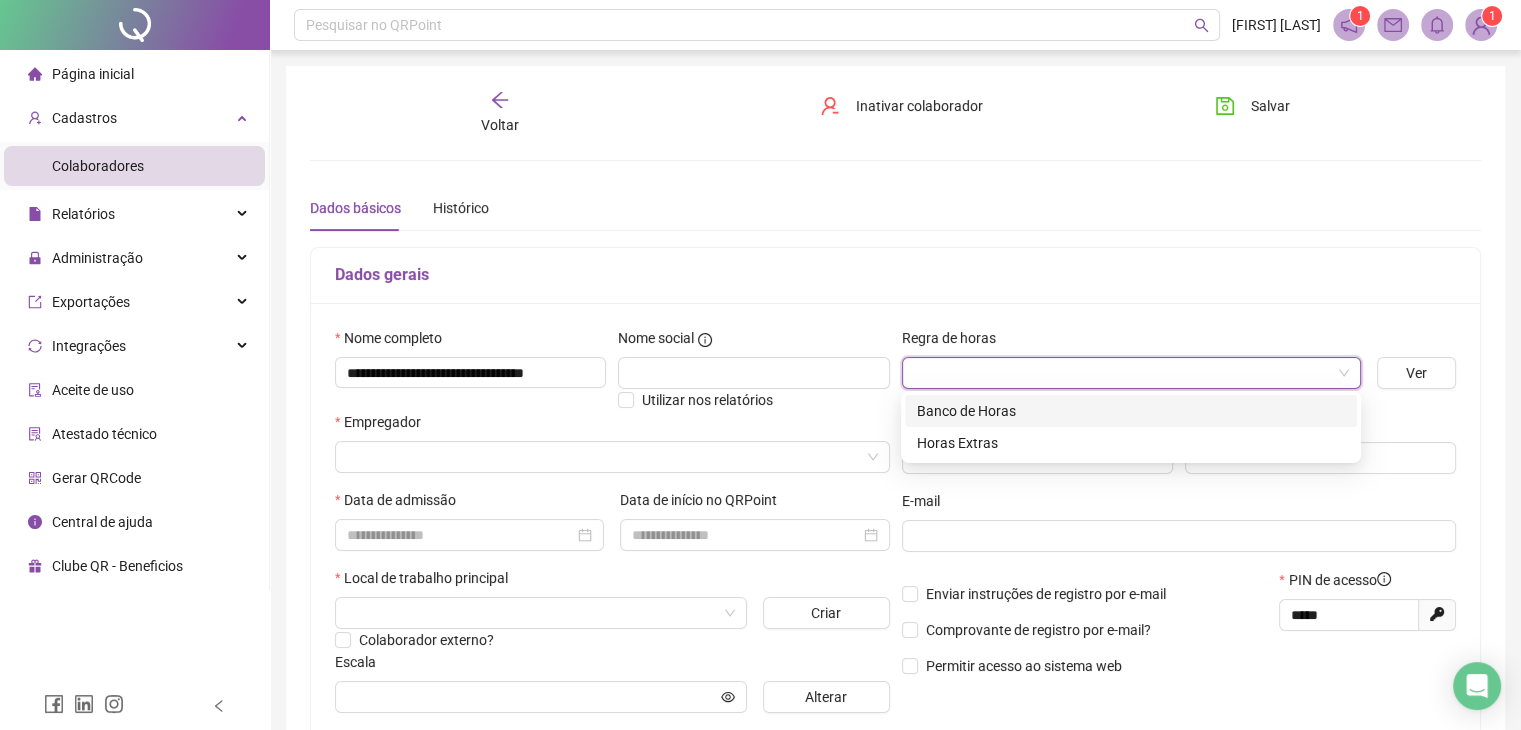 click at bounding box center (1122, 373) 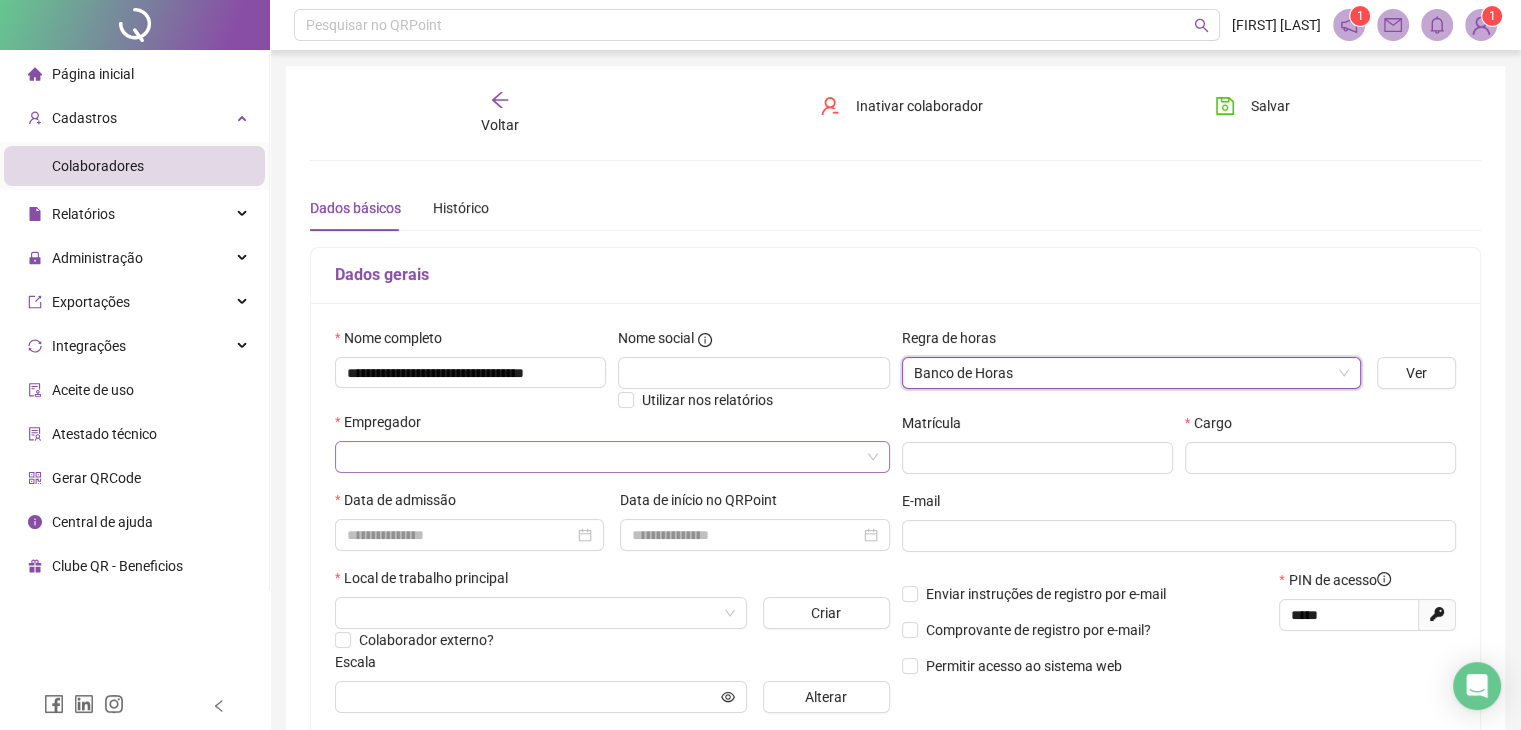 click on "Empregador" at bounding box center [612, 450] 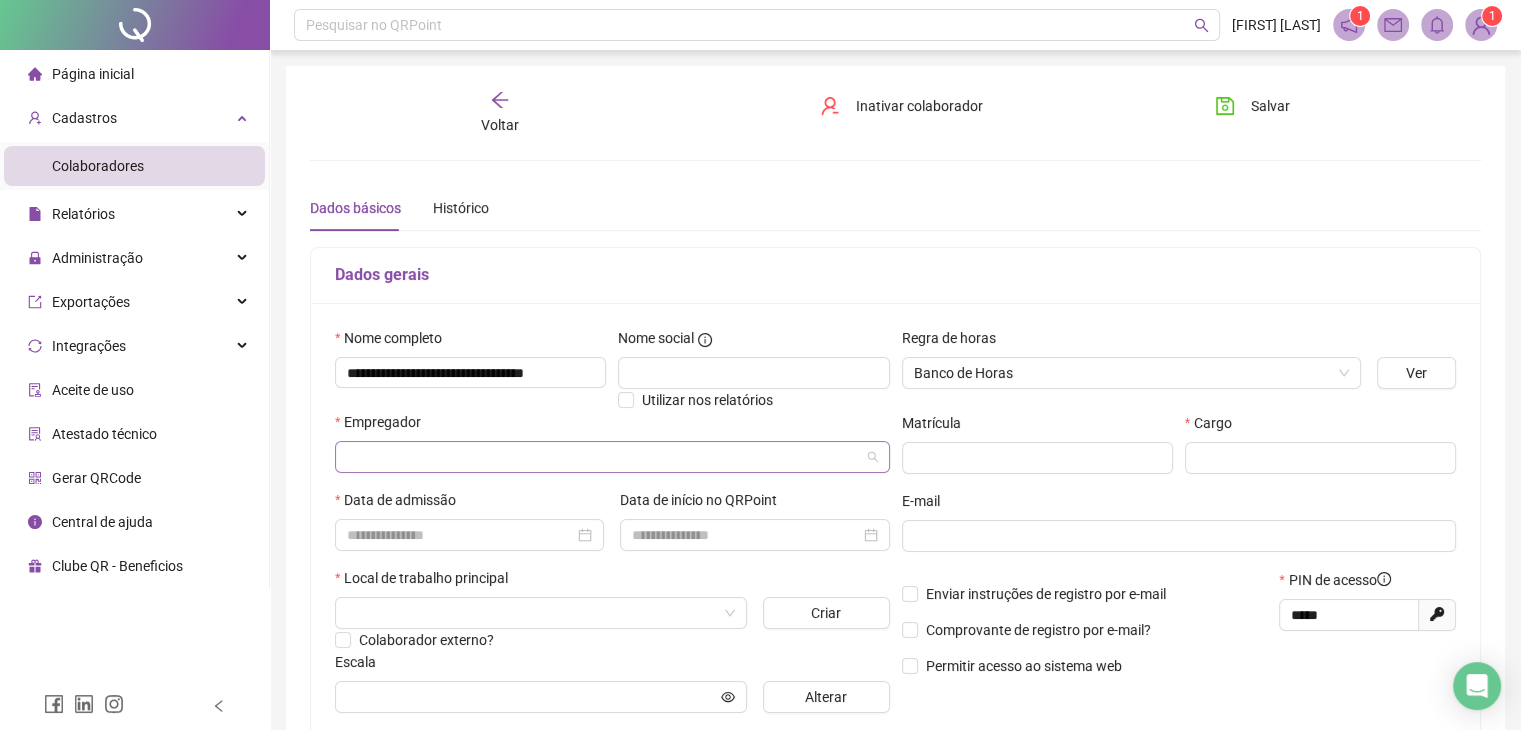 click at bounding box center (603, 457) 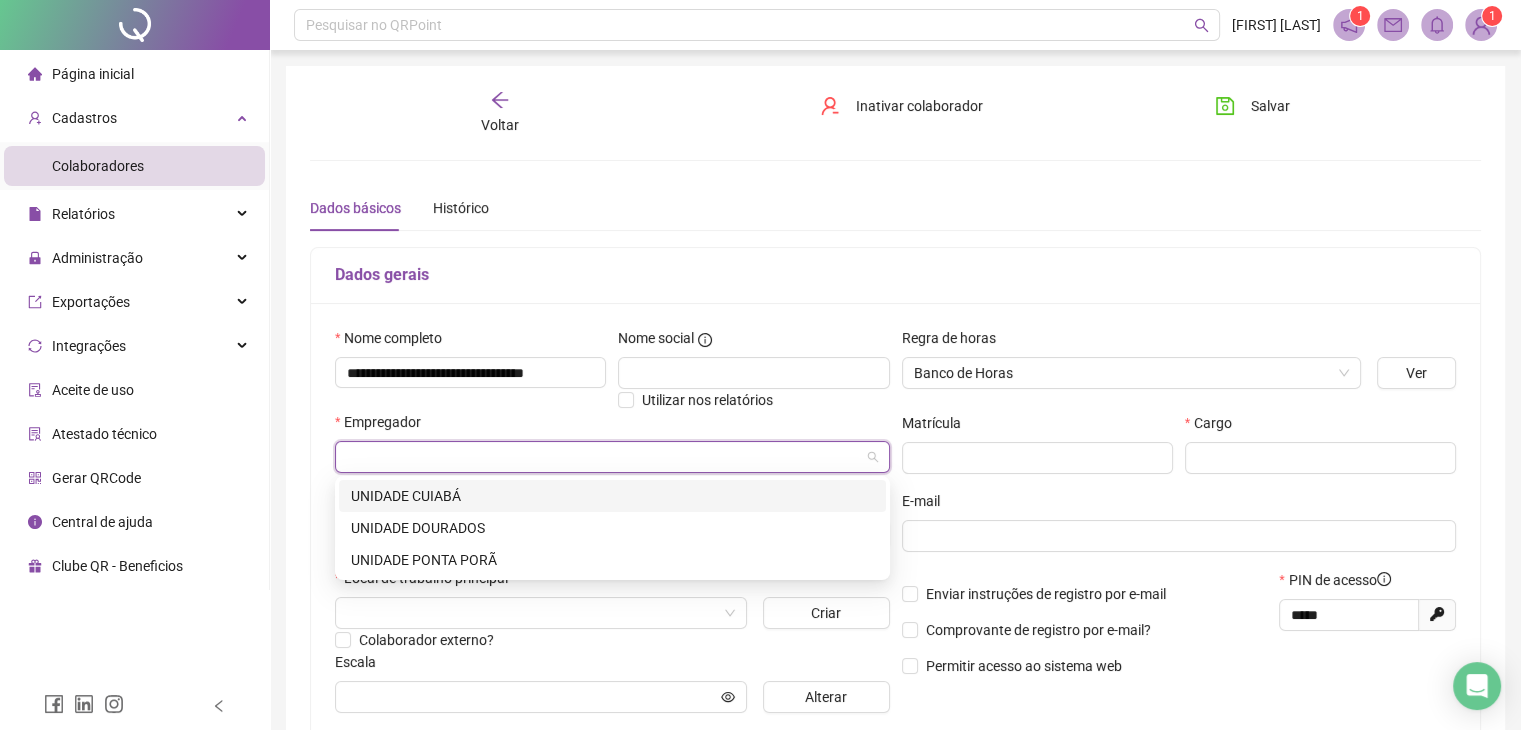 click on "UNIDADE CUIABÁ" at bounding box center (612, 496) 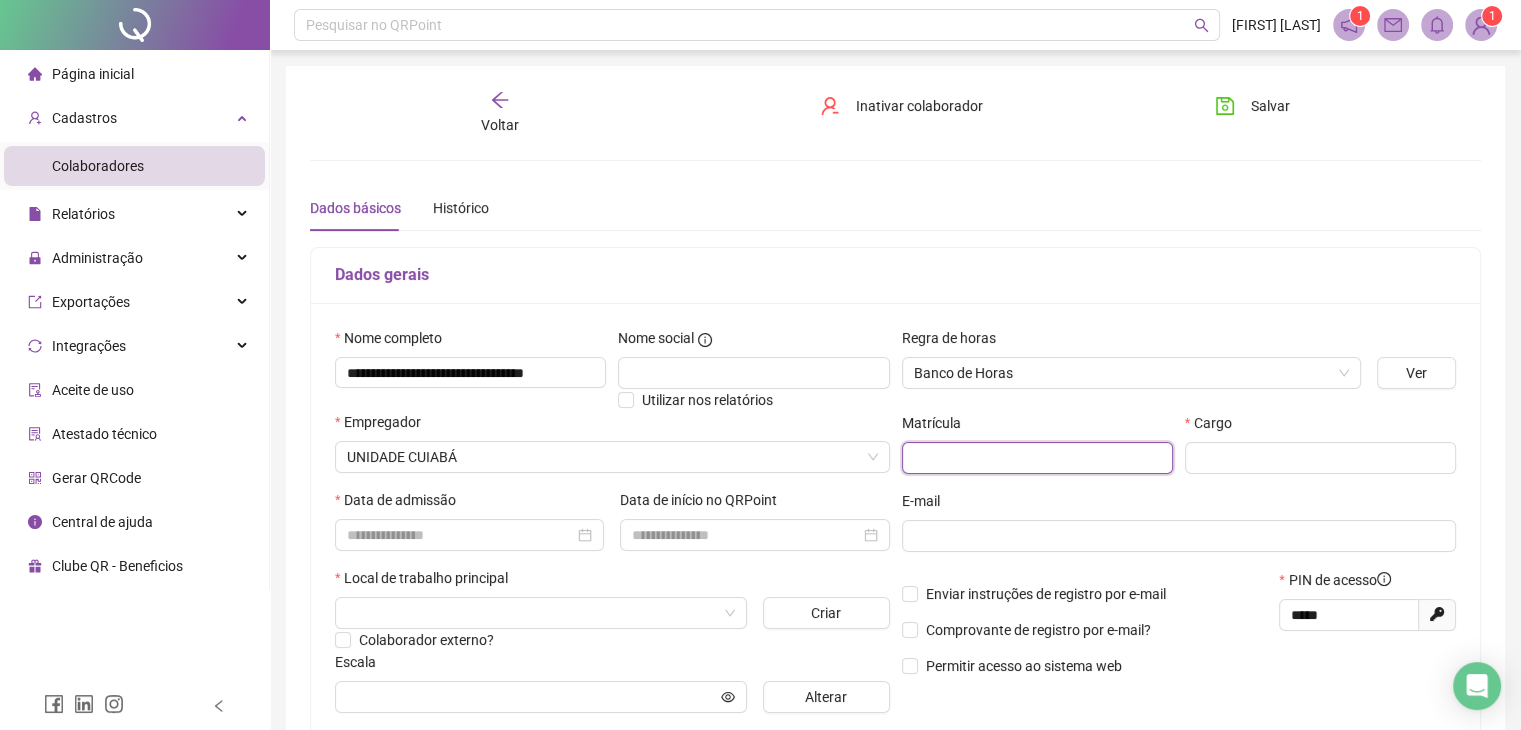 click at bounding box center (1037, 458) 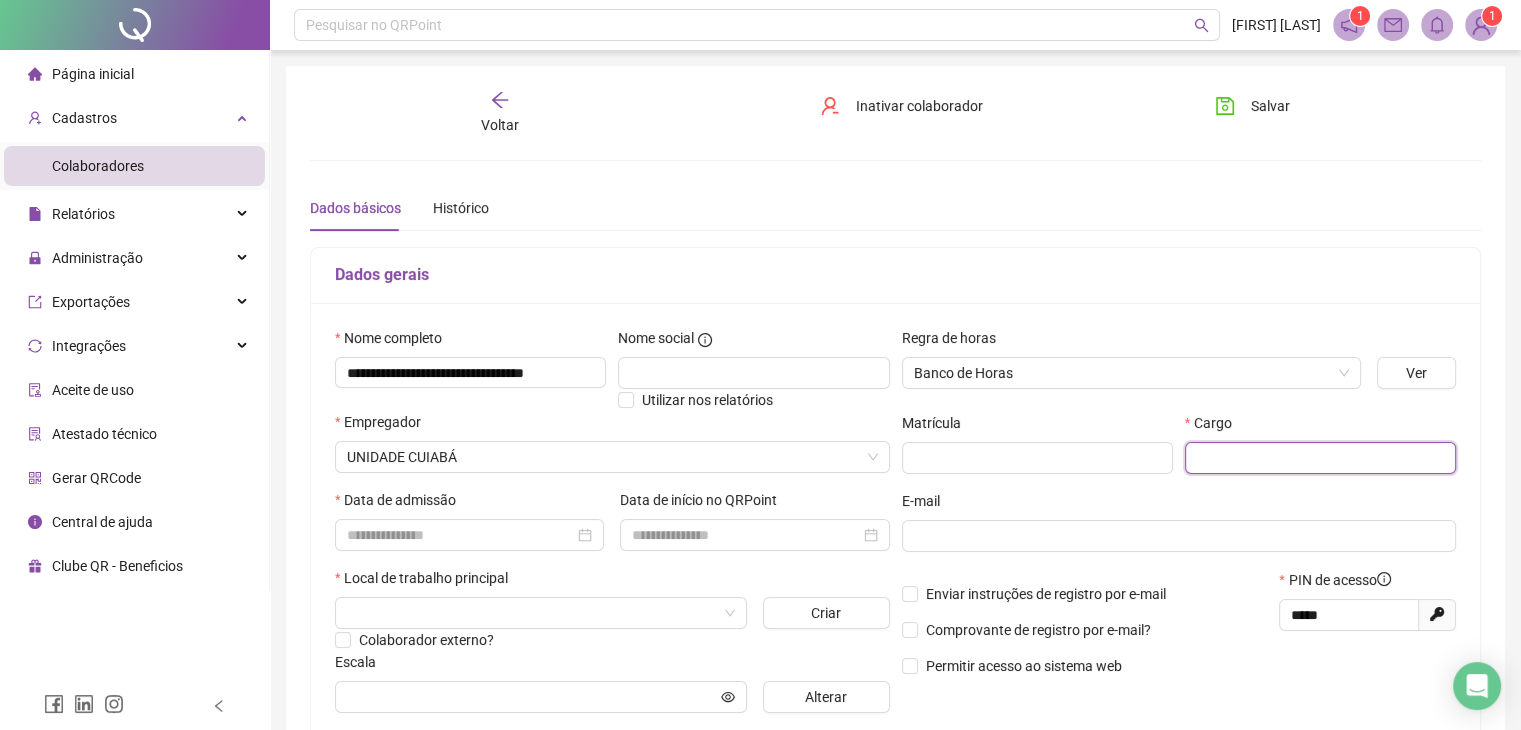 click at bounding box center (1320, 458) 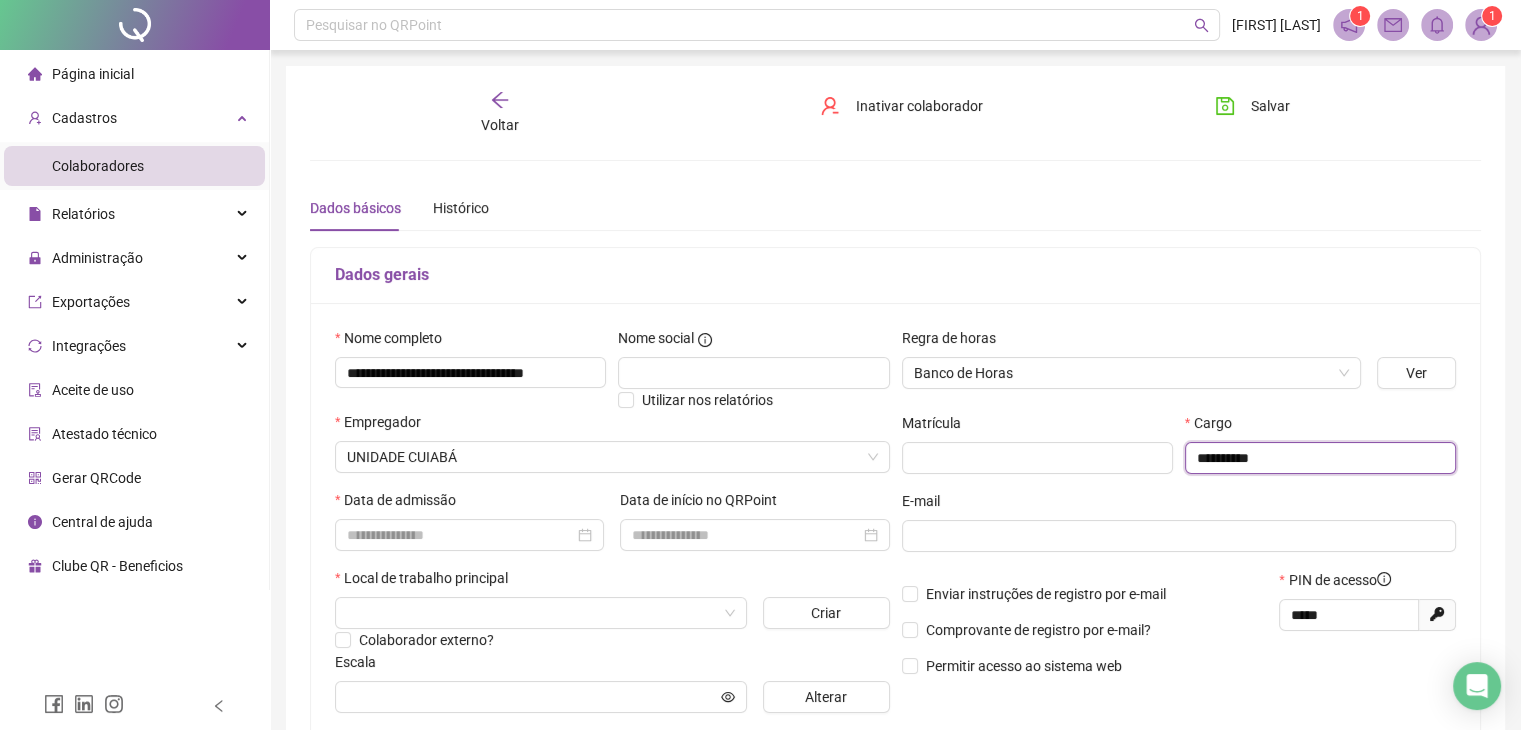 type on "**********" 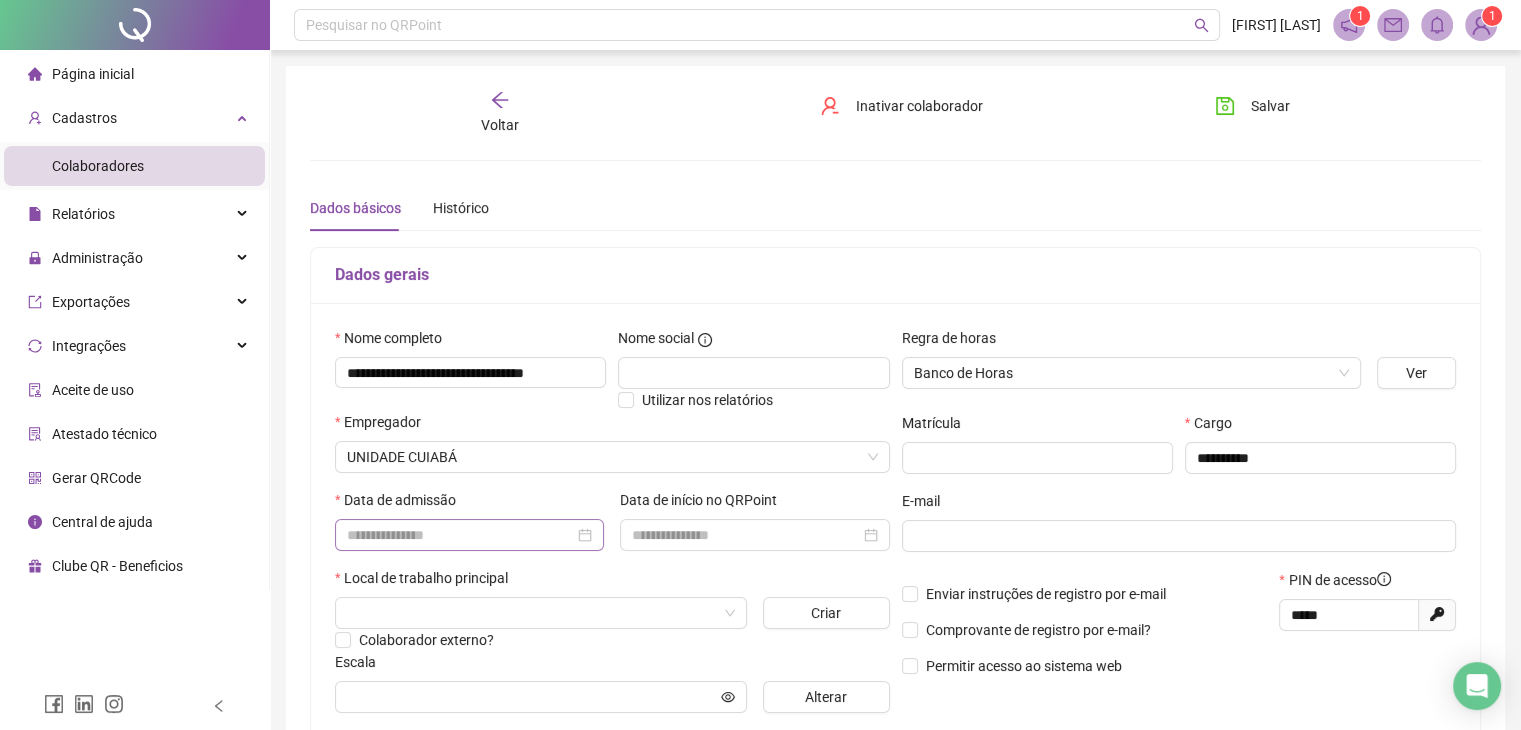drag, startPoint x: 552, startPoint y: 517, endPoint x: 540, endPoint y: 528, distance: 16.27882 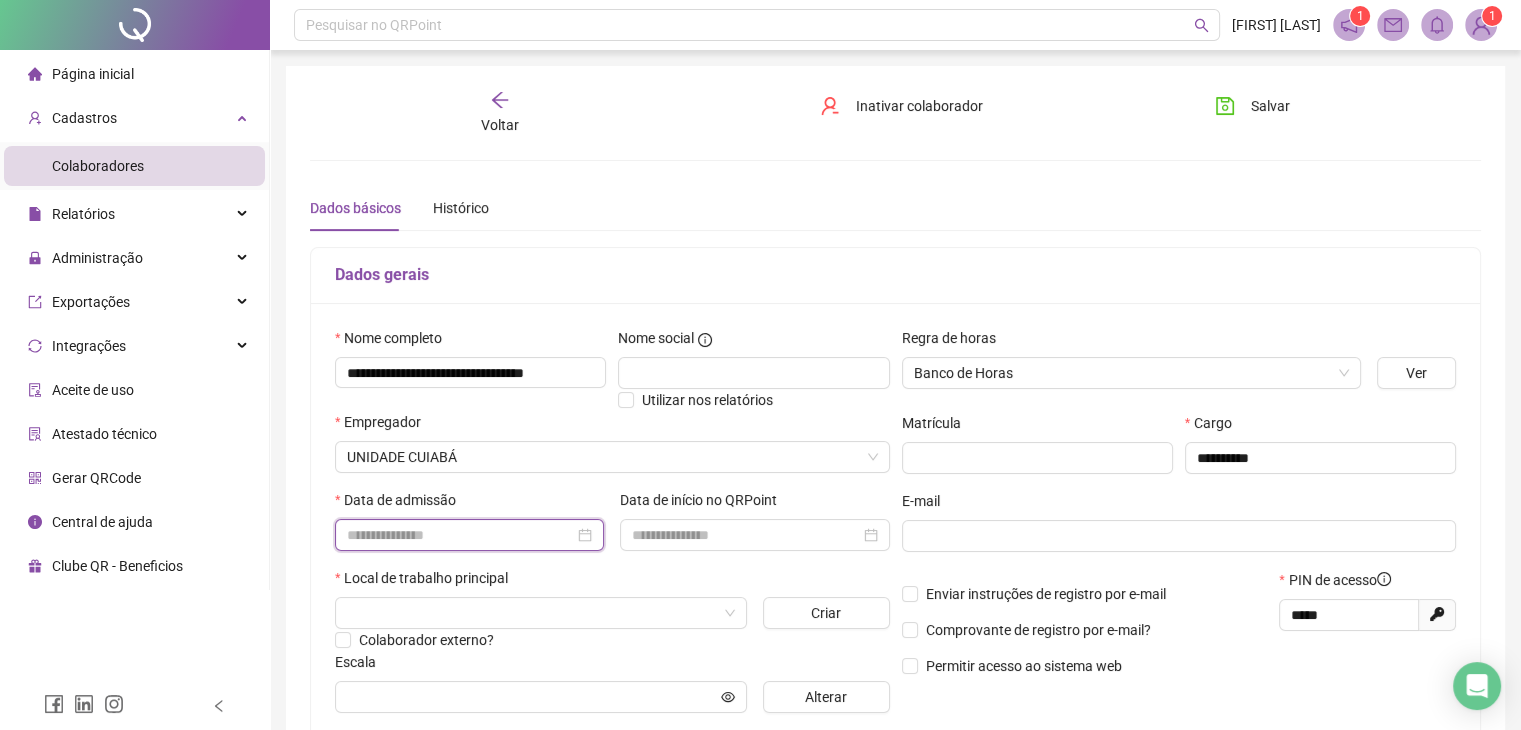 click at bounding box center [460, 535] 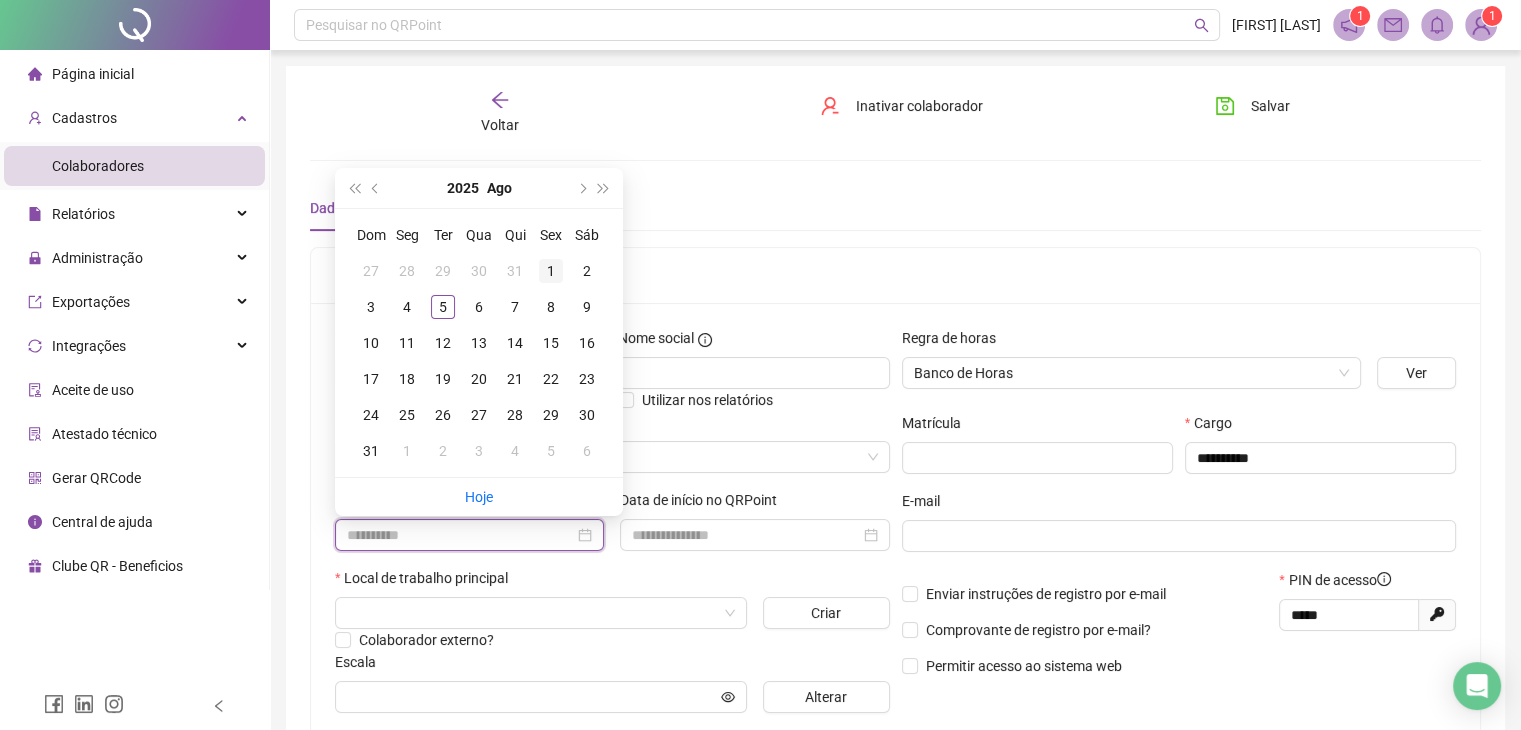 type on "**********" 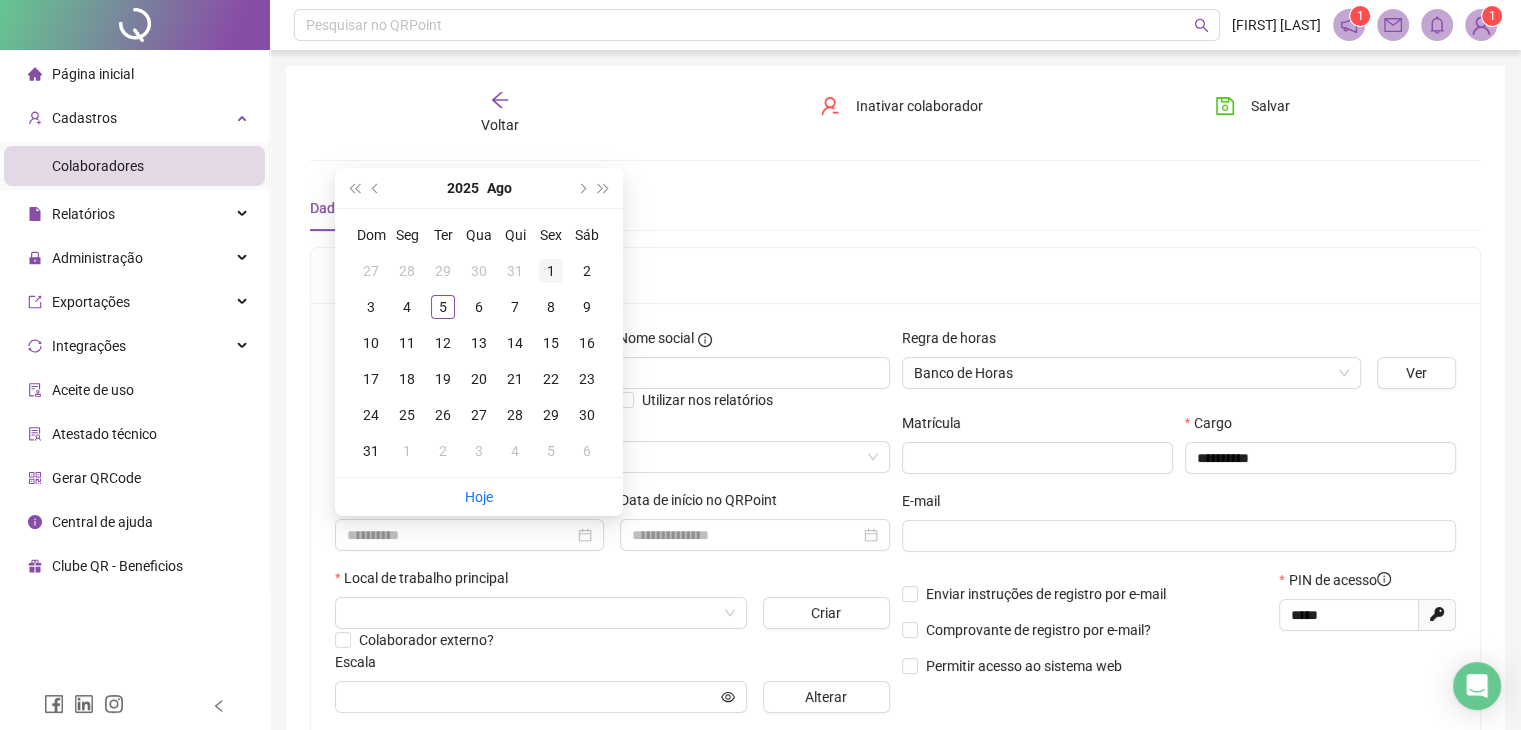 click on "1" at bounding box center (551, 271) 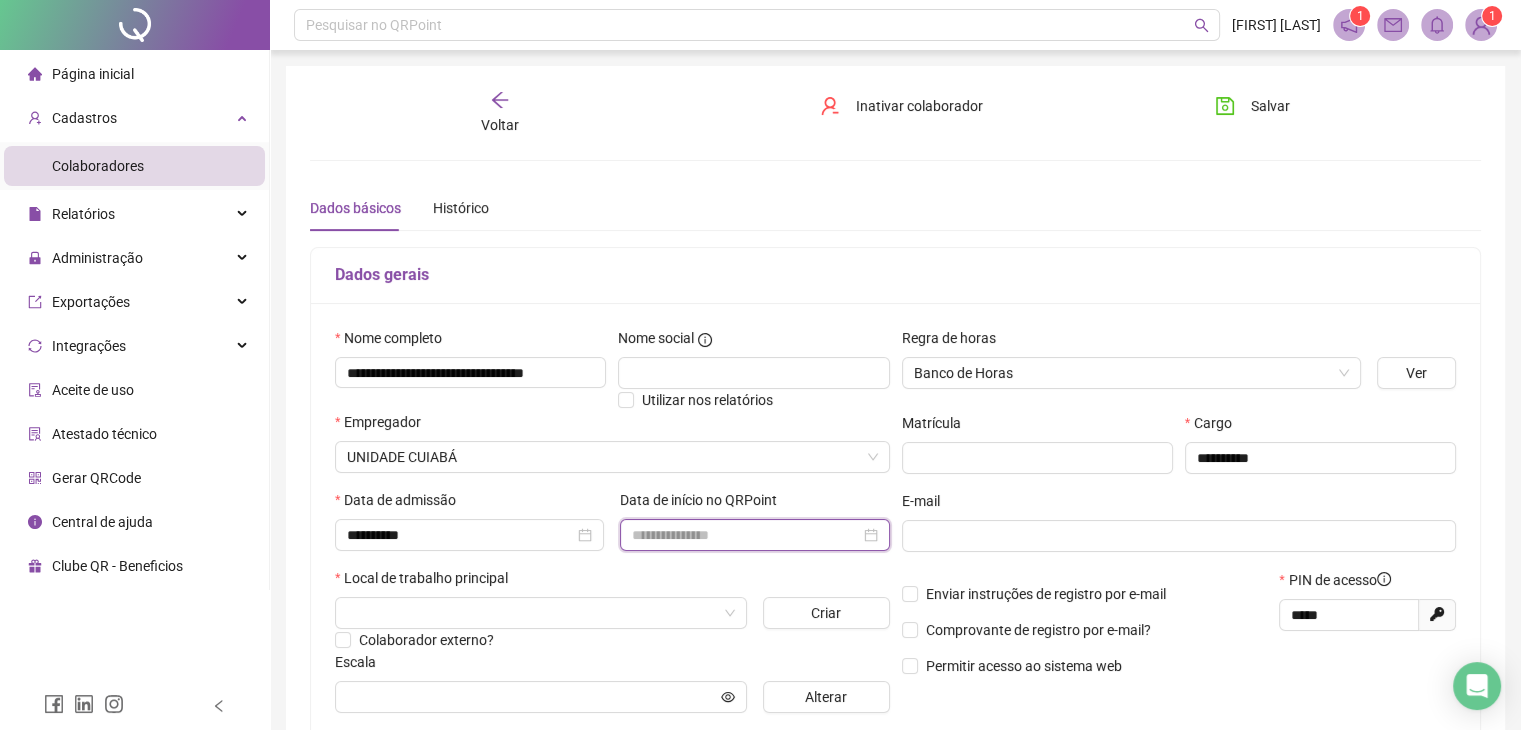 click at bounding box center (745, 535) 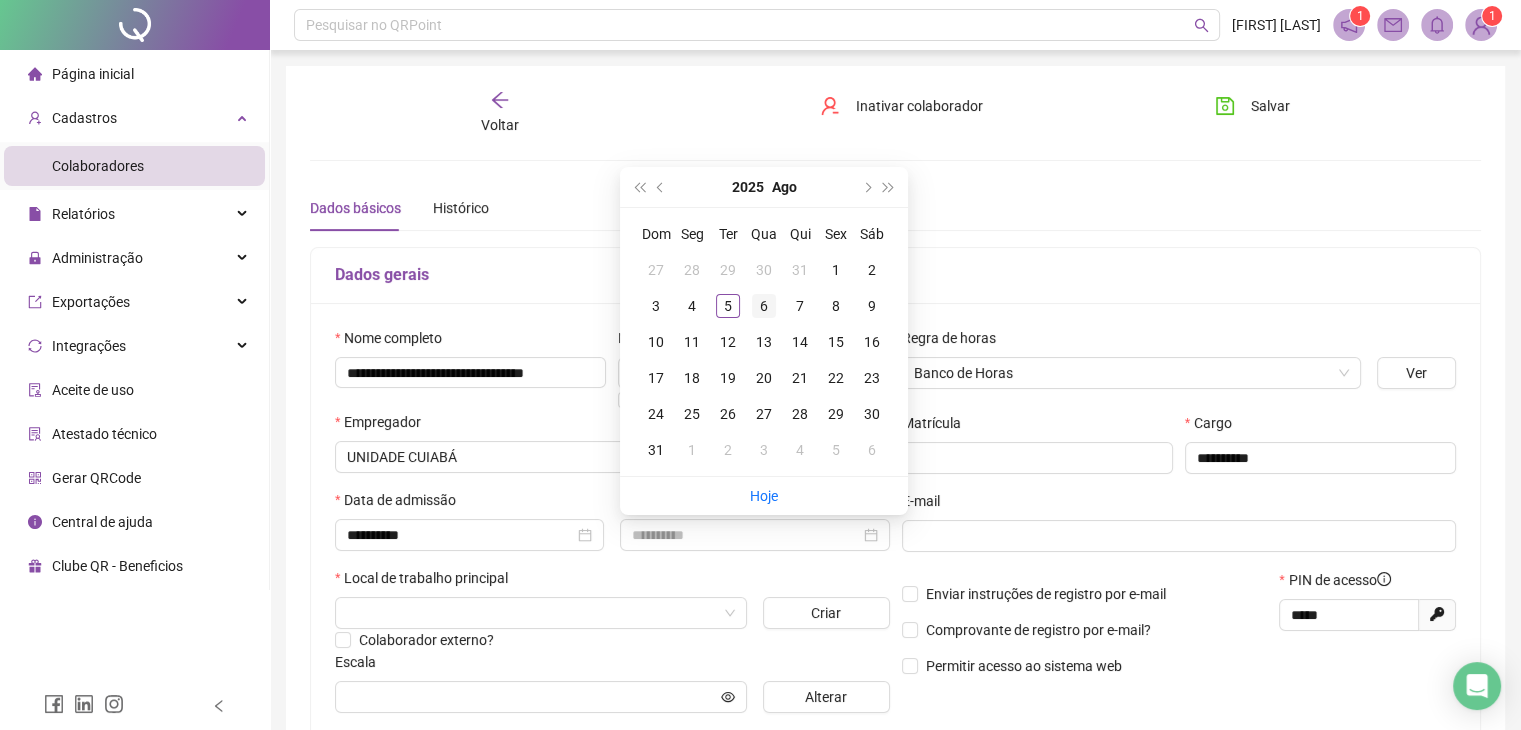 click on "6" at bounding box center (764, 306) 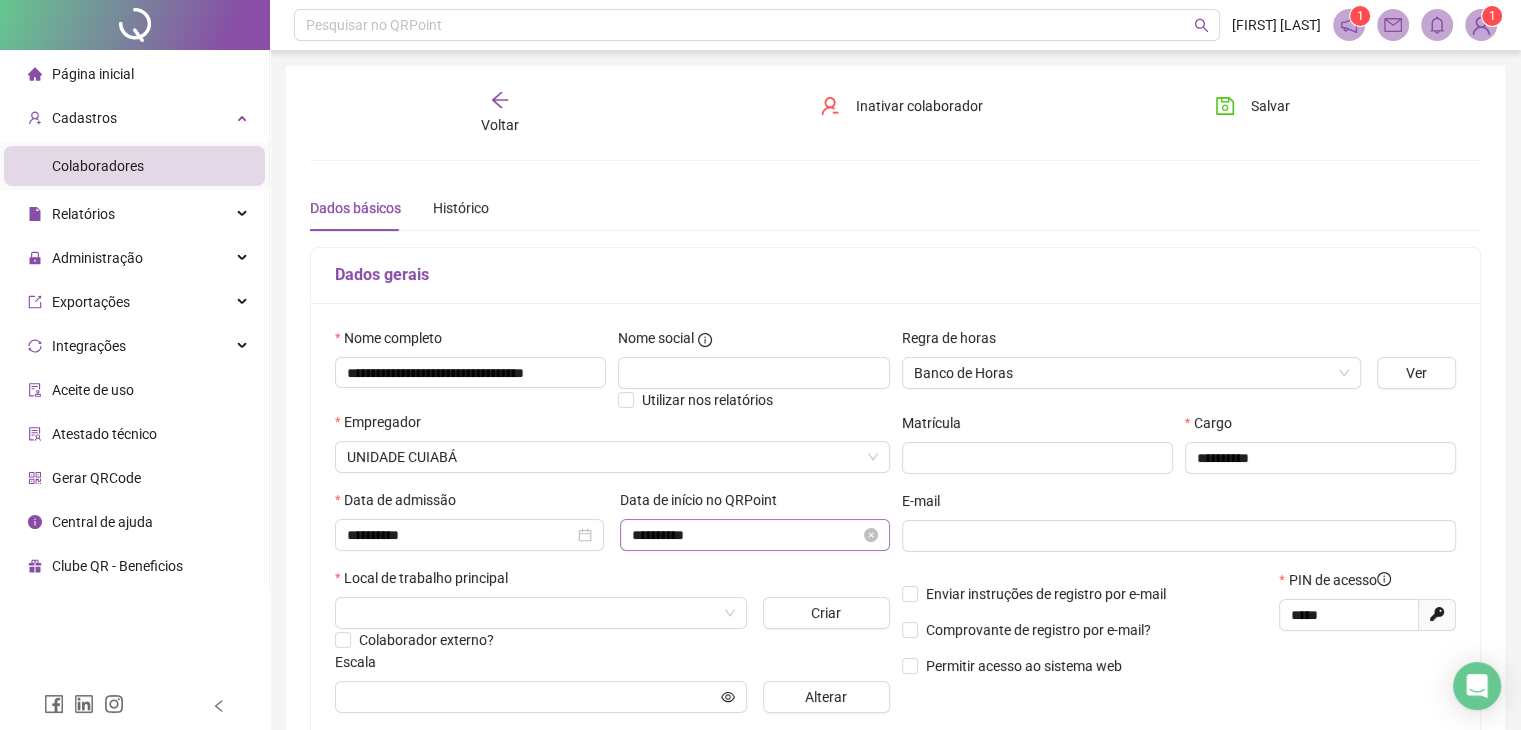drag, startPoint x: 824, startPoint y: 517, endPoint x: 823, endPoint y: 533, distance: 16.03122 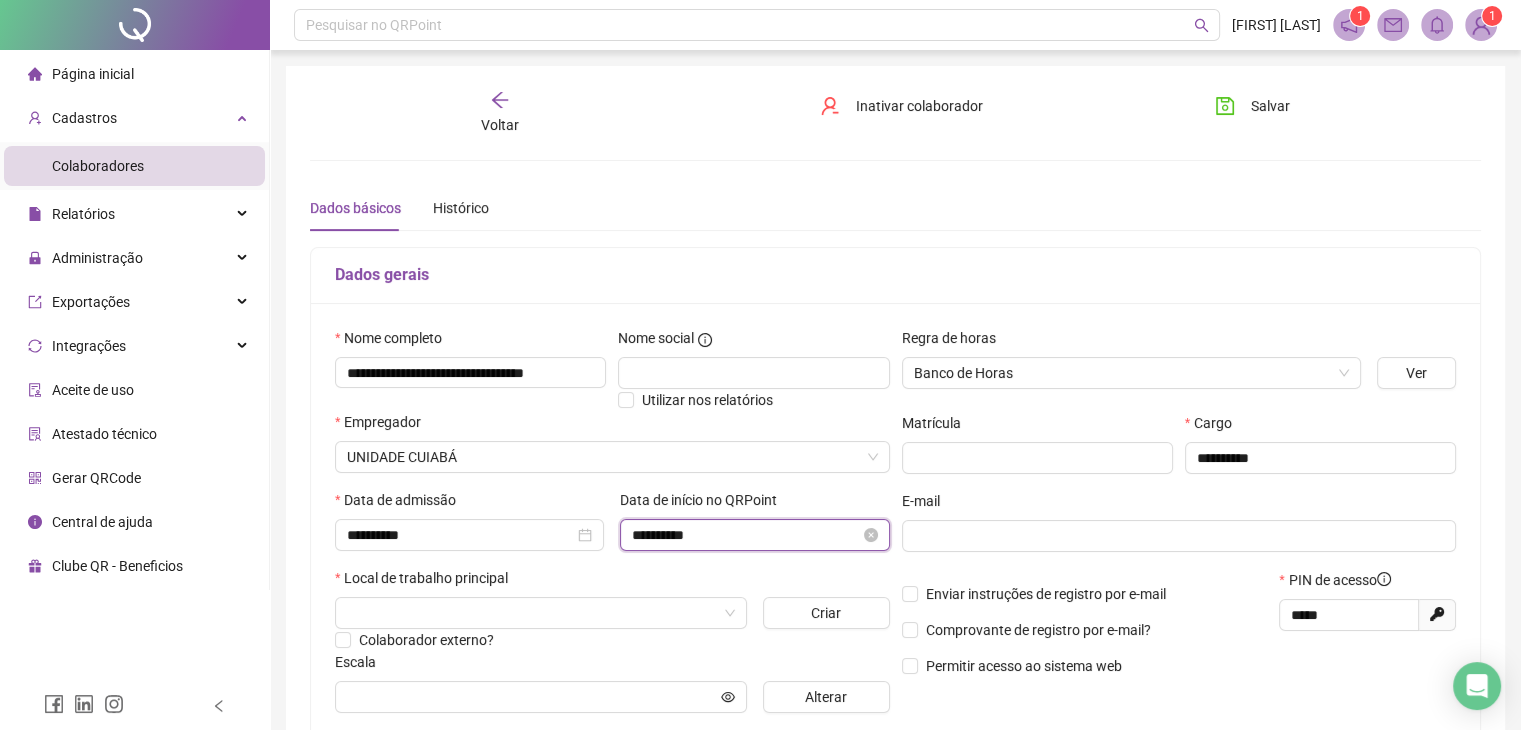 click on "**********" at bounding box center [745, 535] 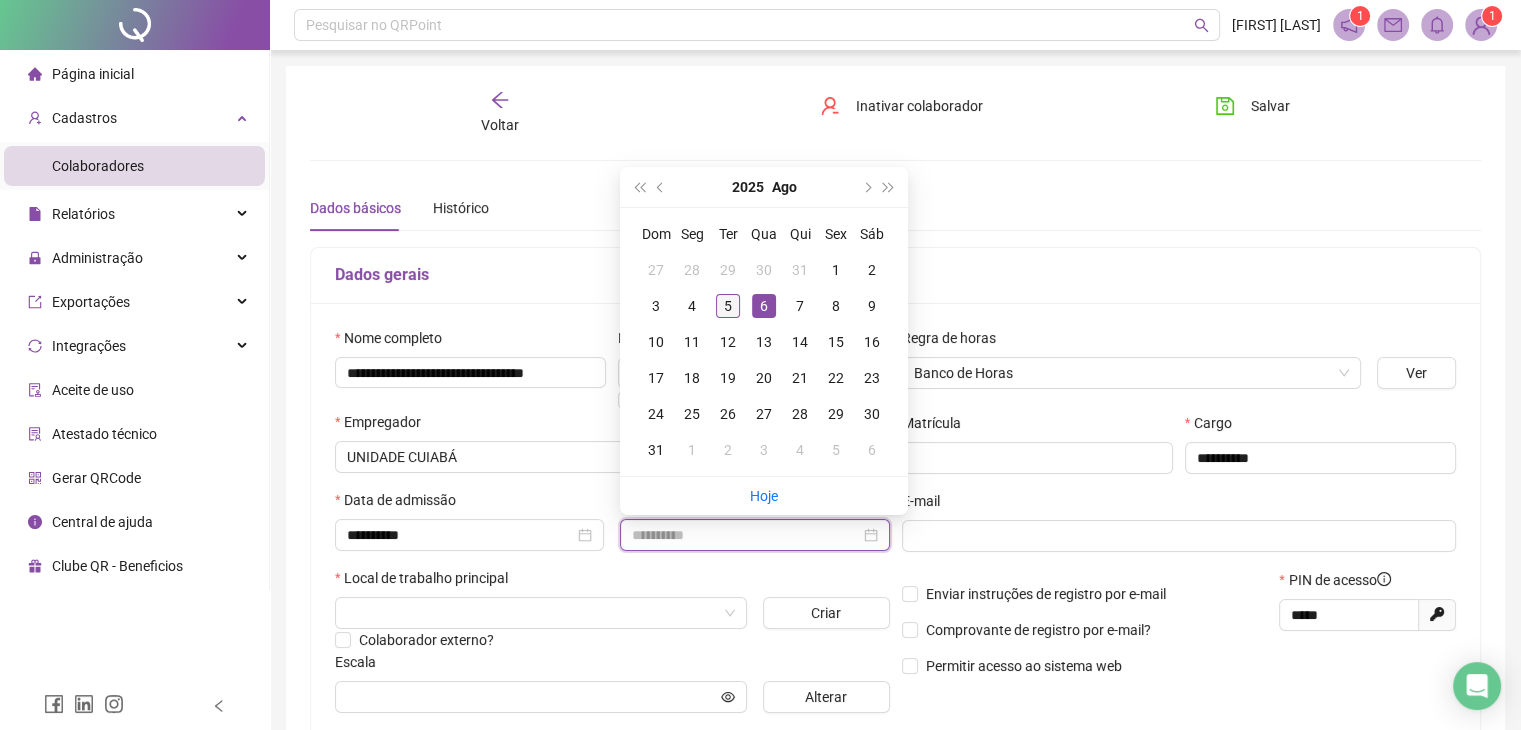 type on "**********" 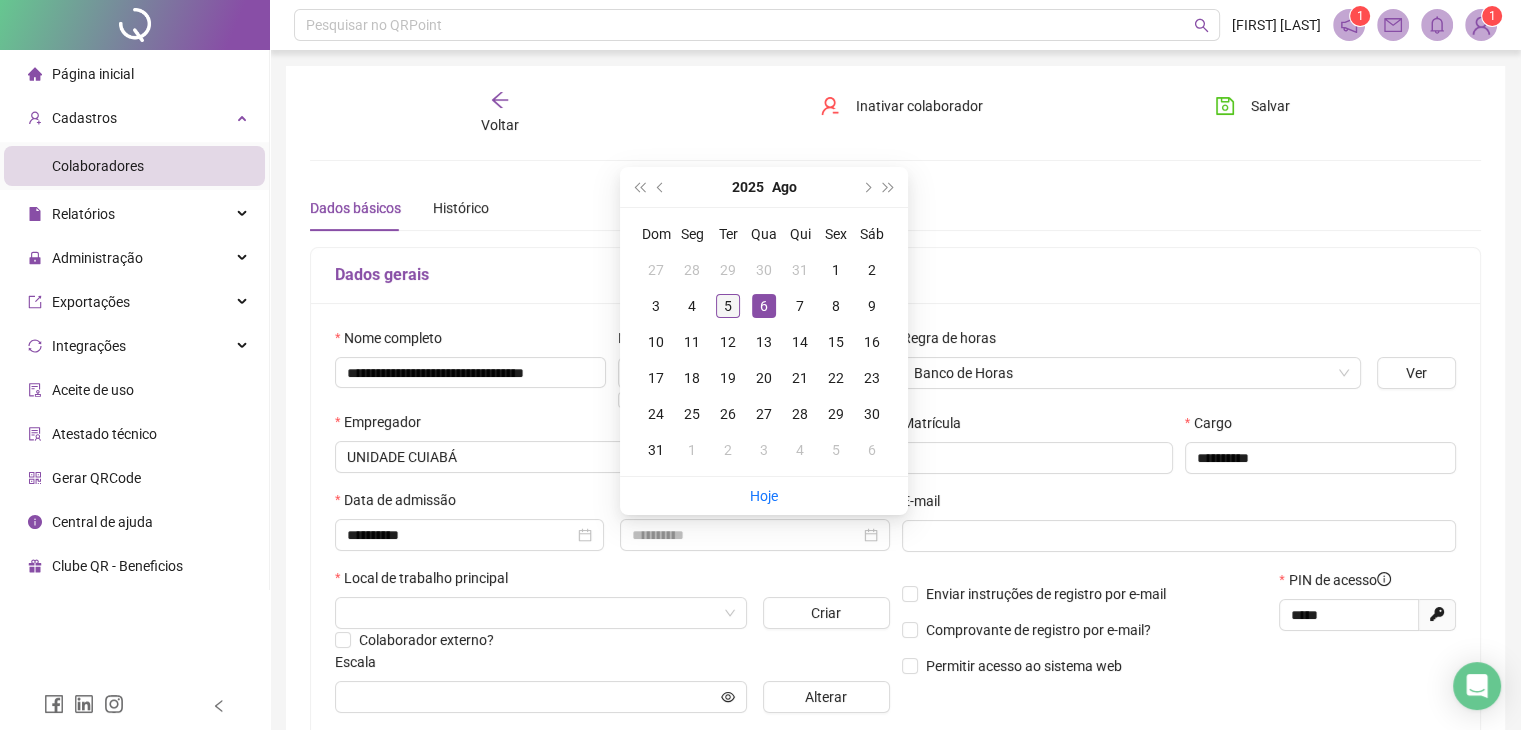 click on "5" at bounding box center [728, 306] 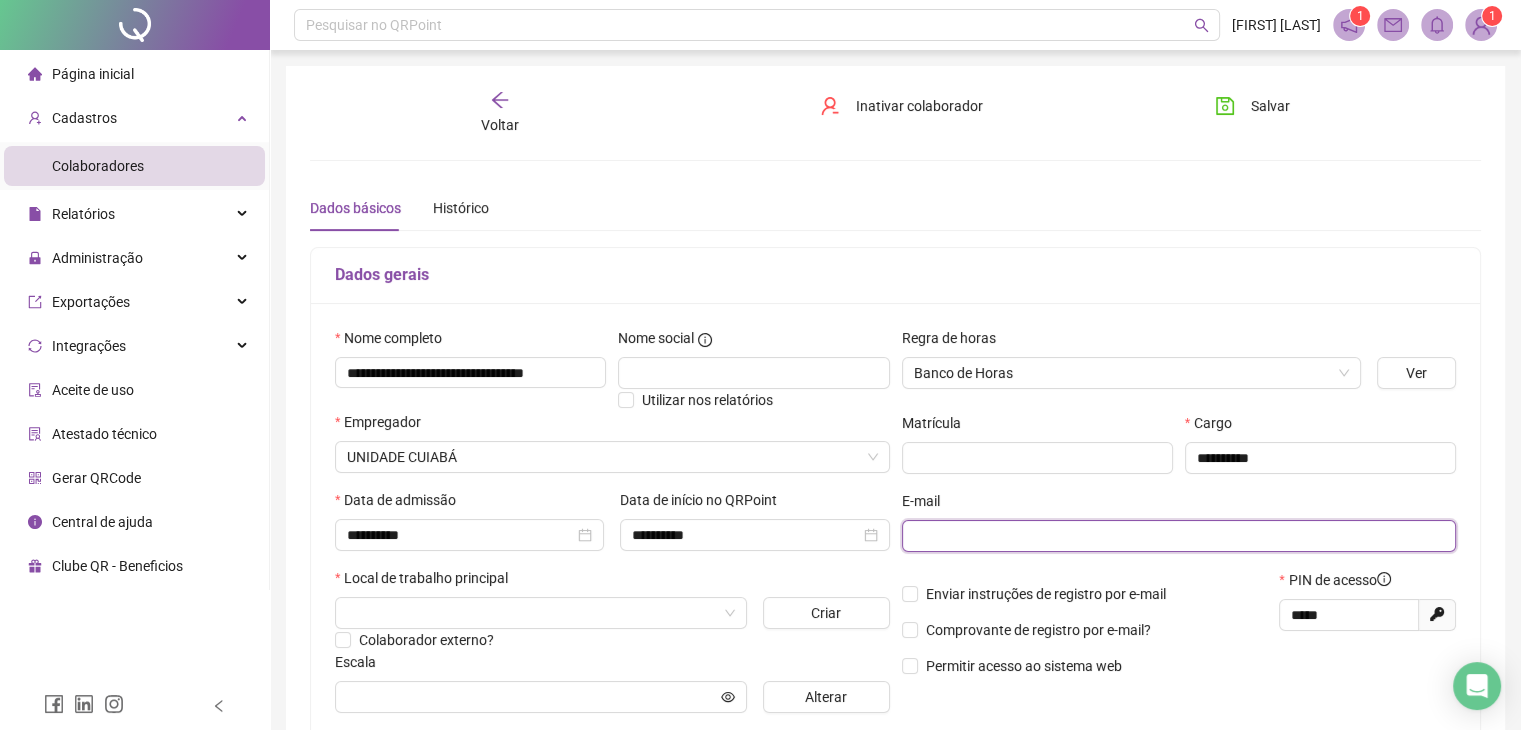 click at bounding box center [1177, 536] 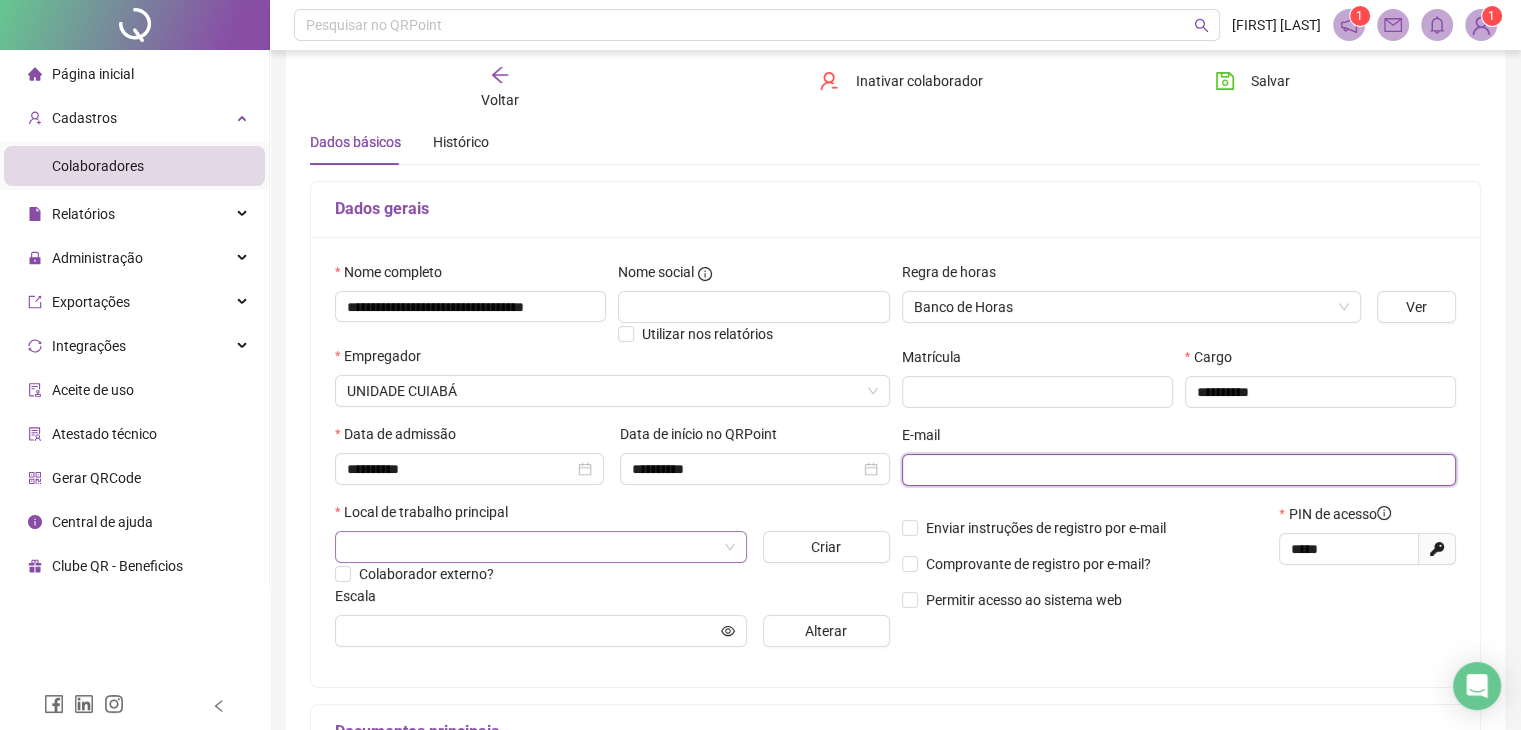 scroll, scrollTop: 100, scrollLeft: 0, axis: vertical 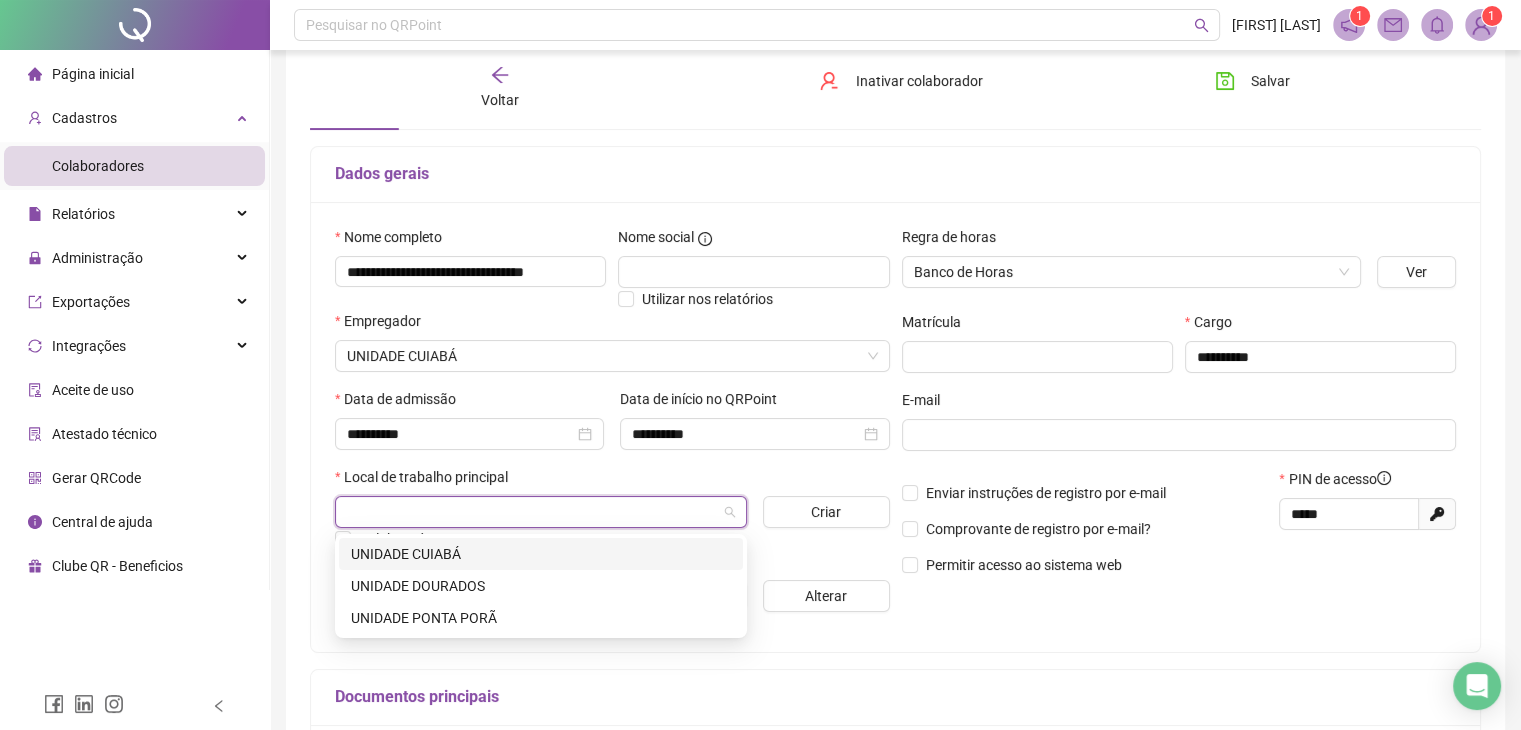 click at bounding box center (532, 512) 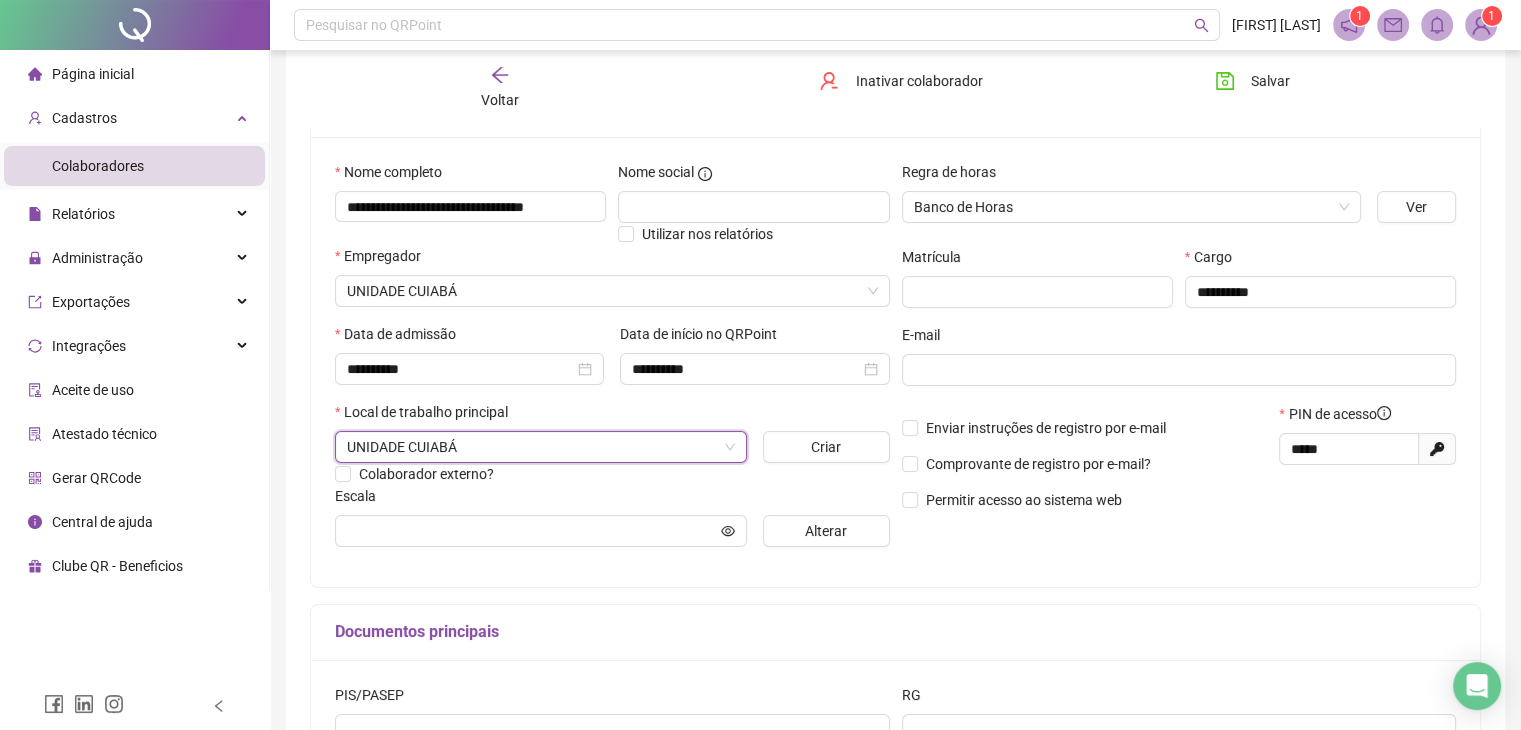 scroll, scrollTop: 200, scrollLeft: 0, axis: vertical 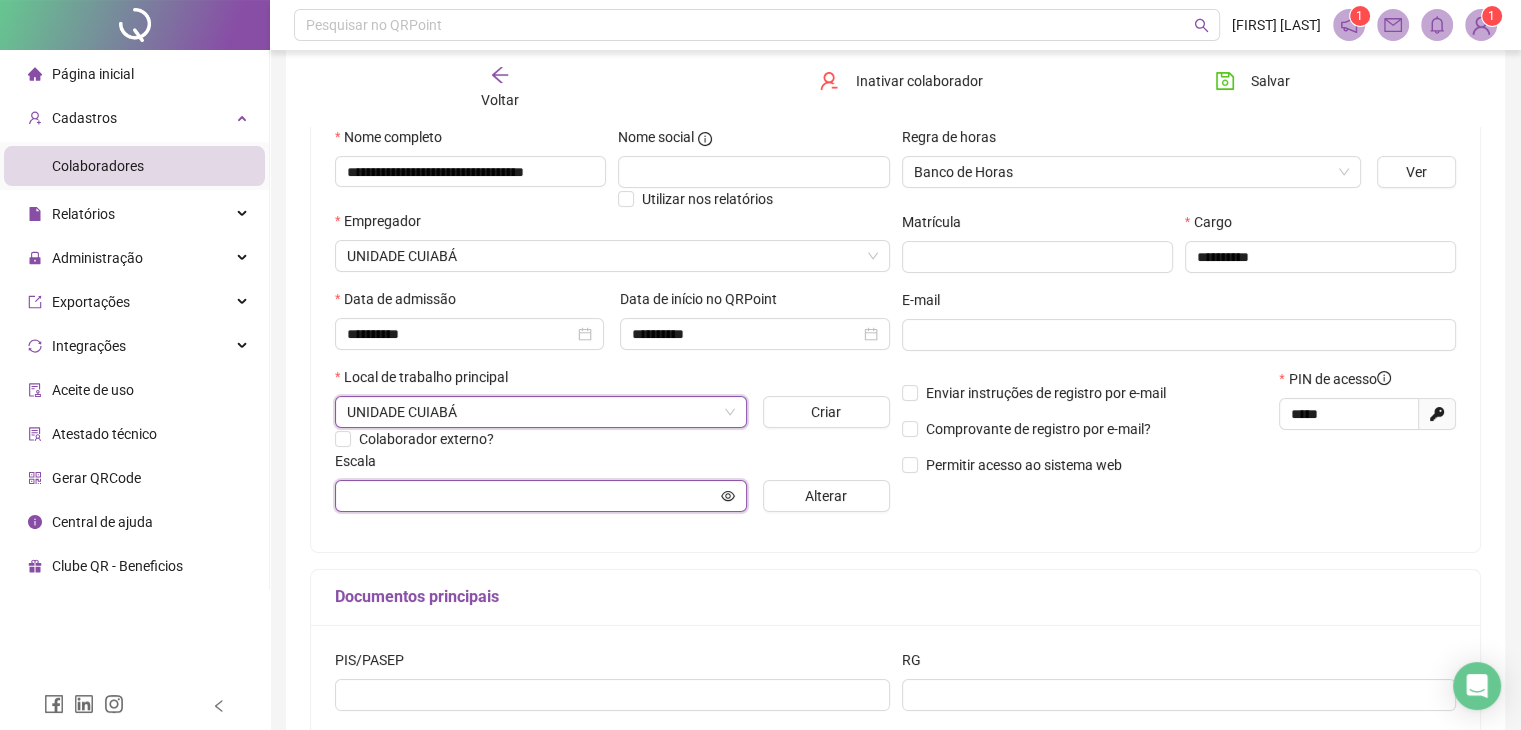 click at bounding box center [532, 496] 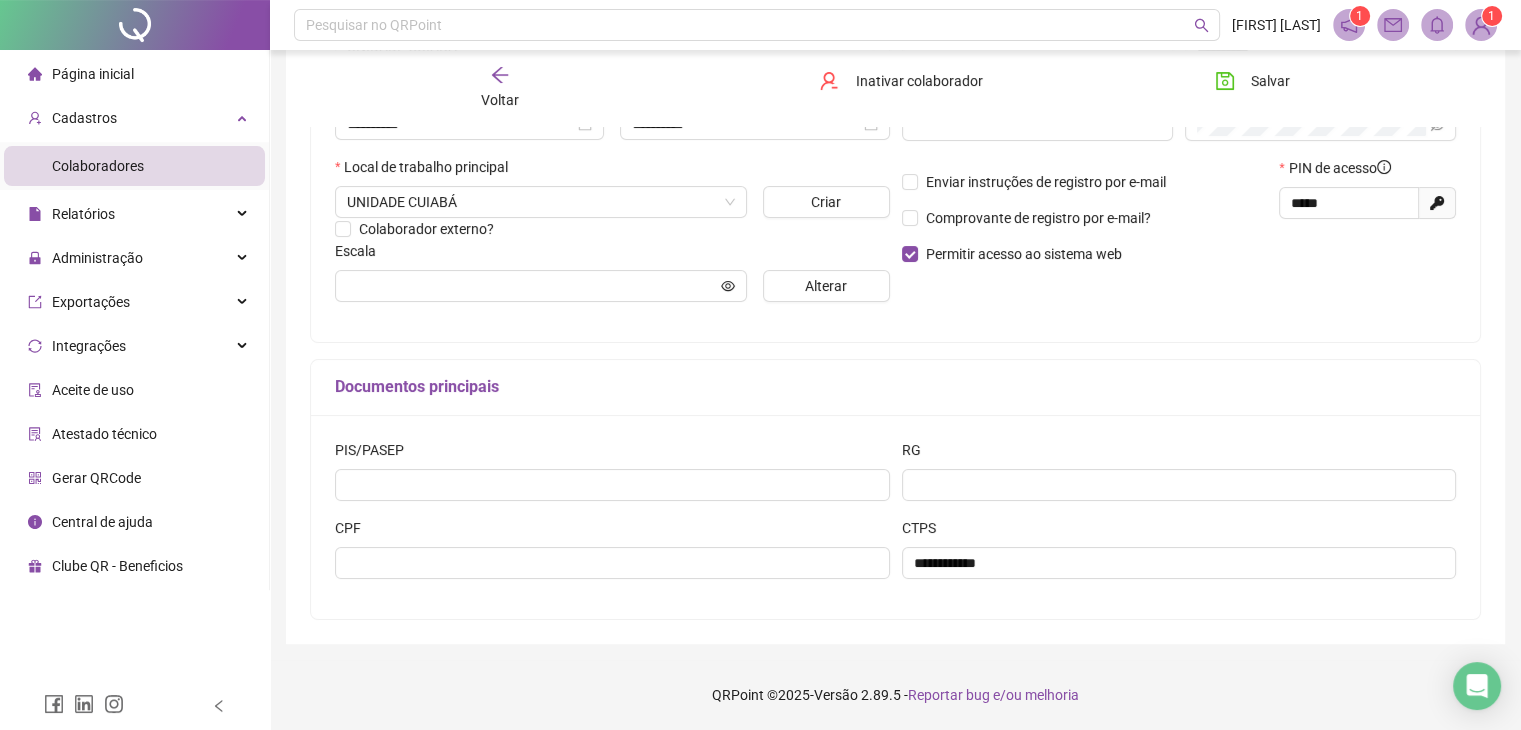 scroll, scrollTop: 411, scrollLeft: 0, axis: vertical 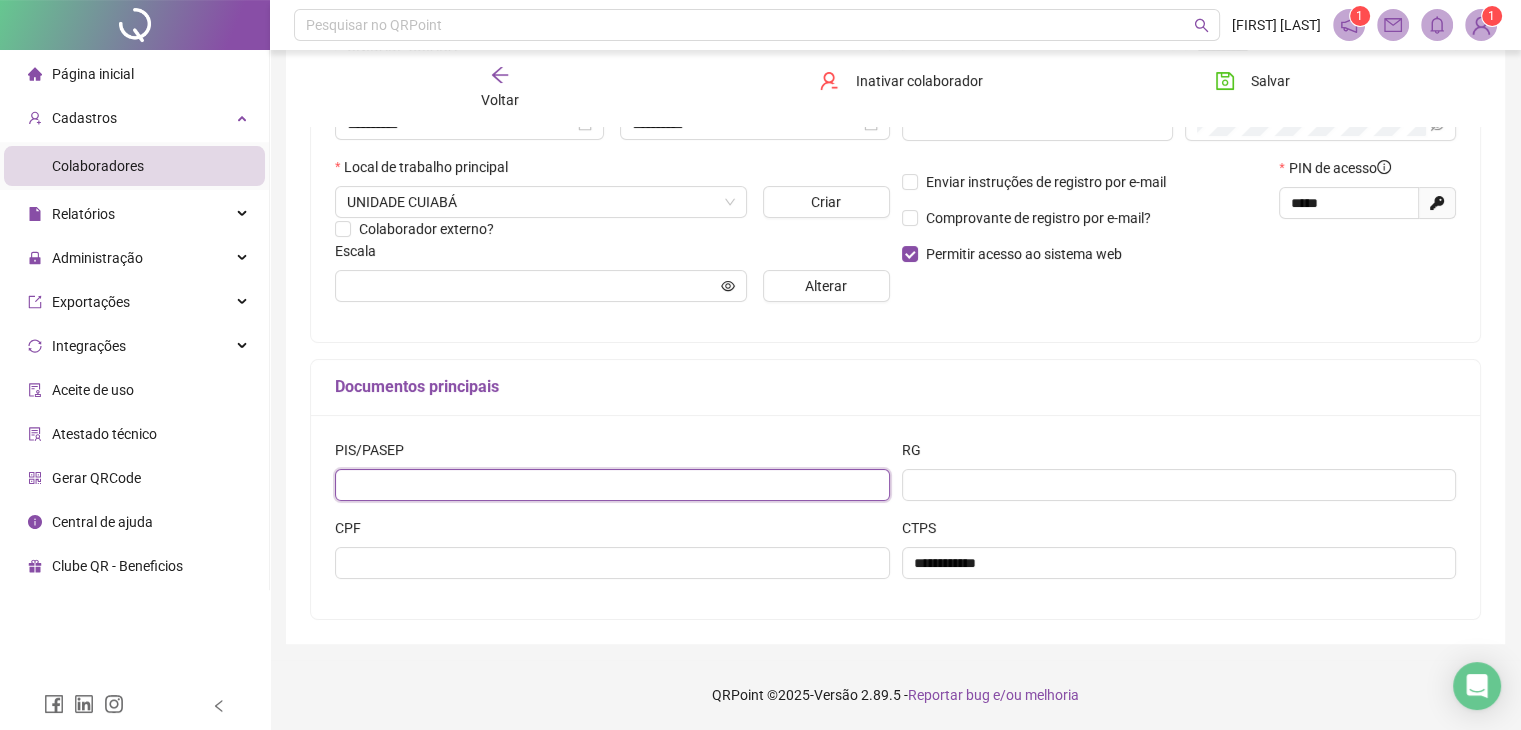 click at bounding box center (612, 485) 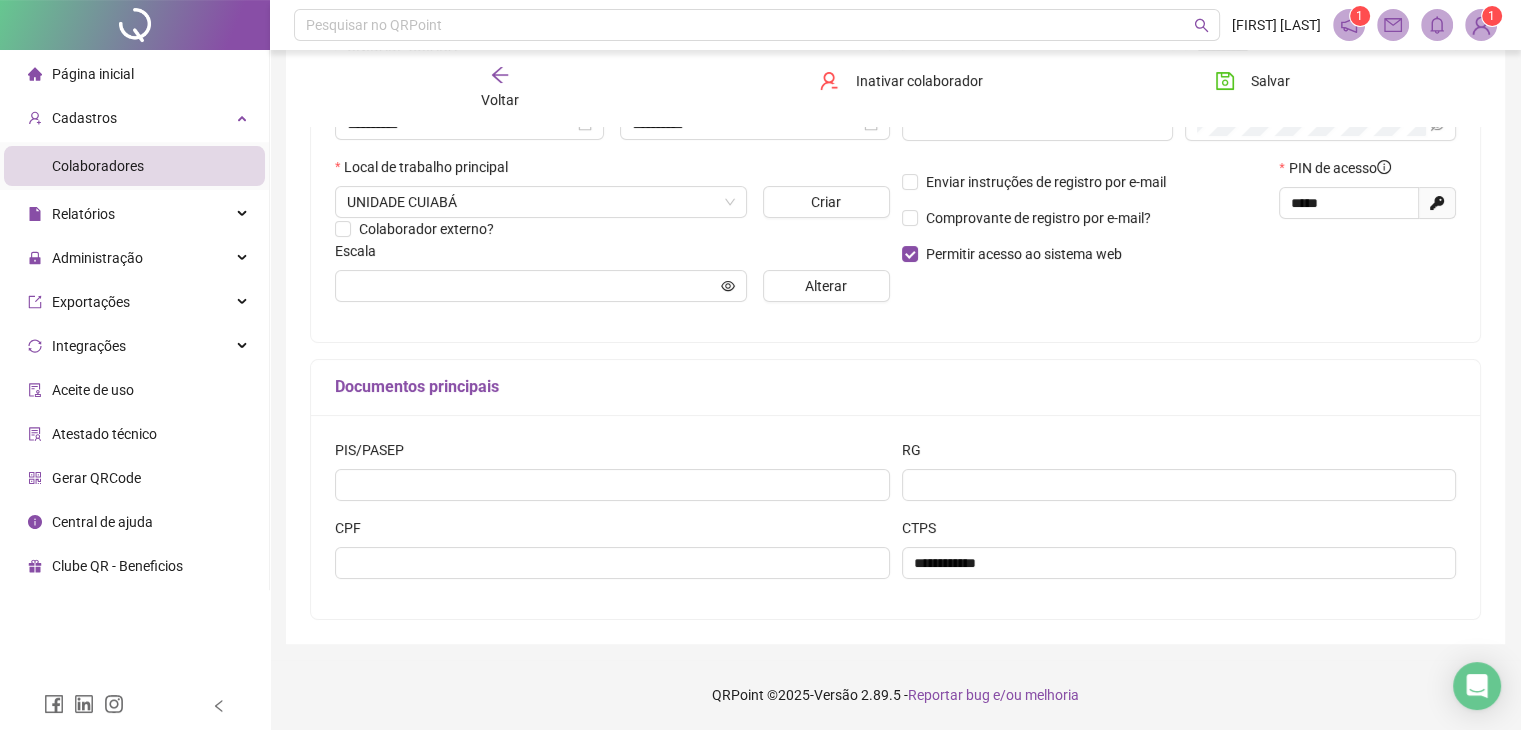 click on "RG" at bounding box center (1179, 454) 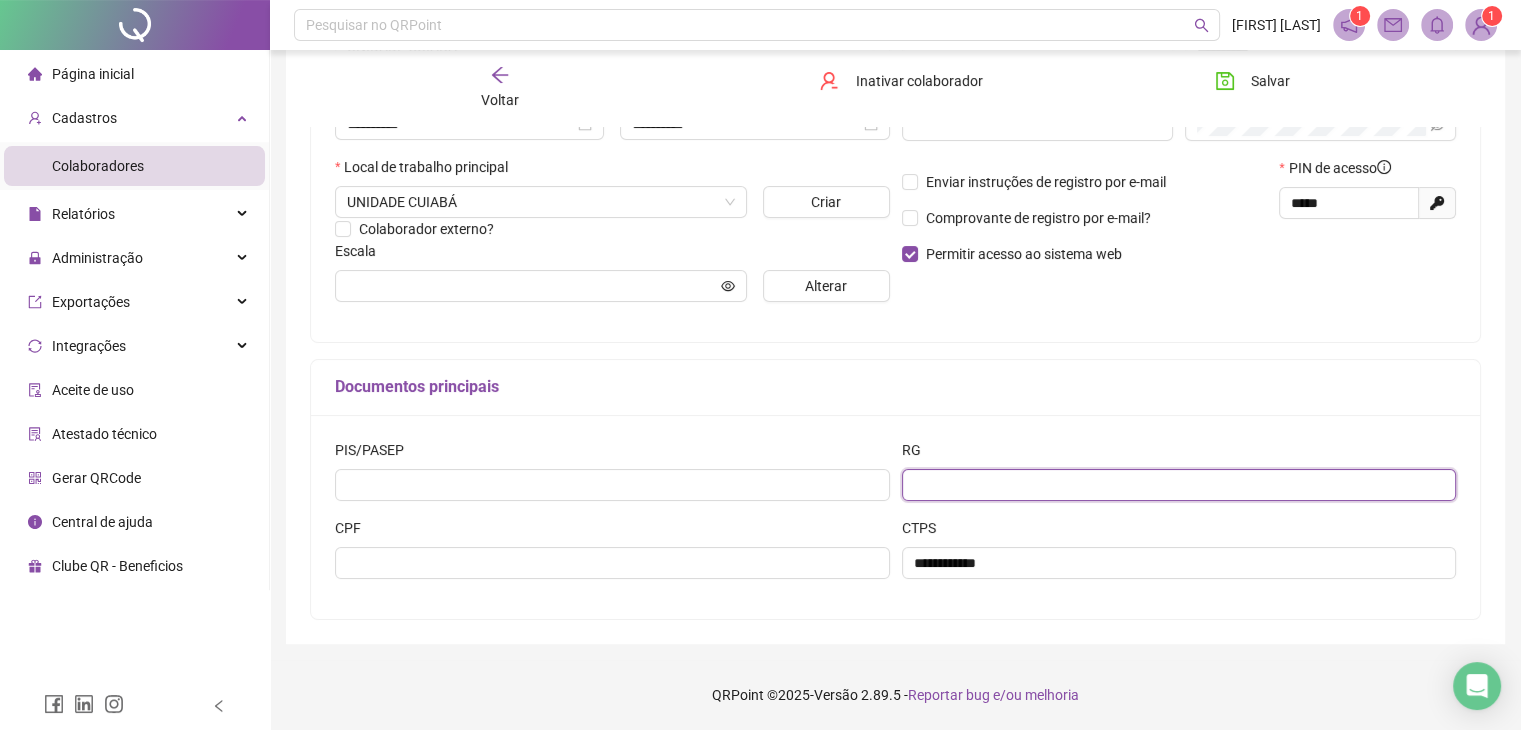click at bounding box center (1179, 485) 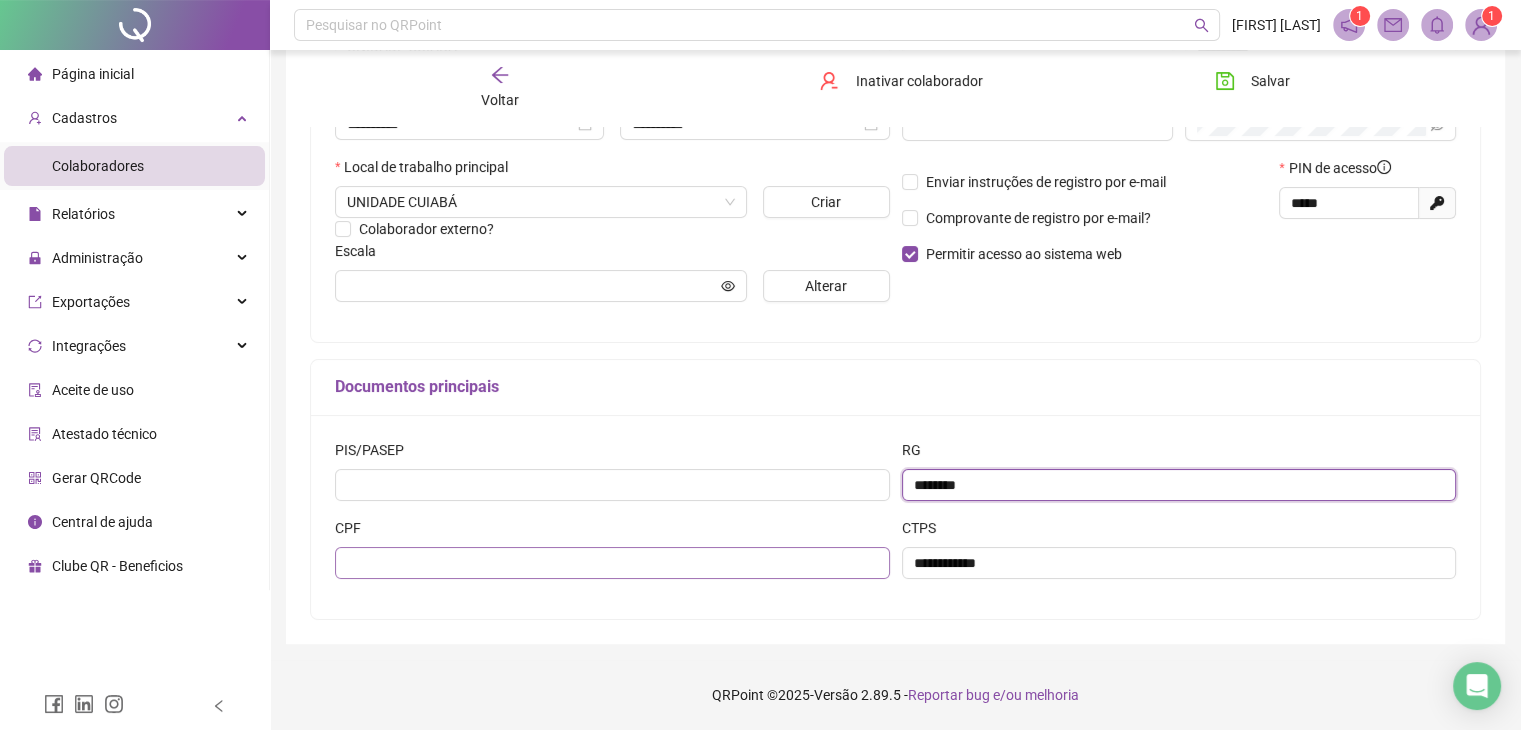 type on "********" 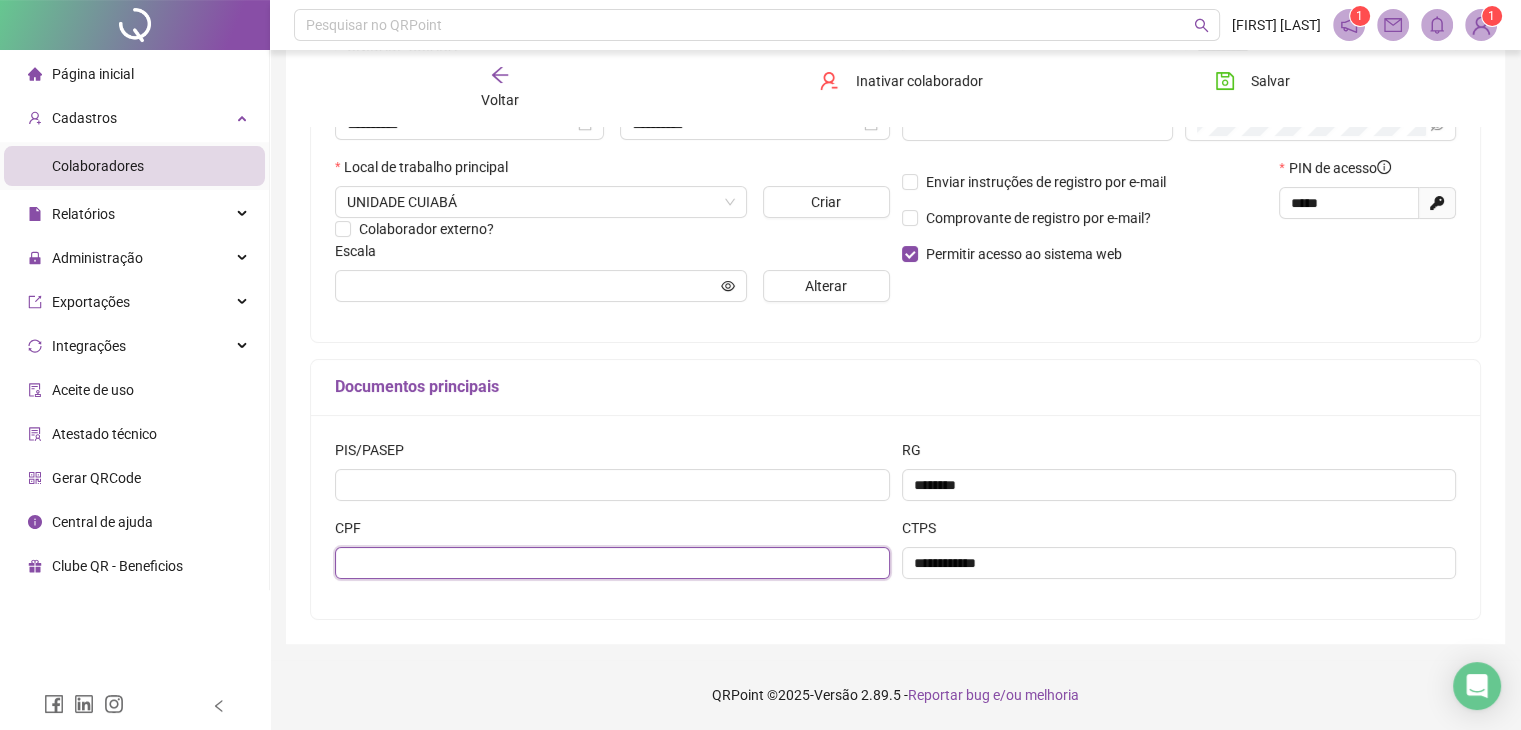 click at bounding box center [612, 563] 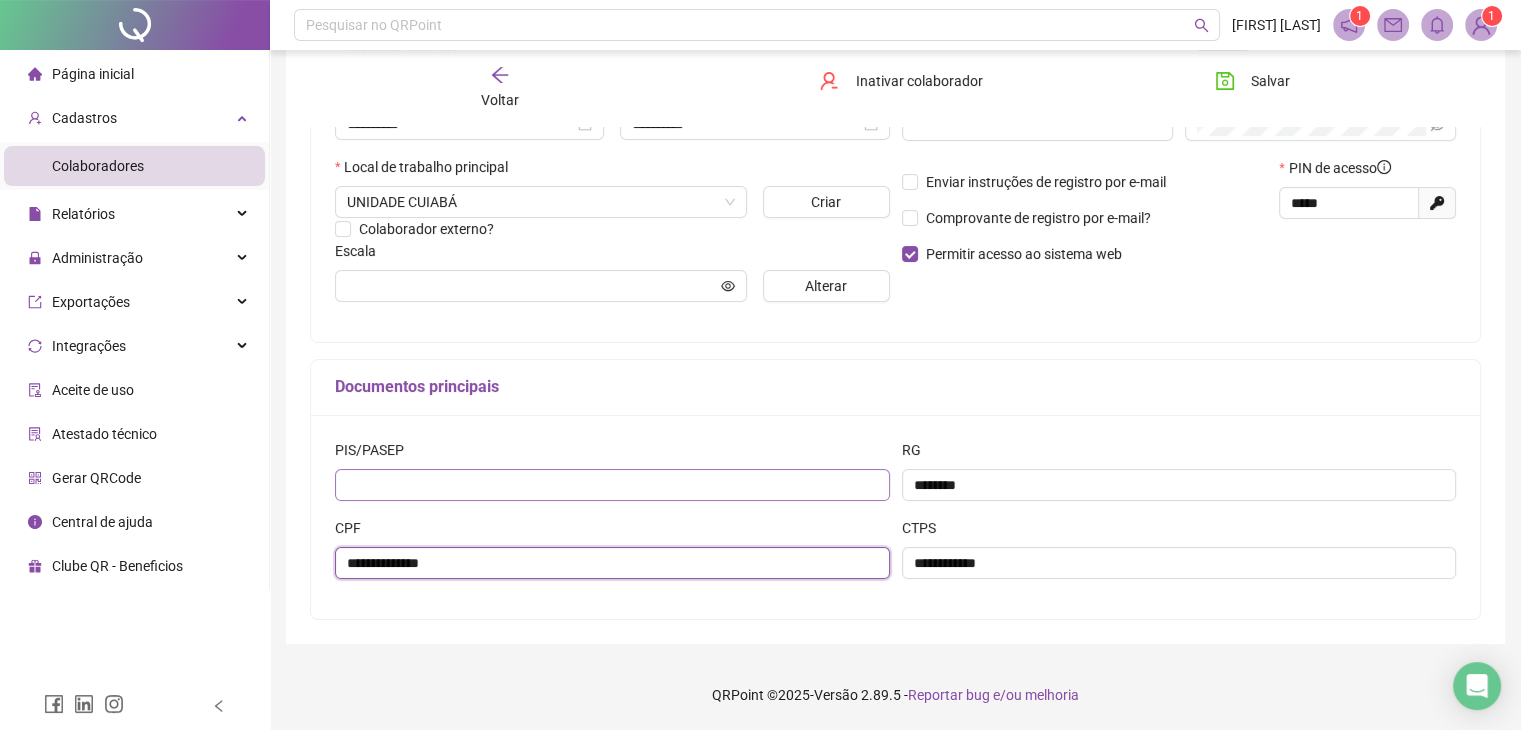 type on "**********" 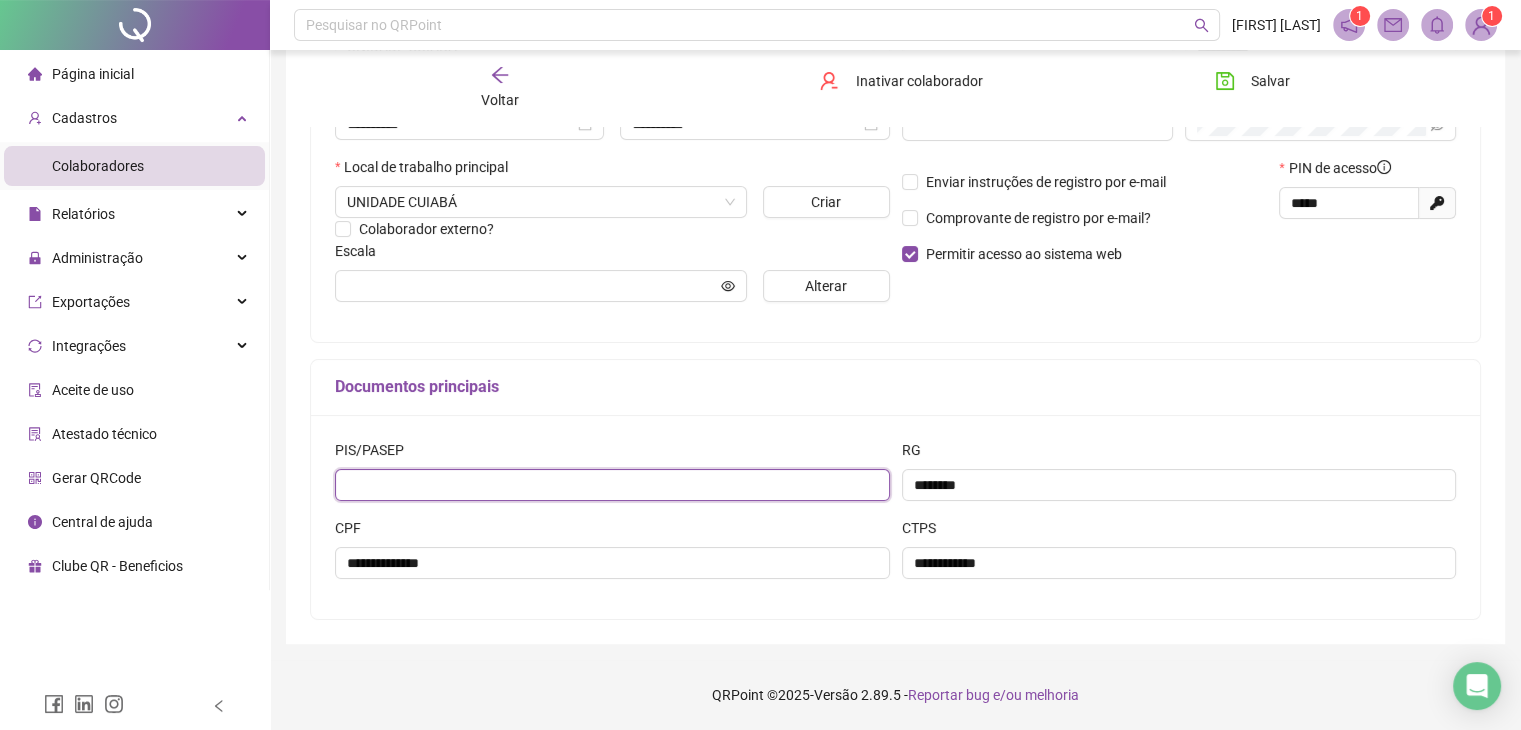 click at bounding box center [612, 485] 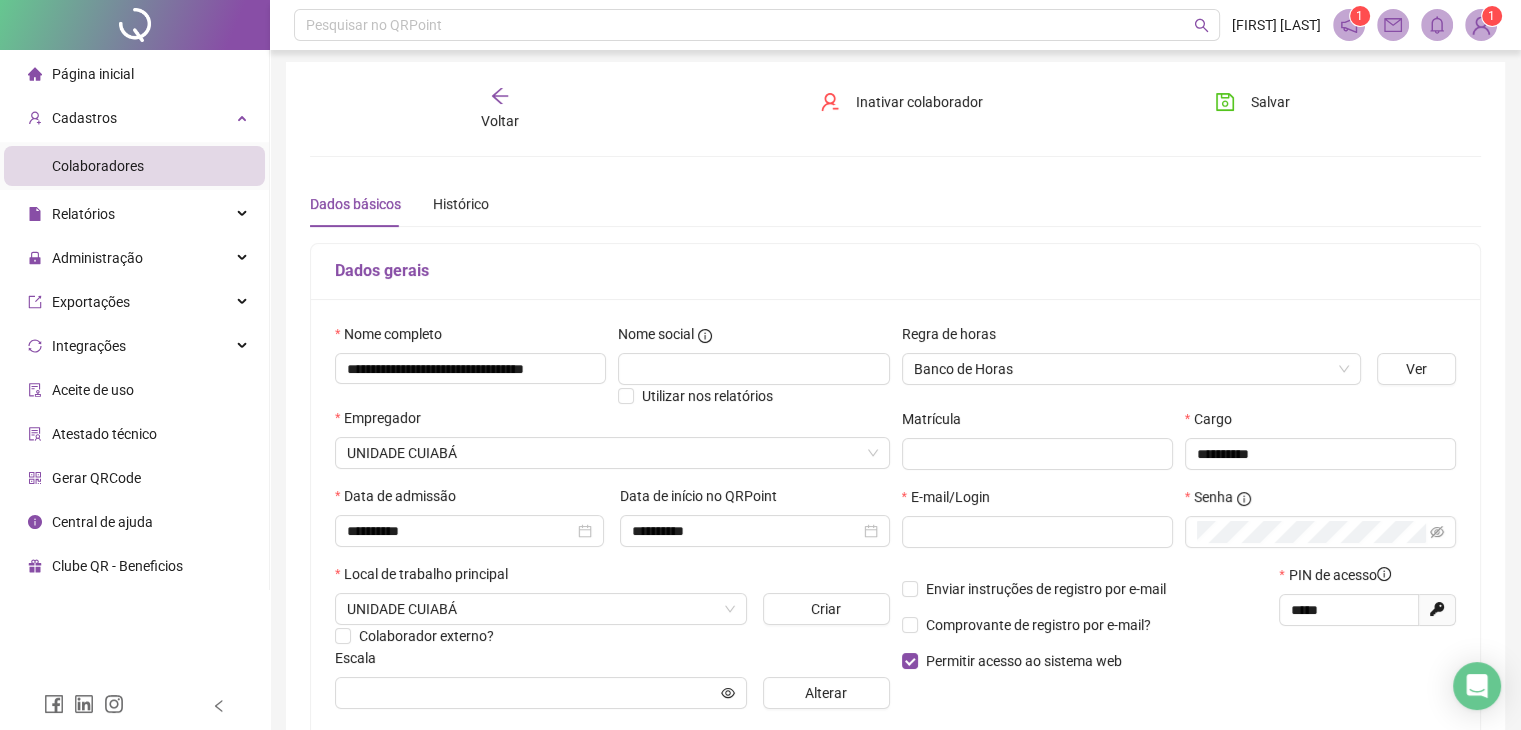 scroll, scrollTop: 0, scrollLeft: 0, axis: both 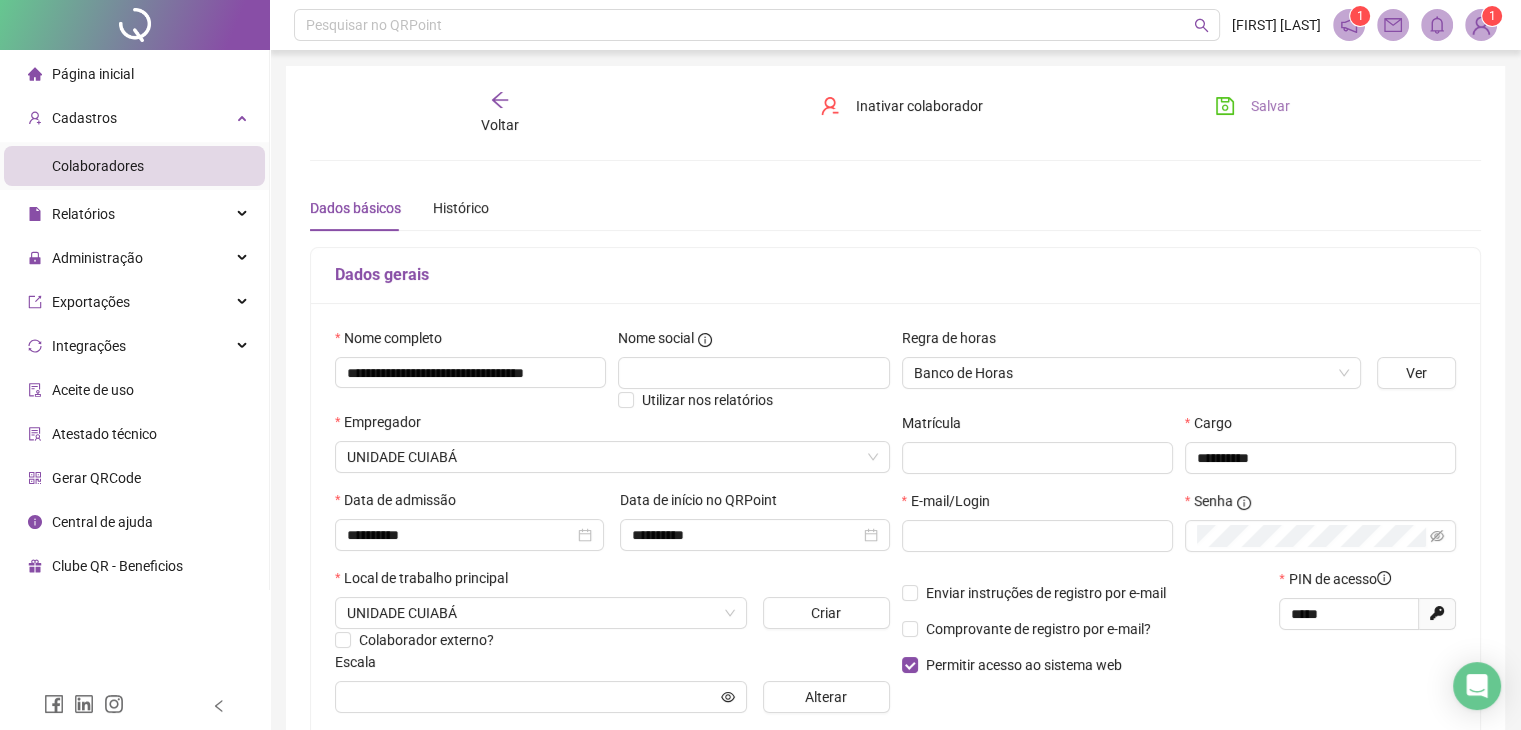 type on "**********" 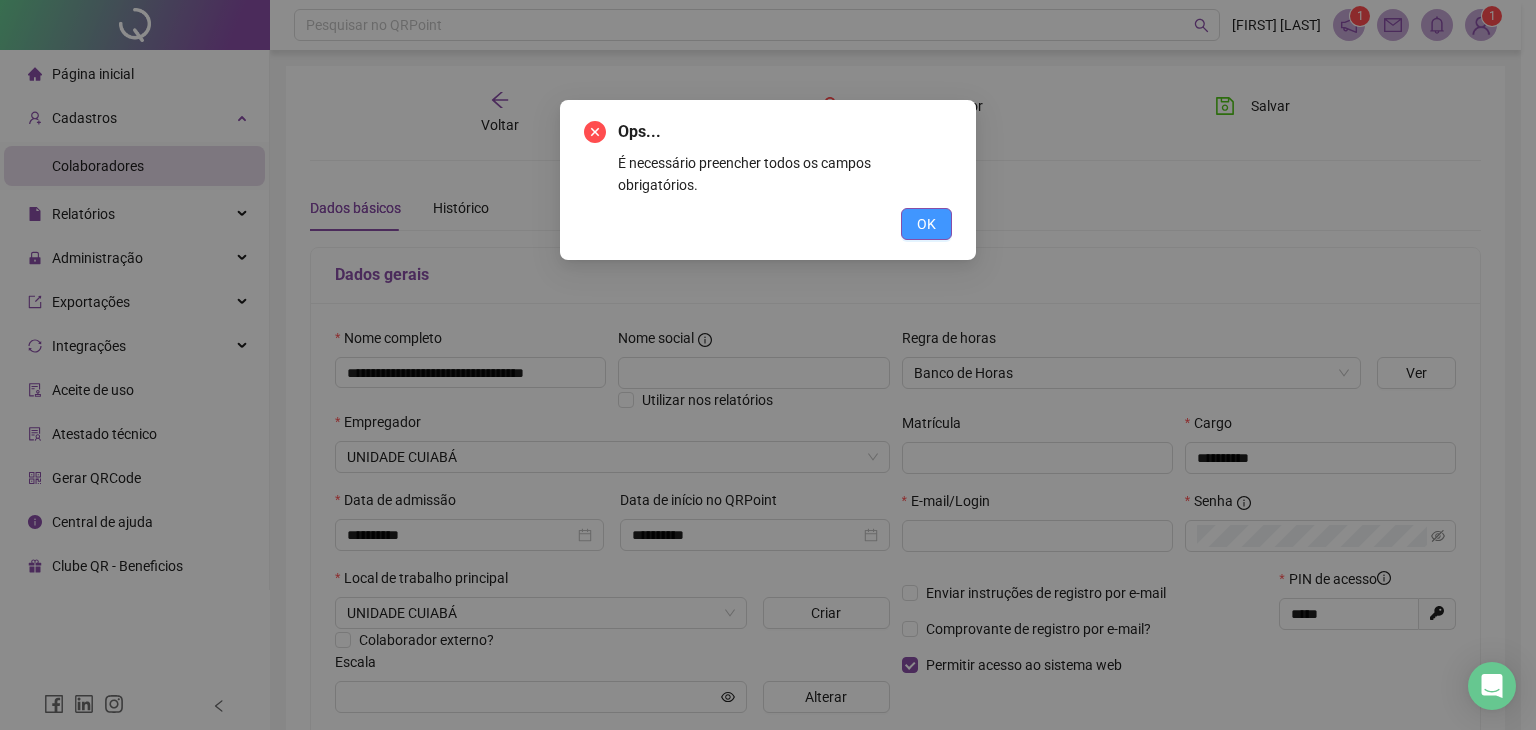 click on "OK" at bounding box center [926, 224] 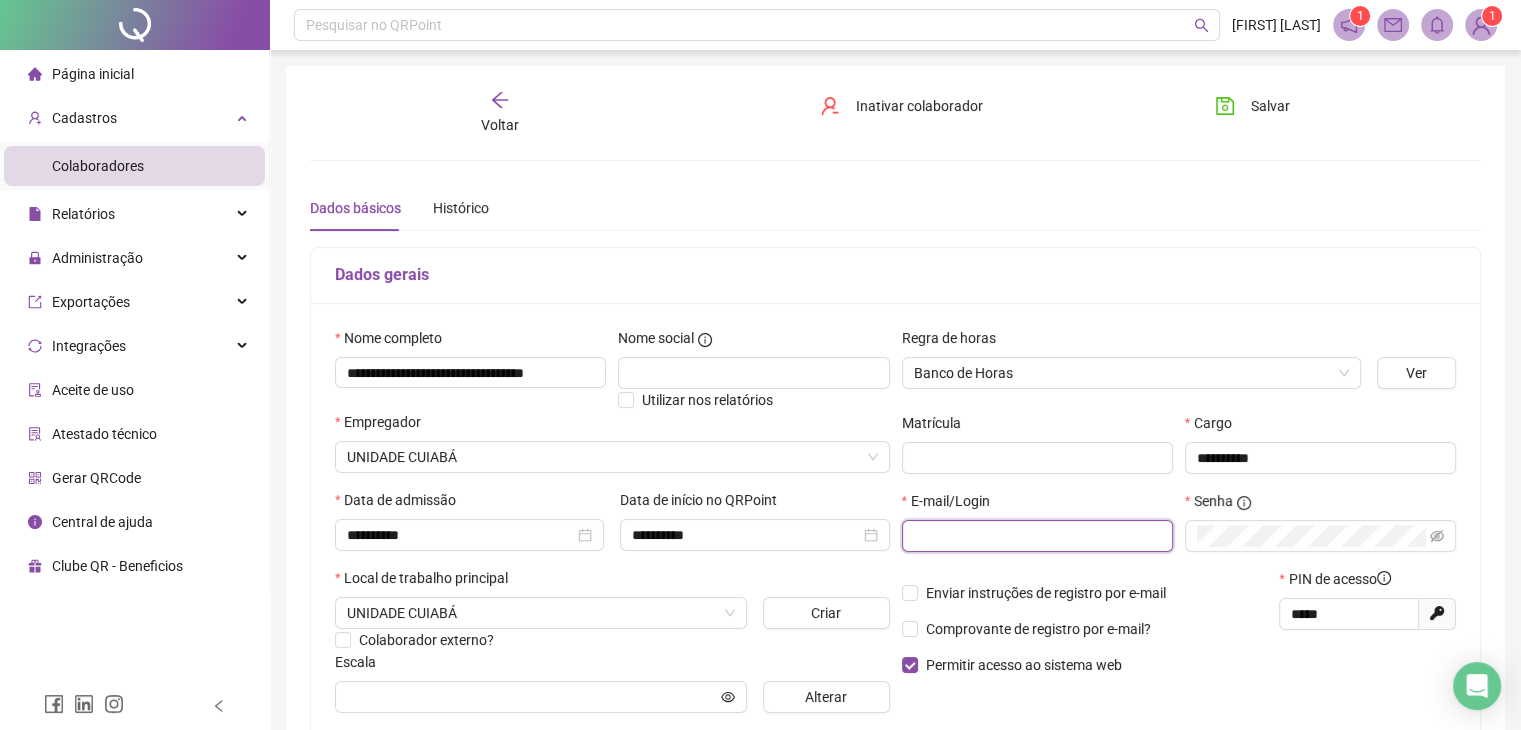 click at bounding box center [1035, 536] 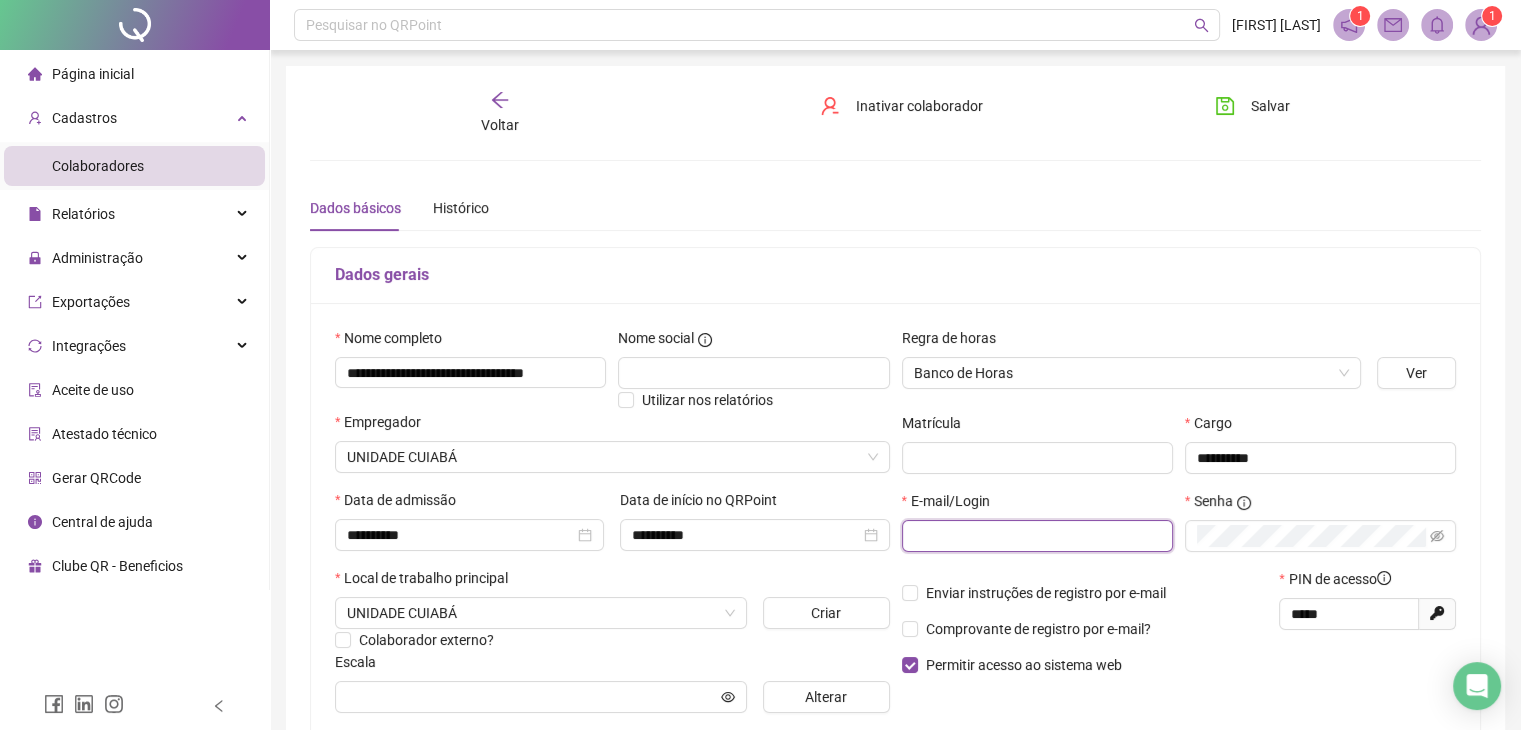click at bounding box center [1035, 536] 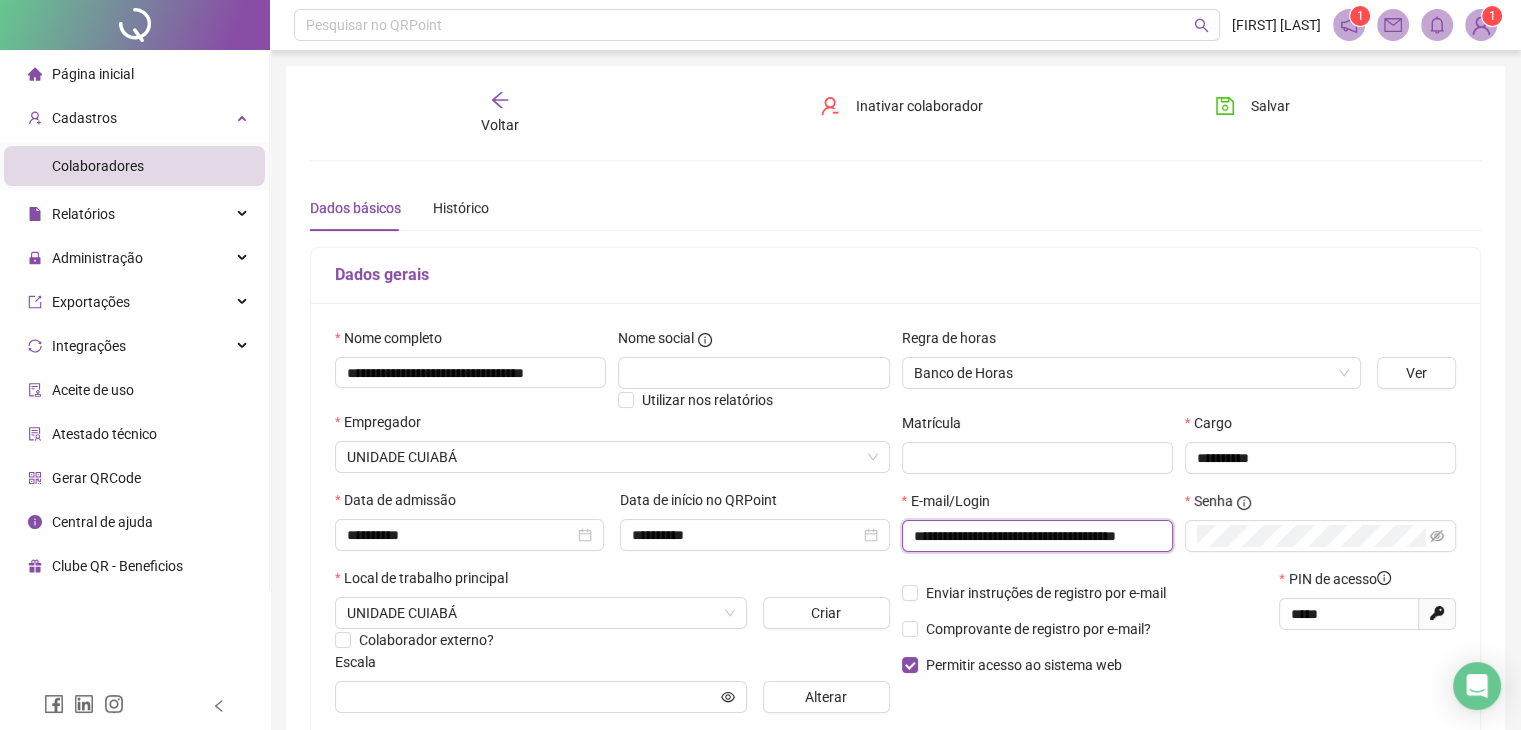 scroll, scrollTop: 0, scrollLeft: 35, axis: horizontal 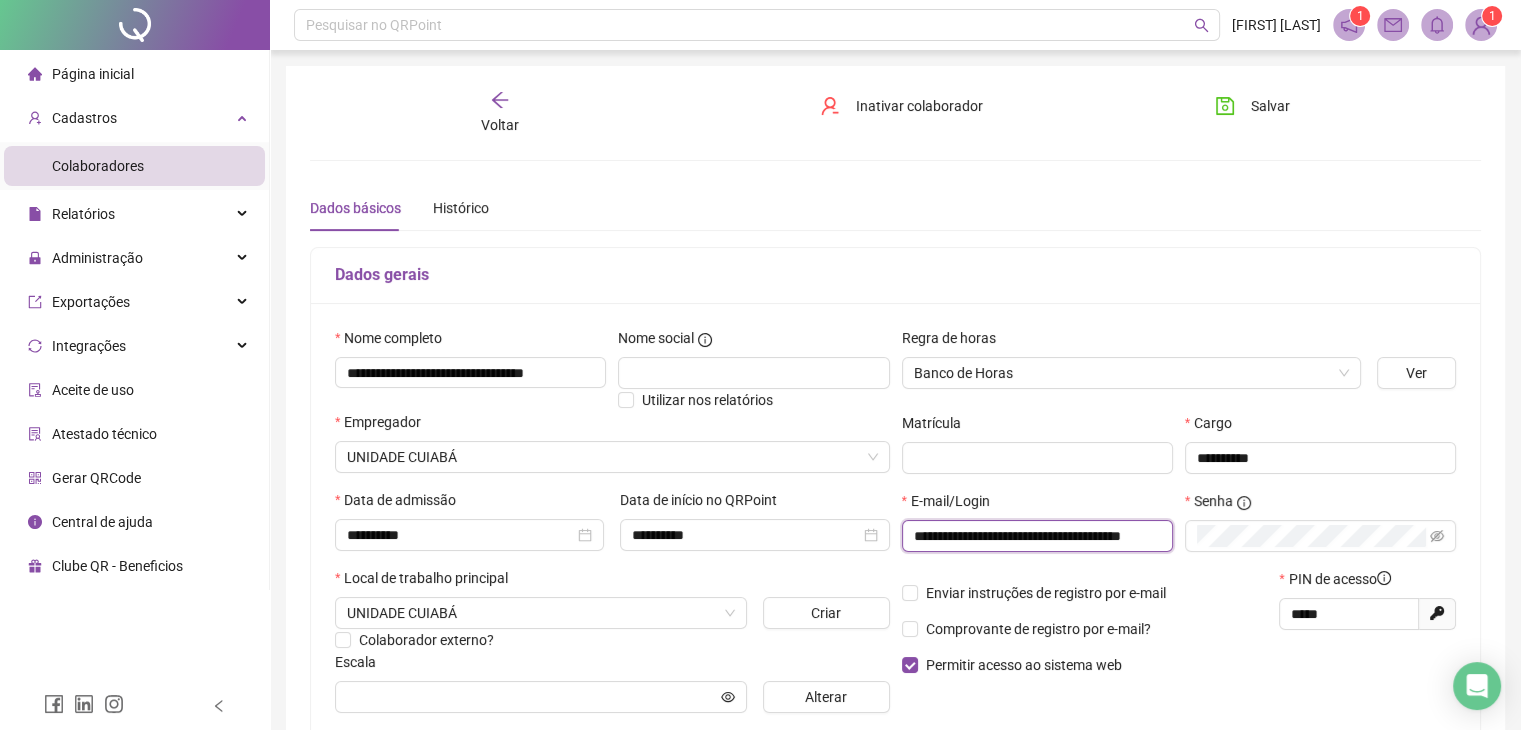 type on "**********" 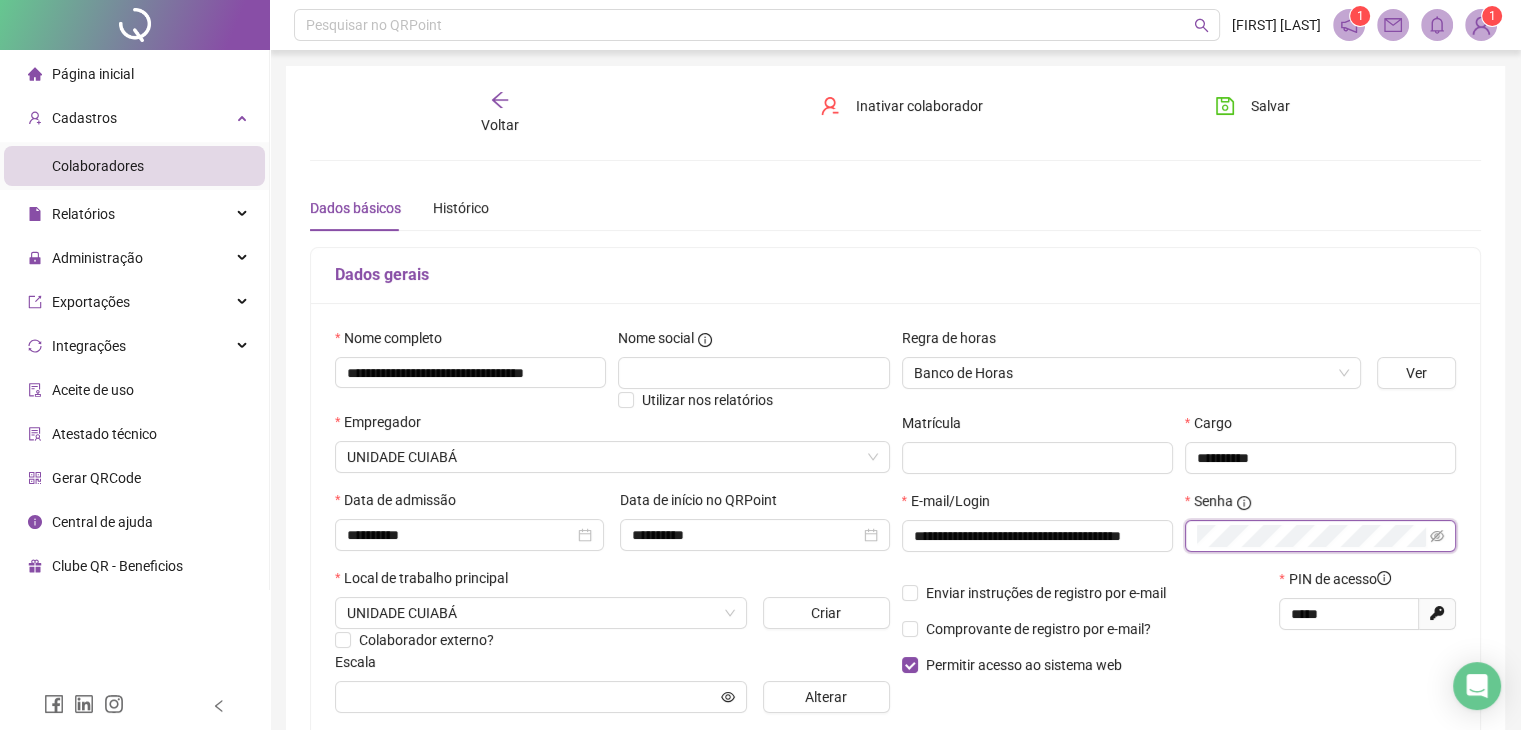 scroll, scrollTop: 0, scrollLeft: 0, axis: both 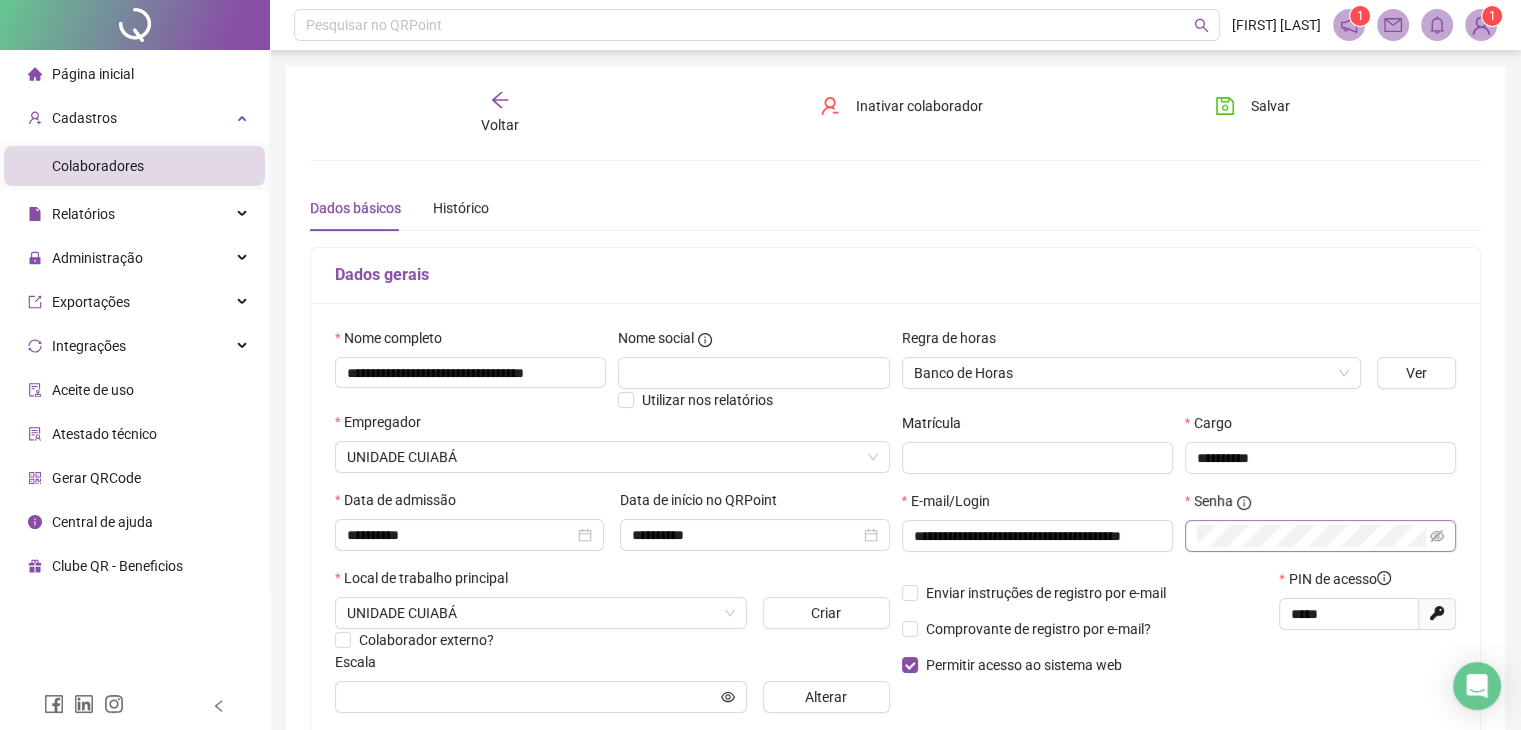 drag, startPoint x: 1428, startPoint y: 537, endPoint x: 1448, endPoint y: 537, distance: 20 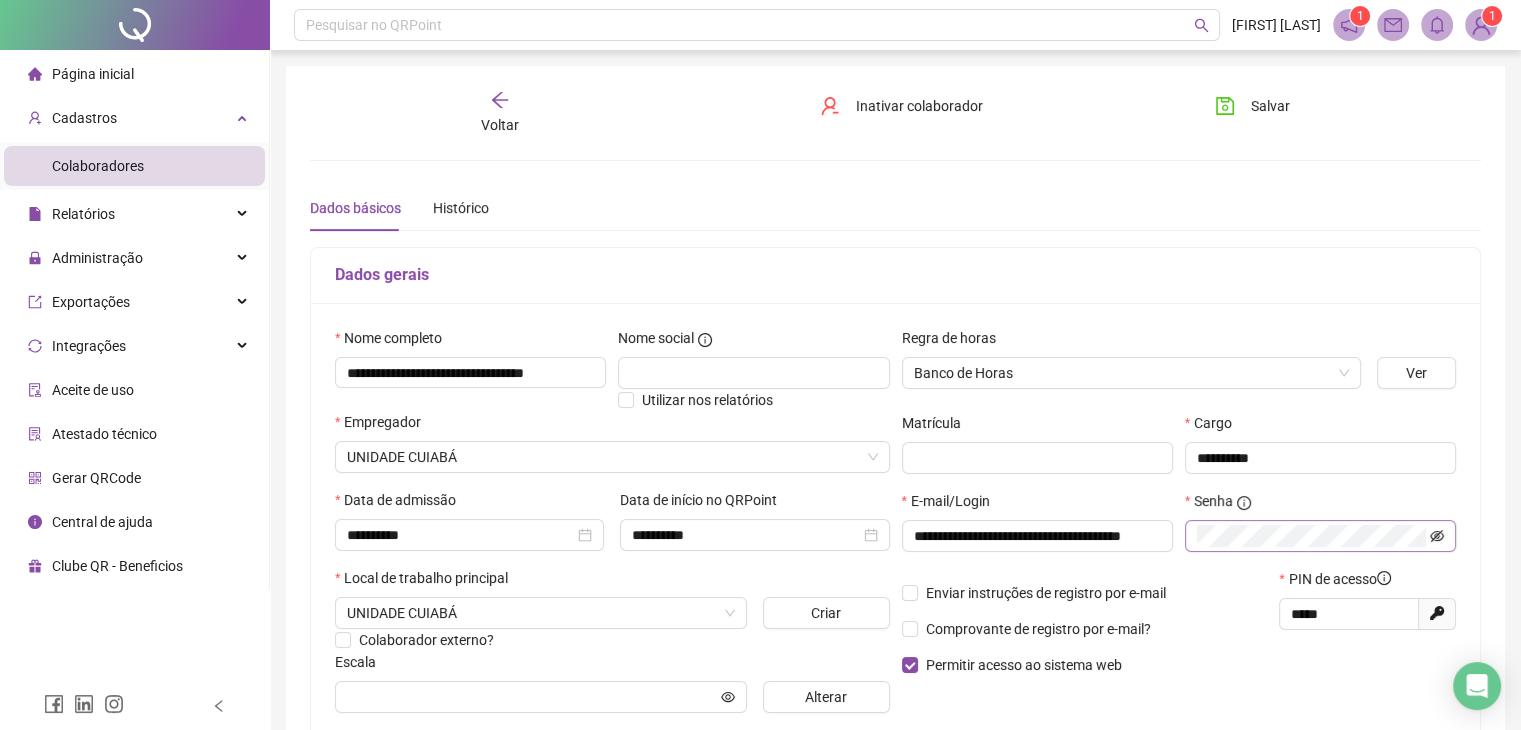 click 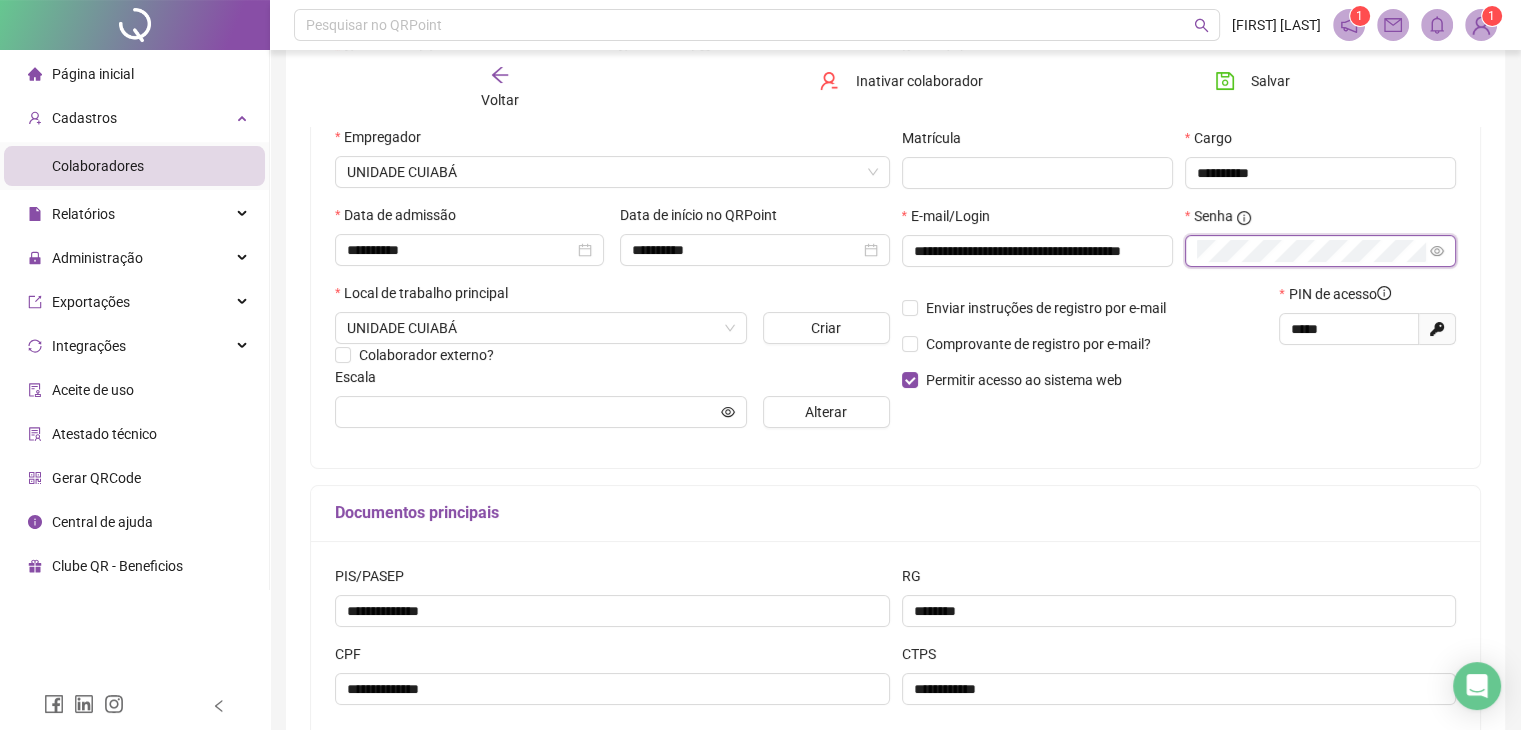 scroll, scrollTop: 300, scrollLeft: 0, axis: vertical 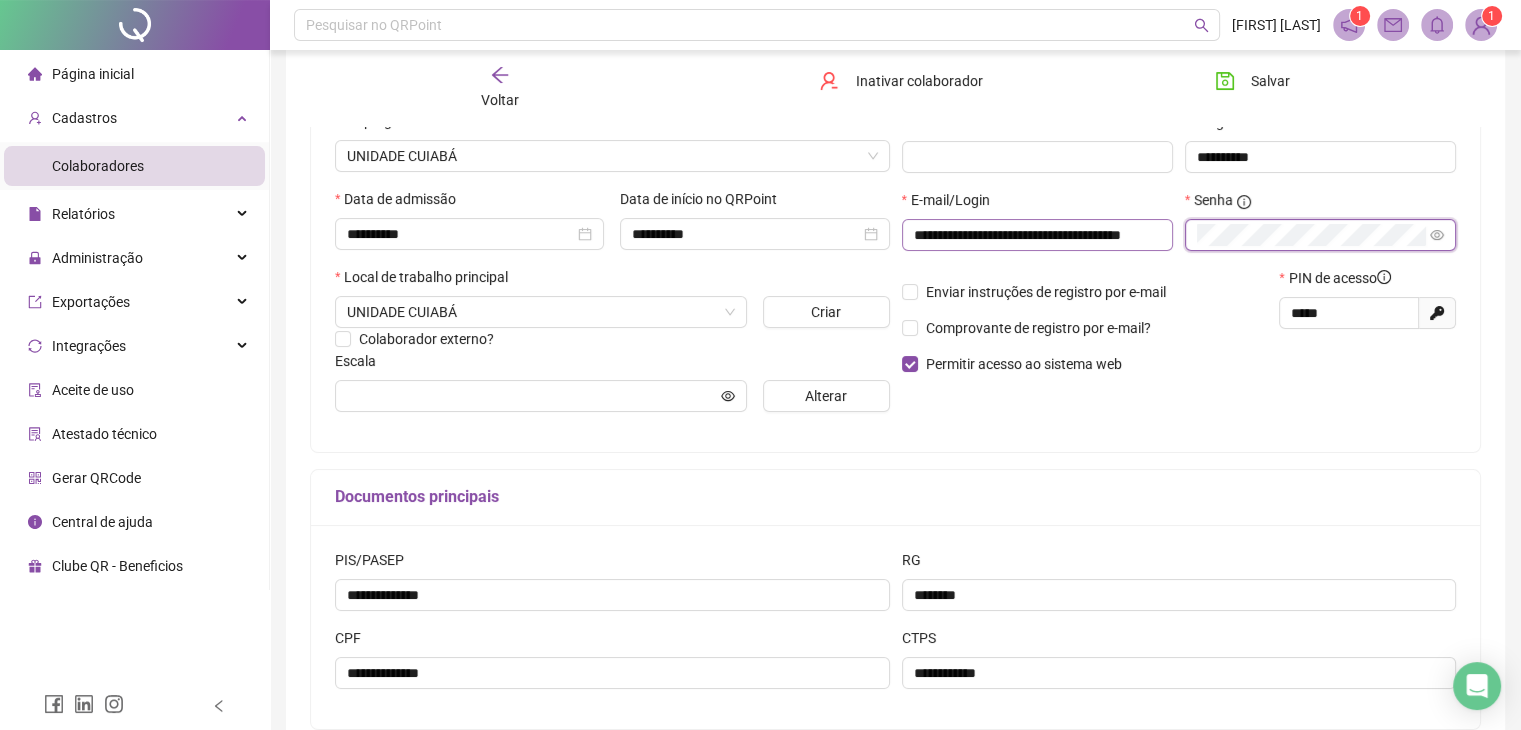 click on "**********" at bounding box center (1179, 228) 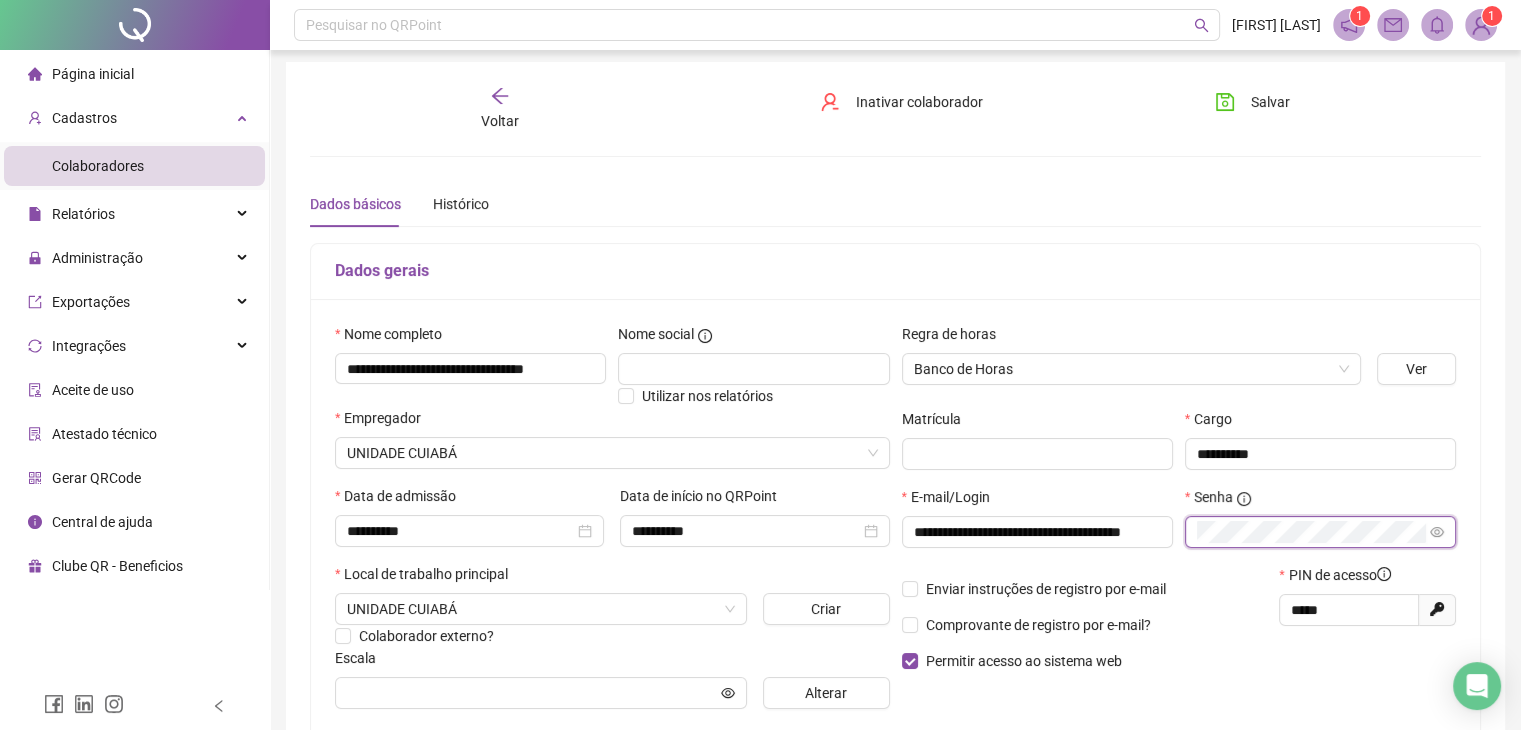 scroll, scrollTop: 0, scrollLeft: 0, axis: both 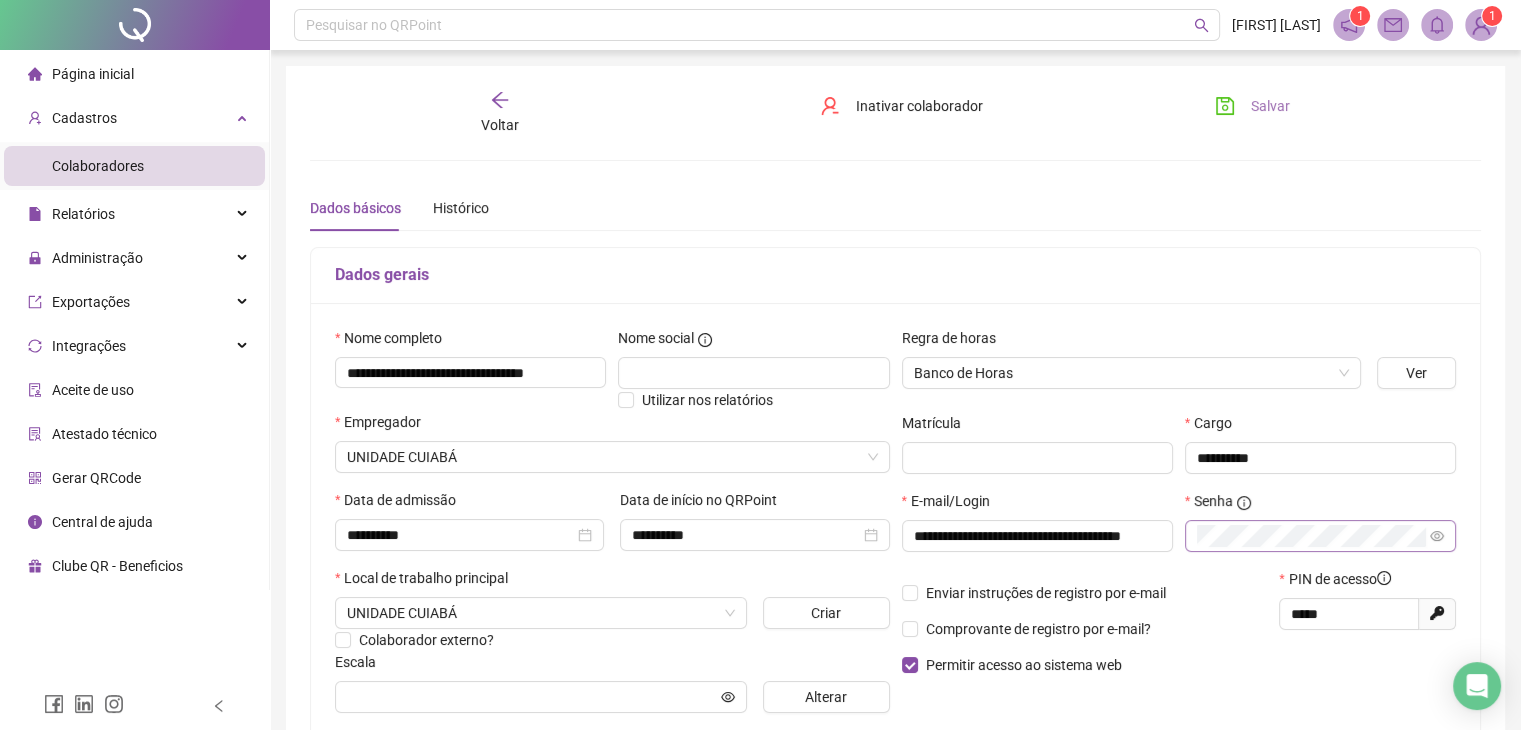 click on "Salvar" at bounding box center [1270, 106] 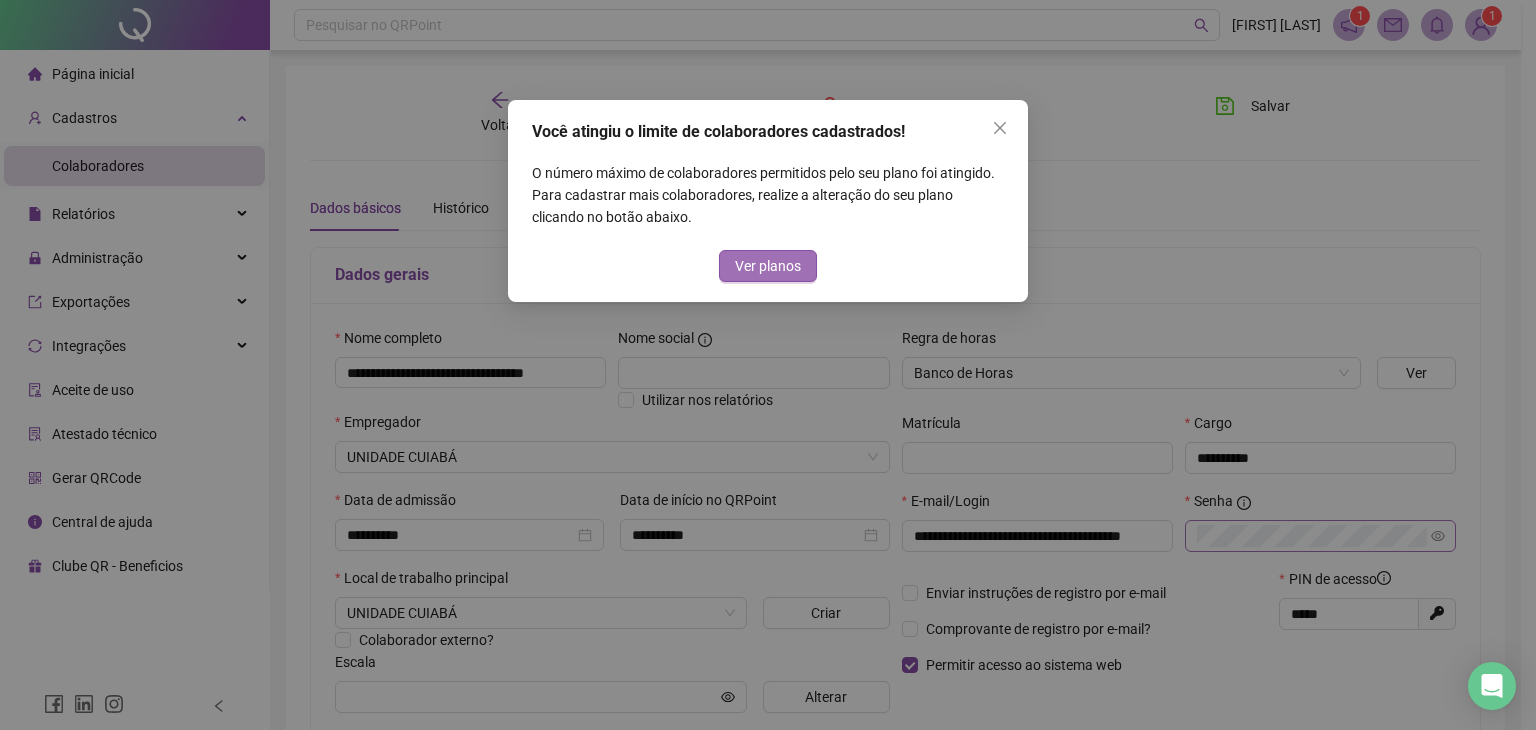 click on "Ver planos" at bounding box center (768, 266) 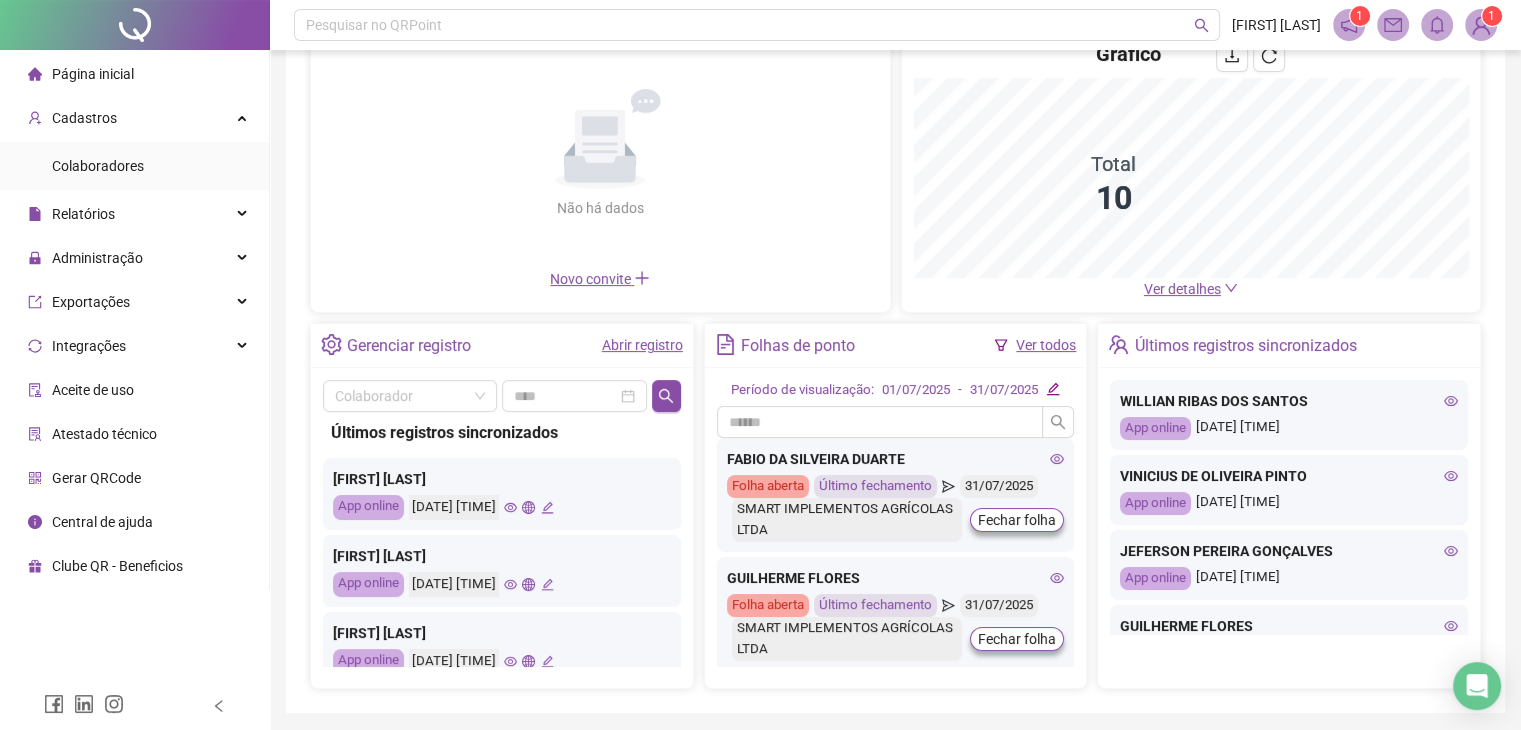 scroll, scrollTop: 200, scrollLeft: 0, axis: vertical 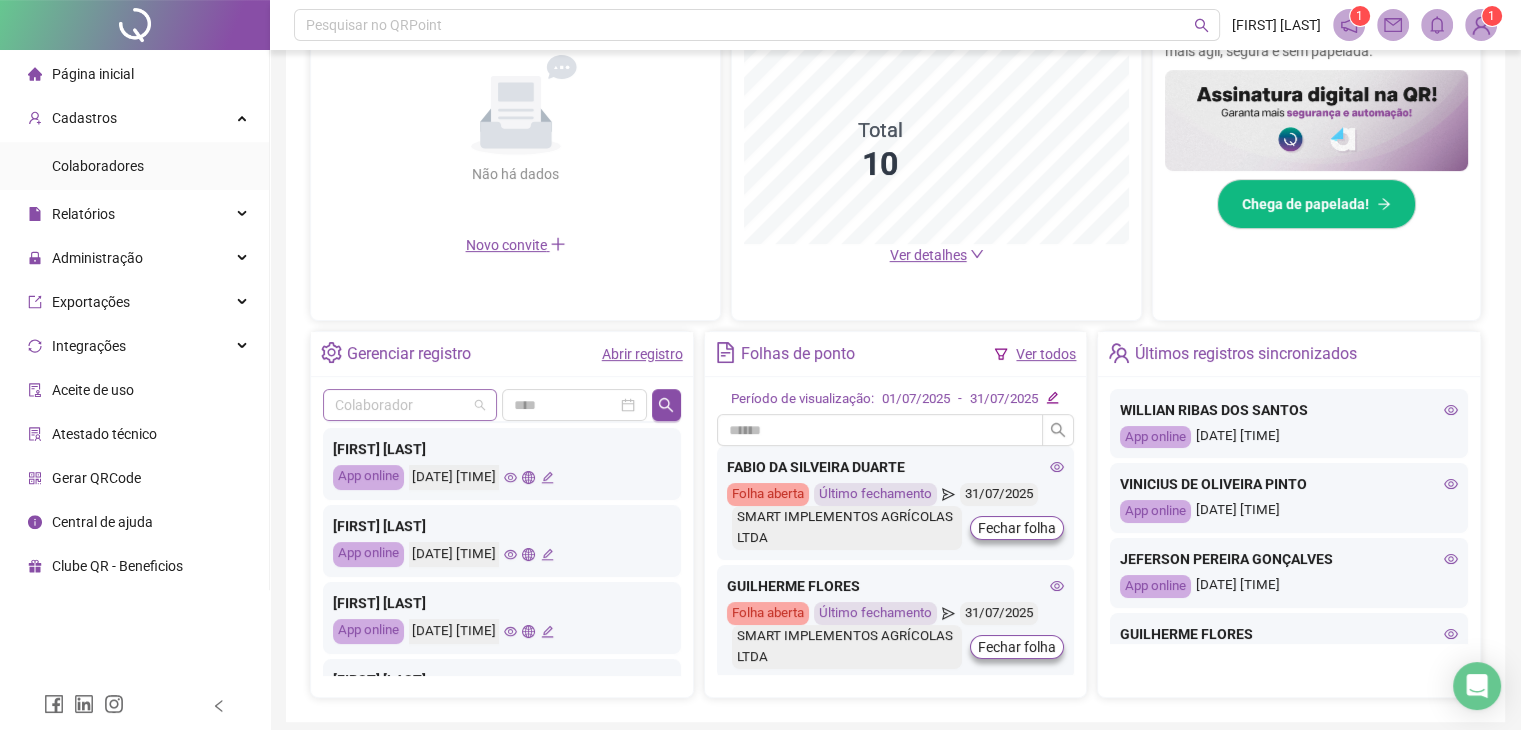click at bounding box center [401, 405] 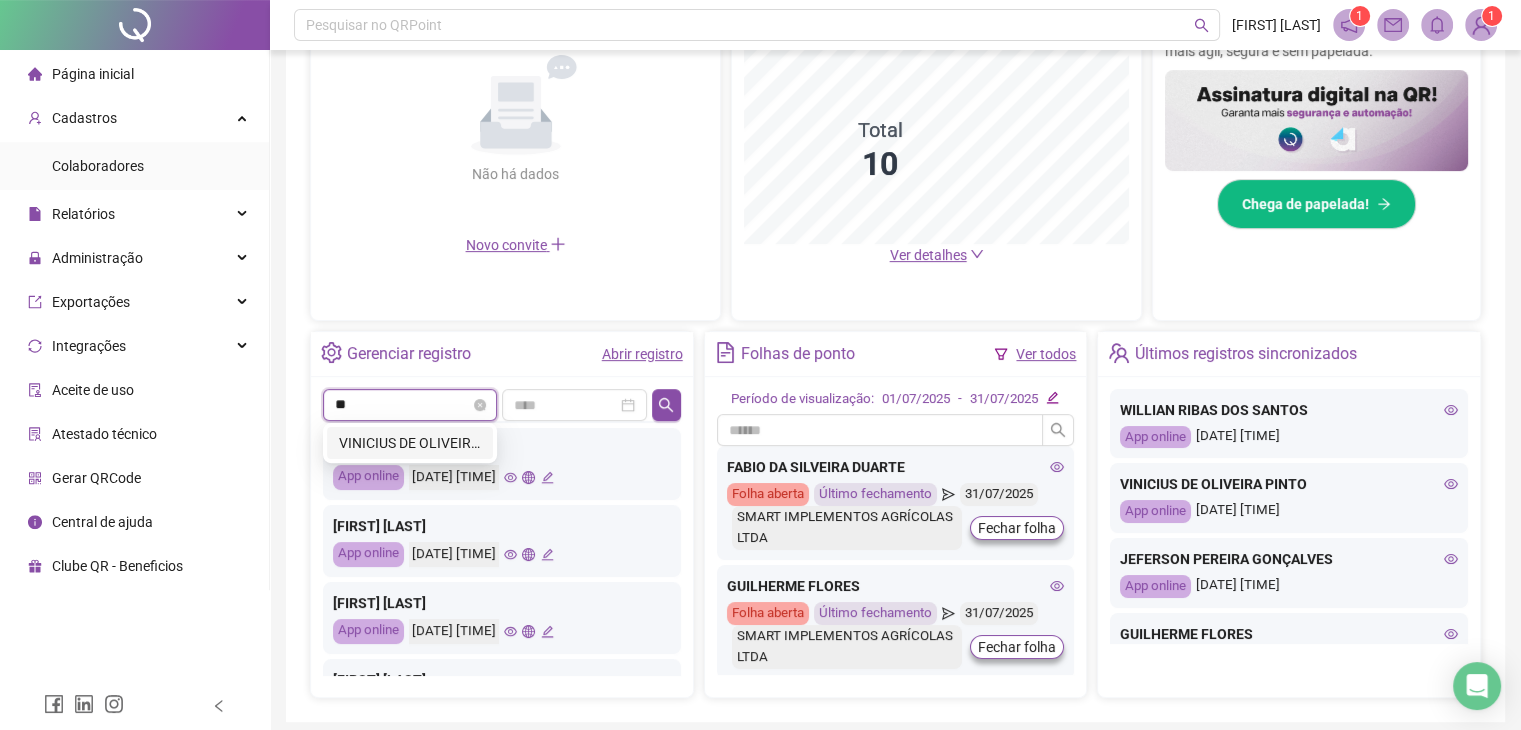 type on "*" 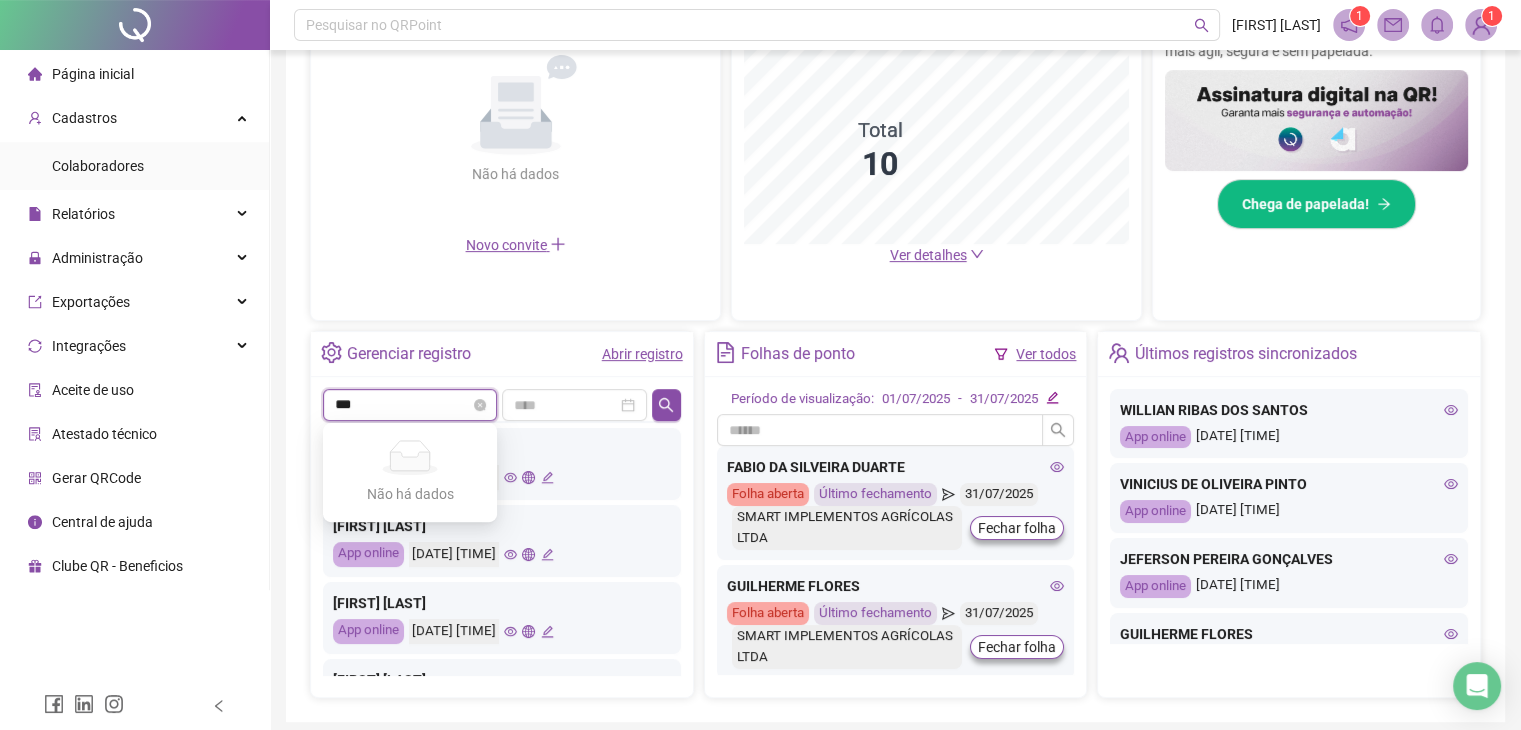 type on "****" 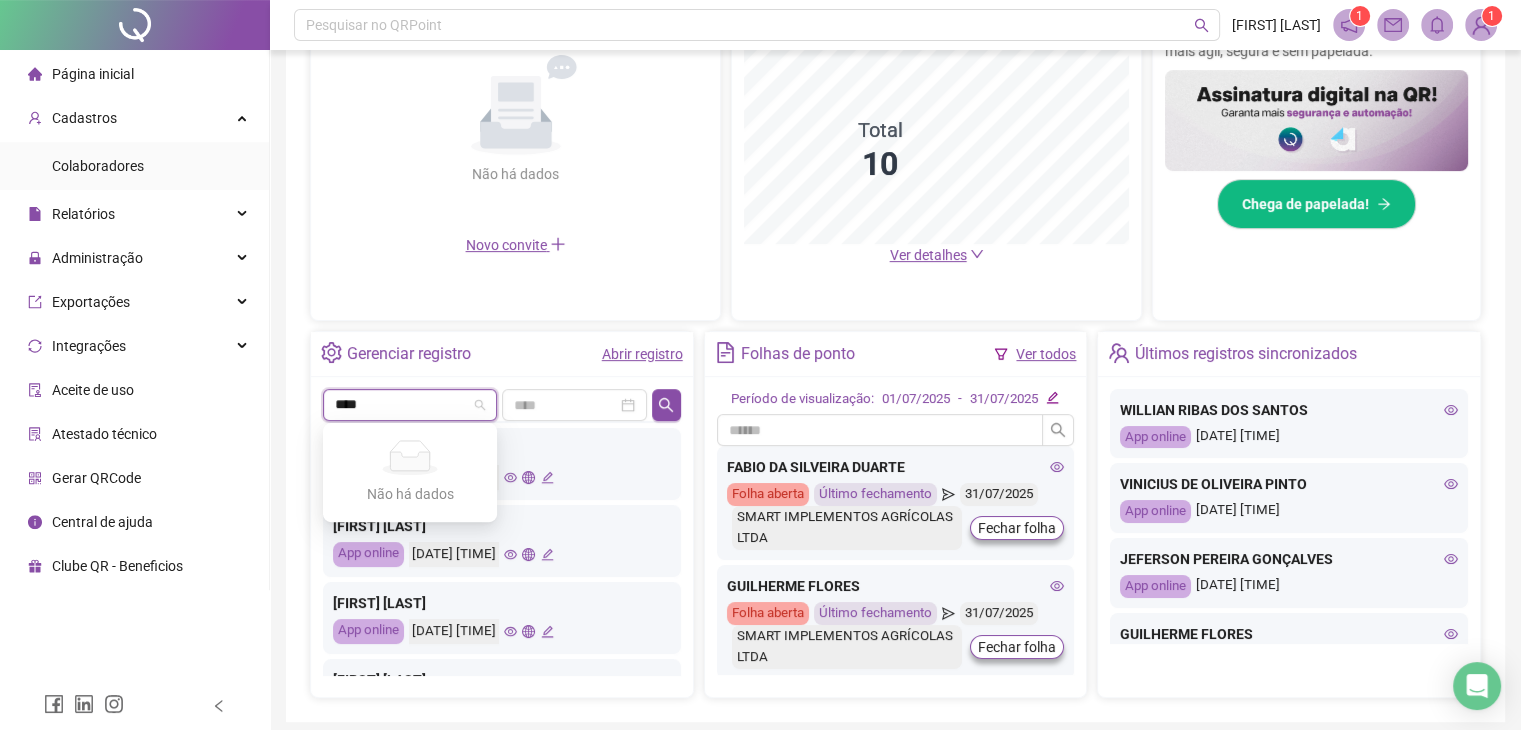drag, startPoint x: 402, startPoint y: 413, endPoint x: 244, endPoint y: 397, distance: 158.80806 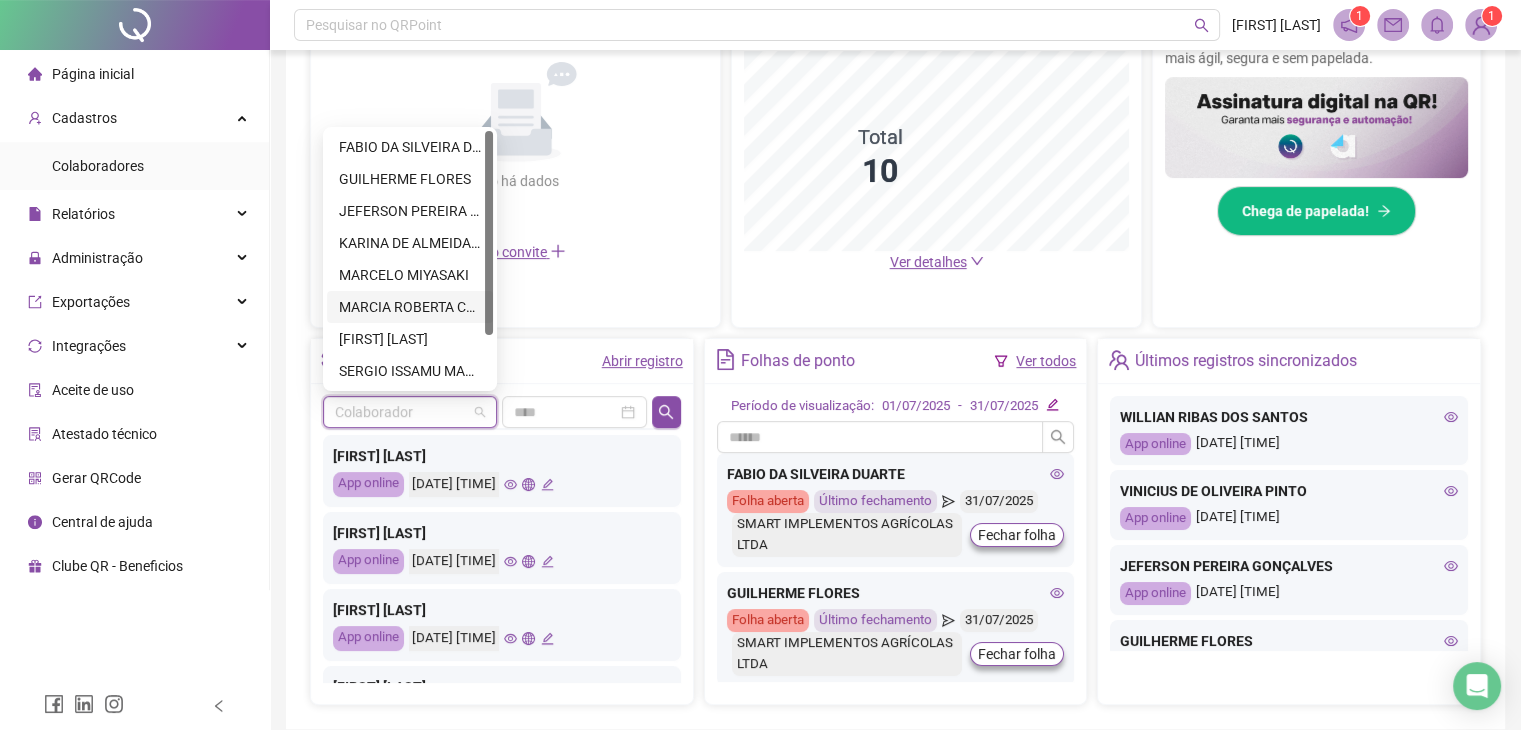 scroll, scrollTop: 570, scrollLeft: 0, axis: vertical 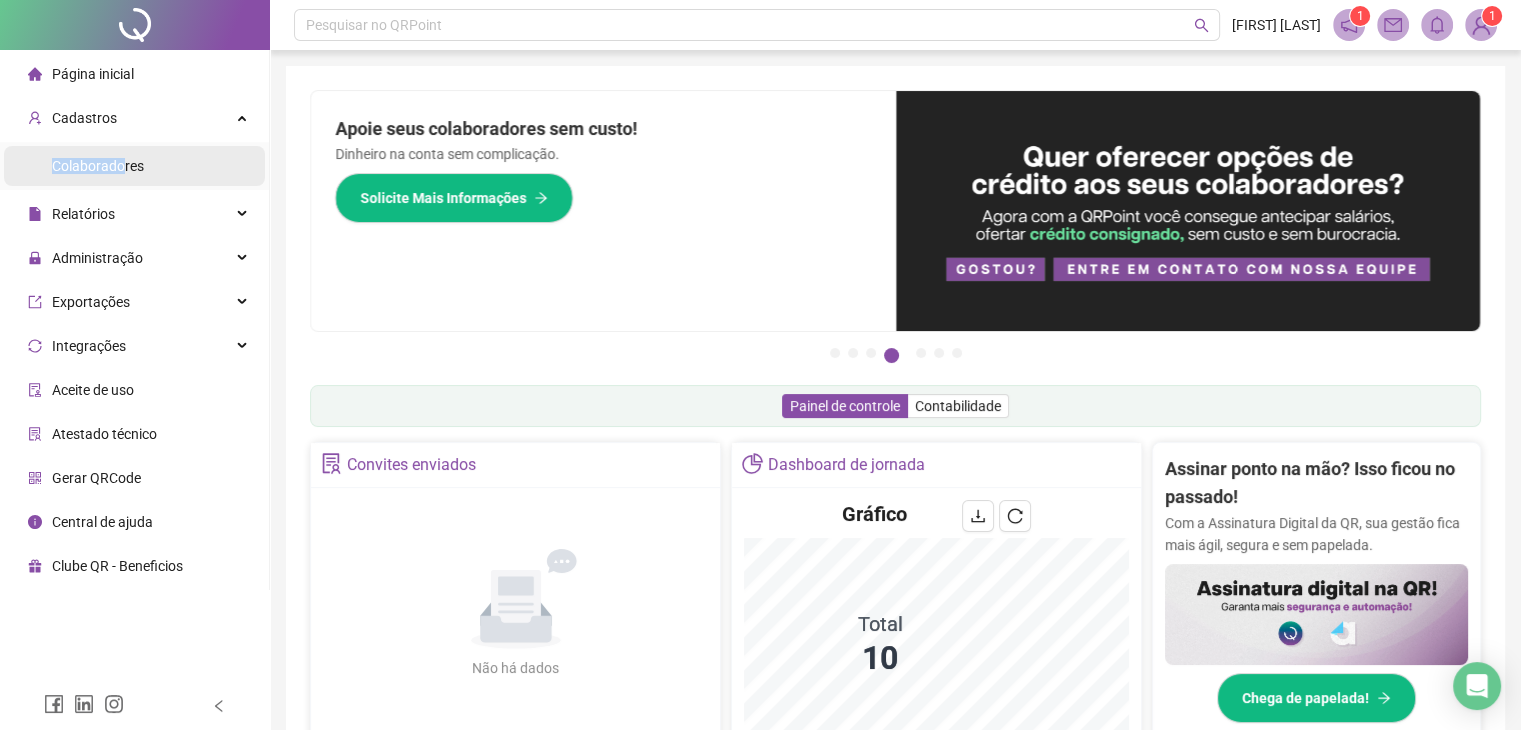 drag, startPoint x: 113, startPoint y: 119, endPoint x: 122, endPoint y: 165, distance: 46.872166 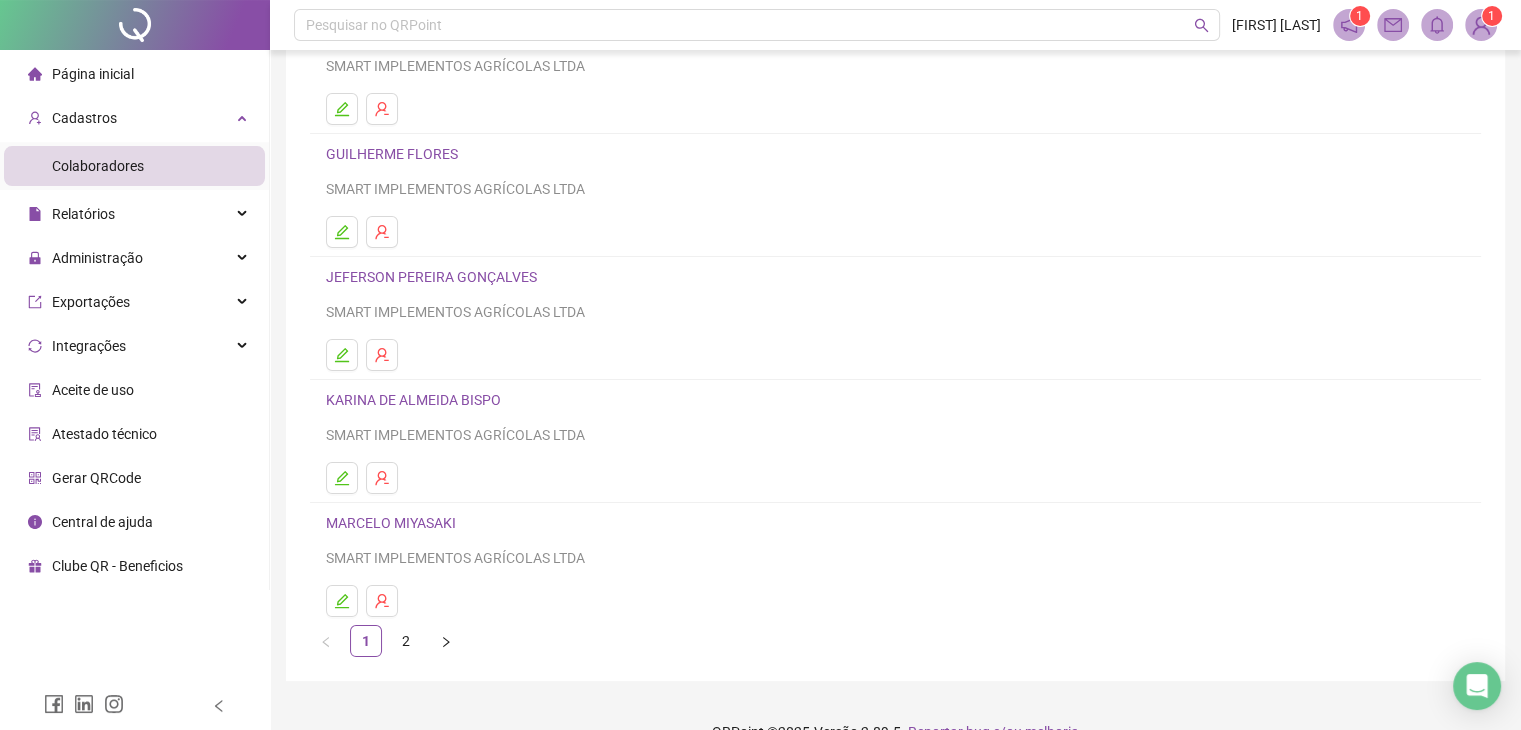 scroll, scrollTop: 236, scrollLeft: 0, axis: vertical 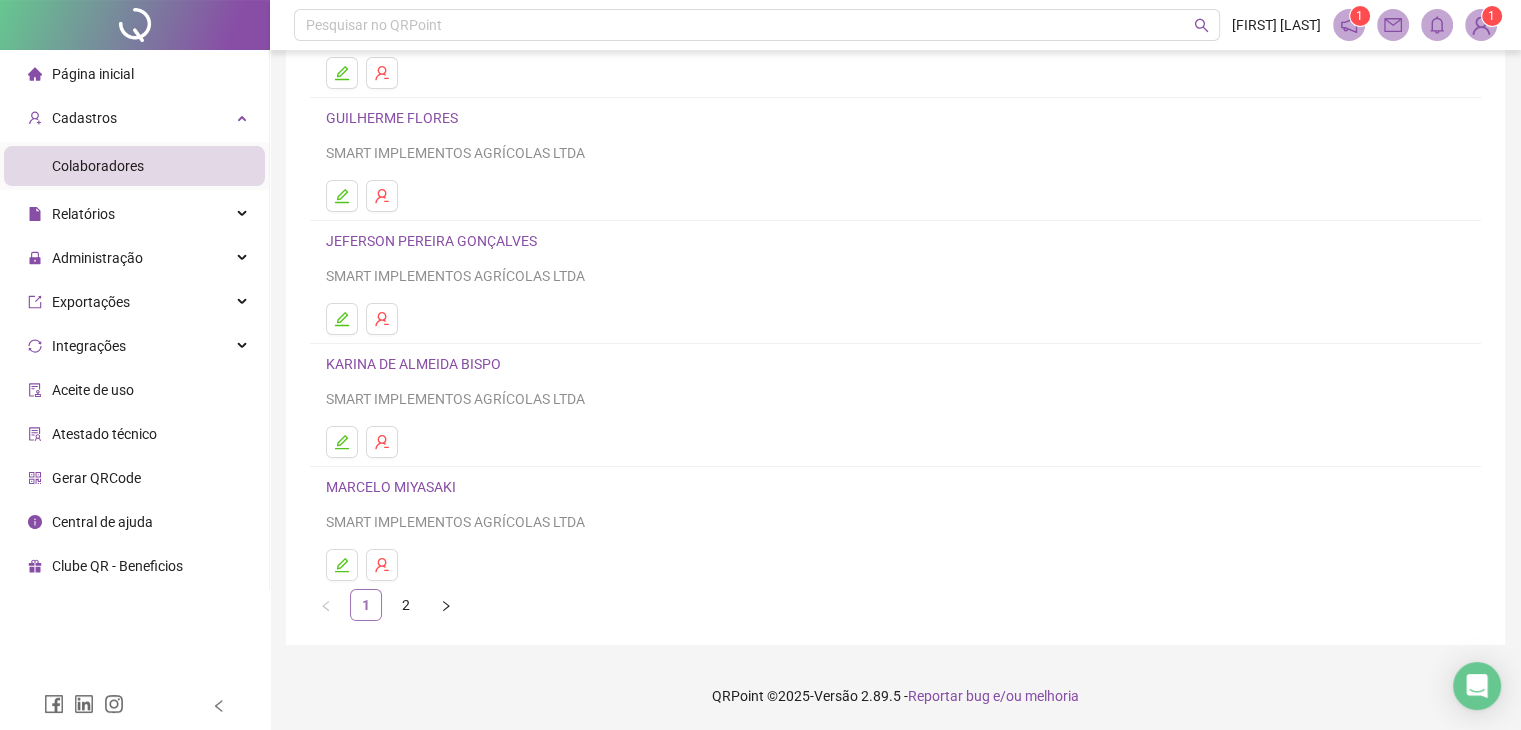 click on "1" at bounding box center [366, 605] 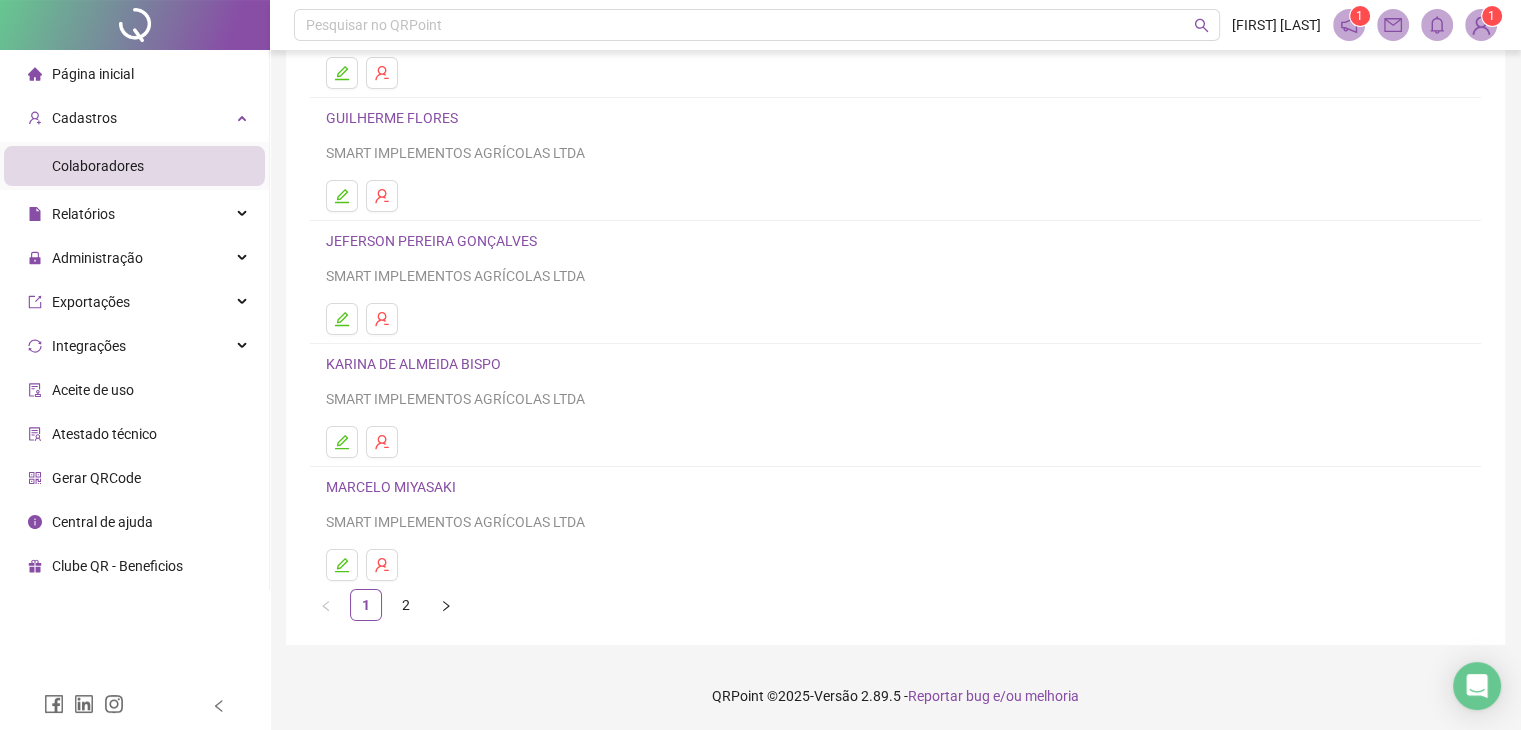 click on "1 2" at bounding box center [895, 605] 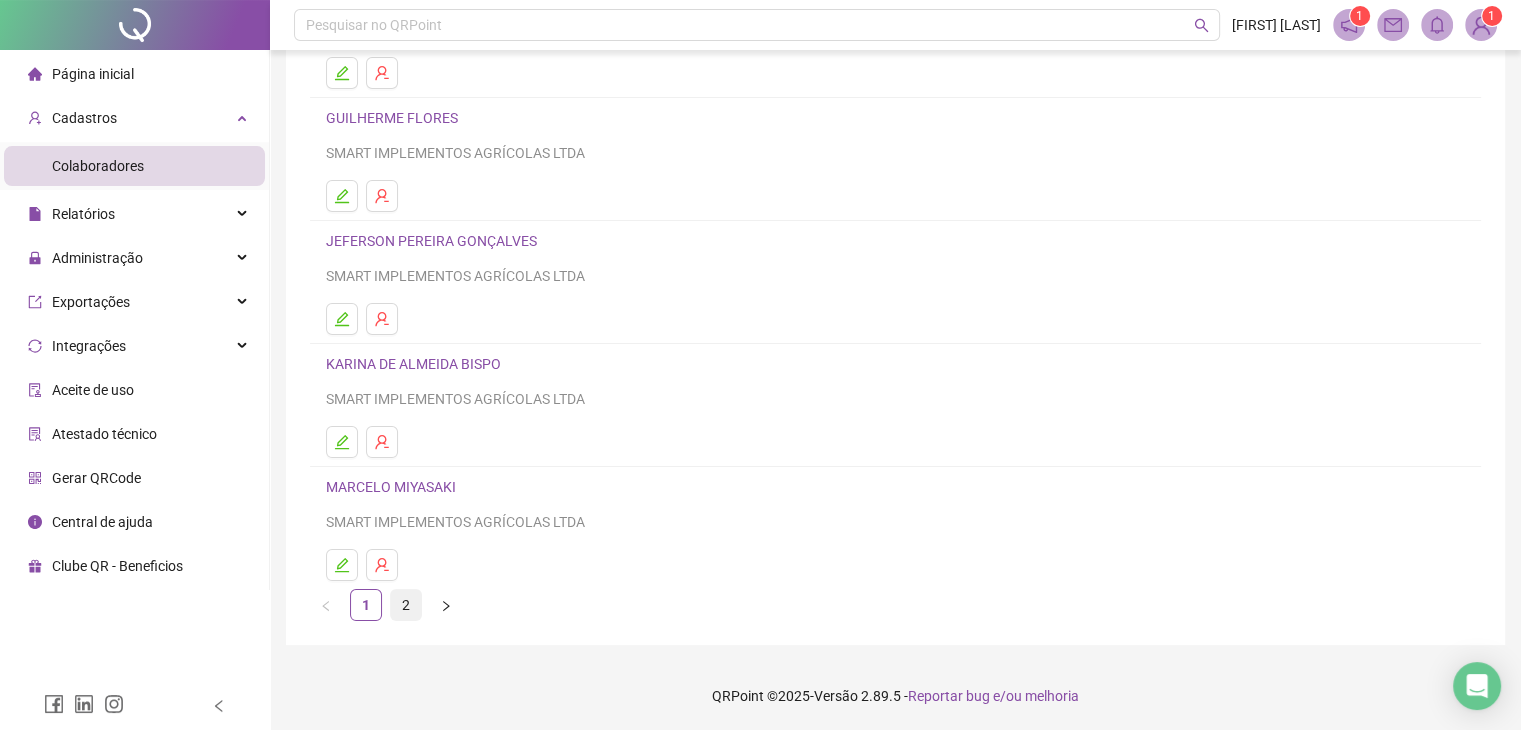 click on "2" at bounding box center (406, 605) 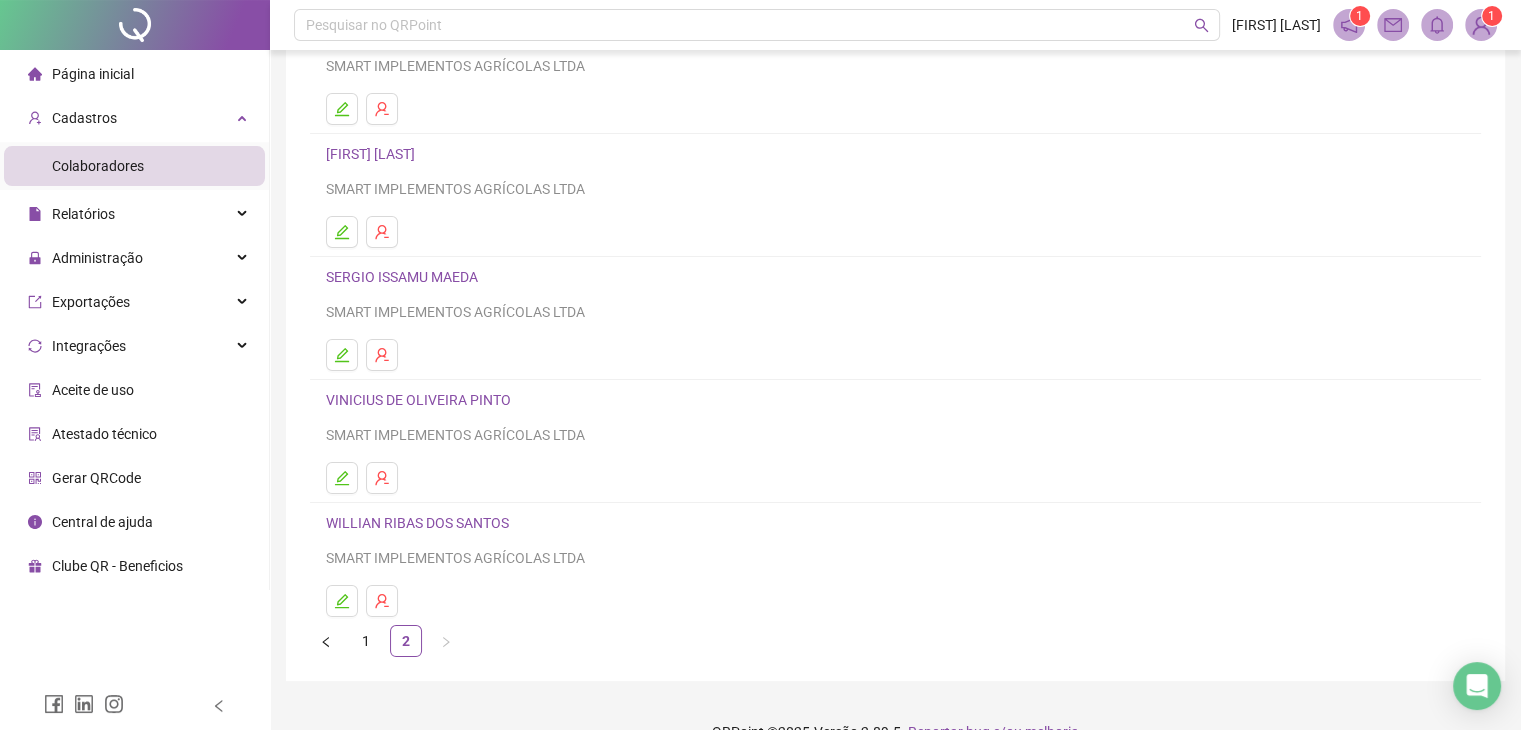 scroll, scrollTop: 236, scrollLeft: 0, axis: vertical 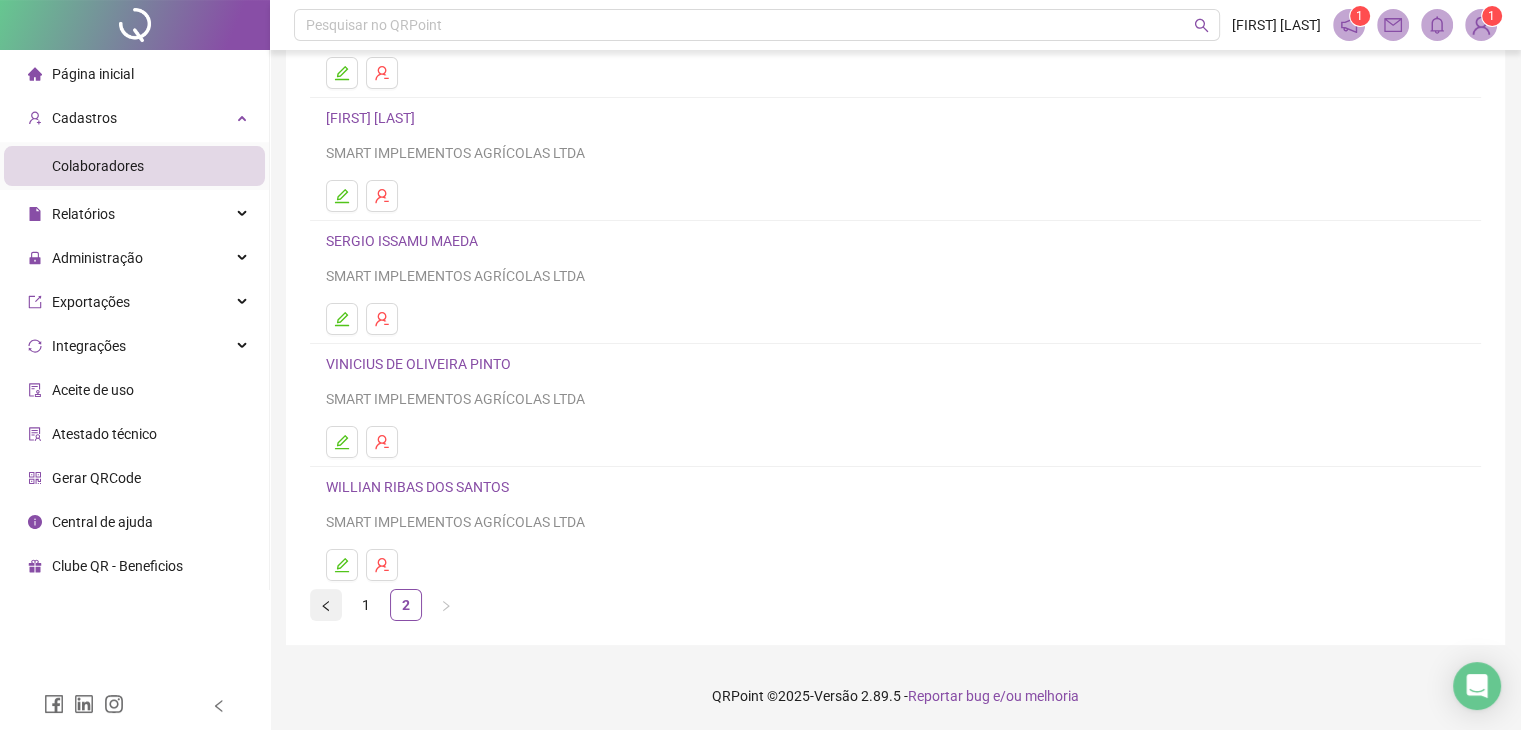 click 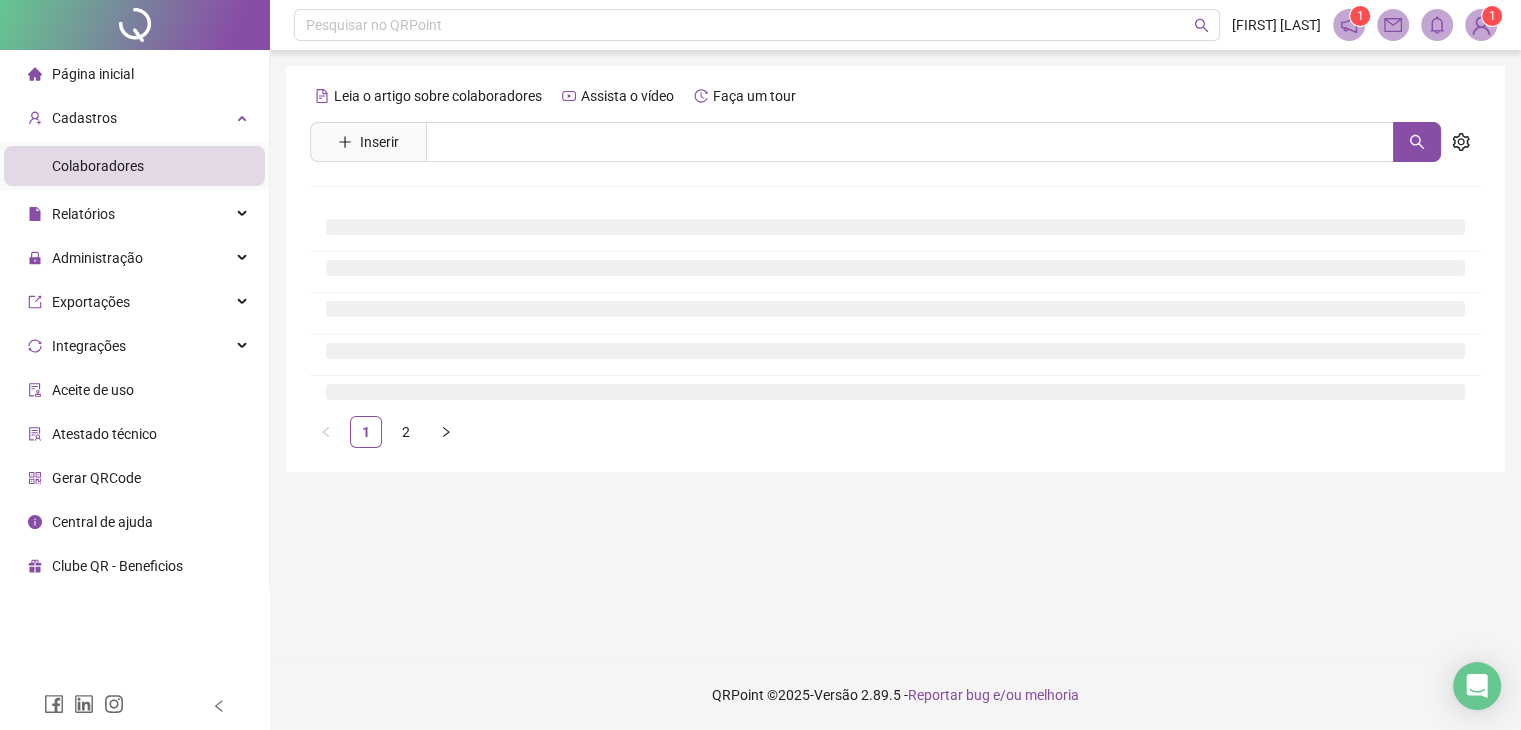 scroll, scrollTop: 0, scrollLeft: 0, axis: both 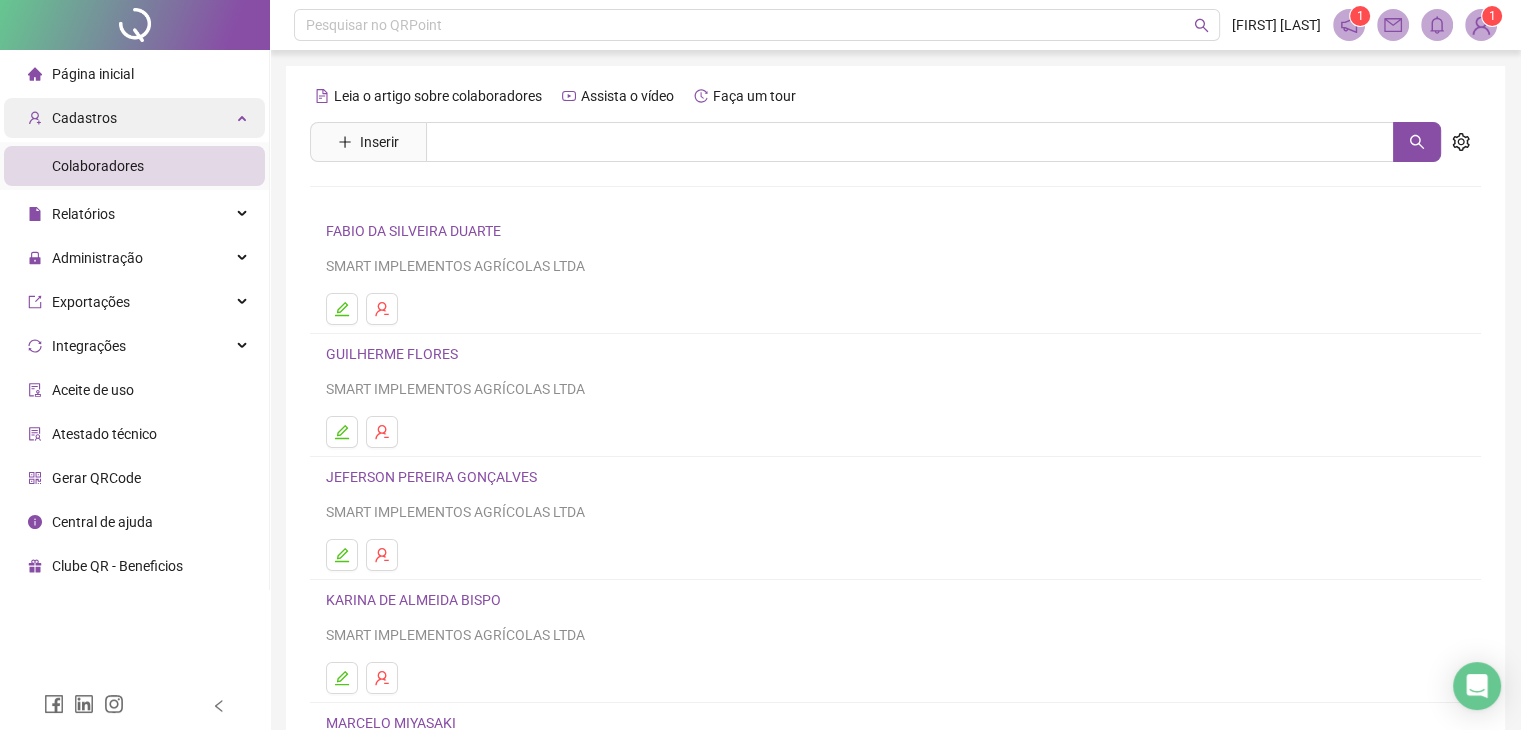 click on "Cadastros" at bounding box center (72, 118) 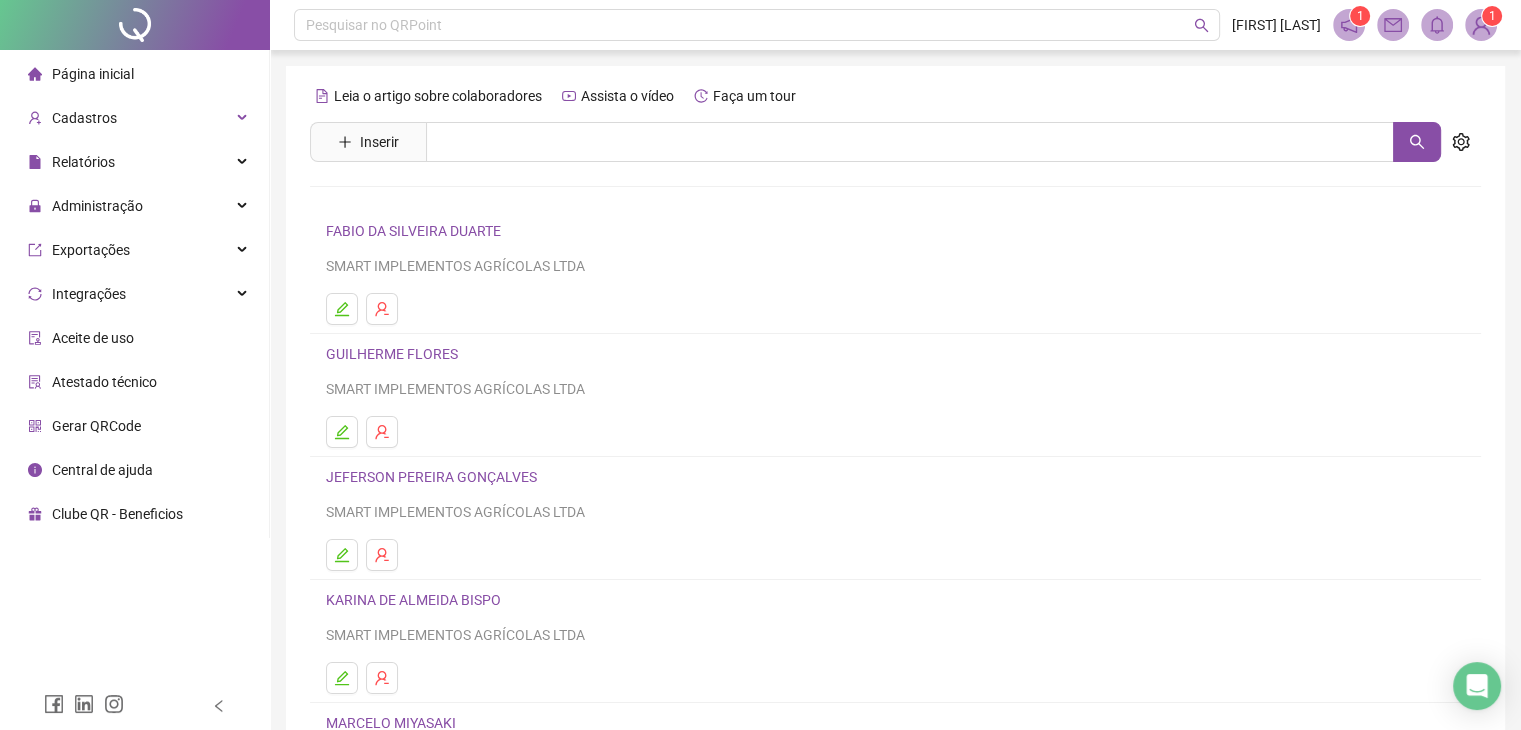 click on "Página inicial" at bounding box center [81, 74] 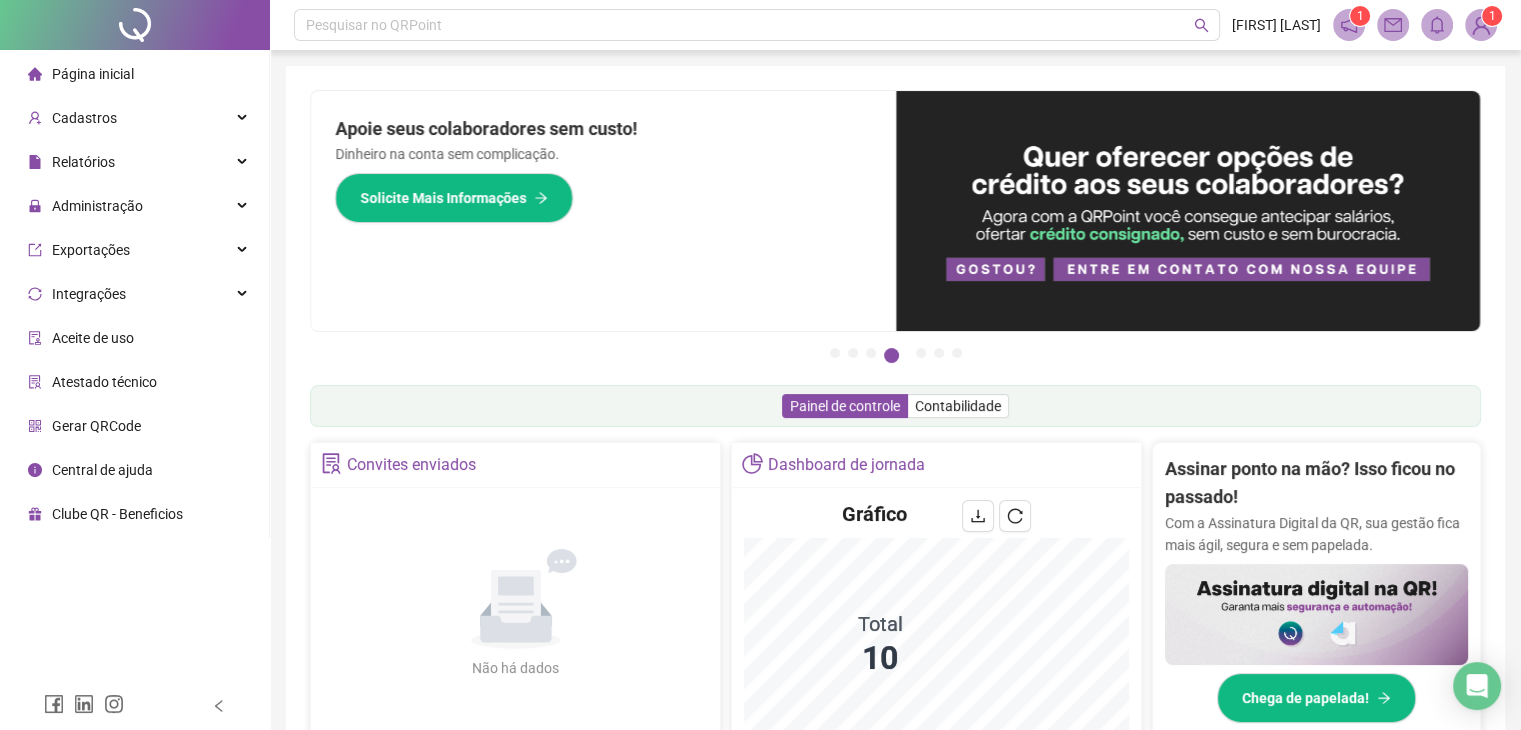 click 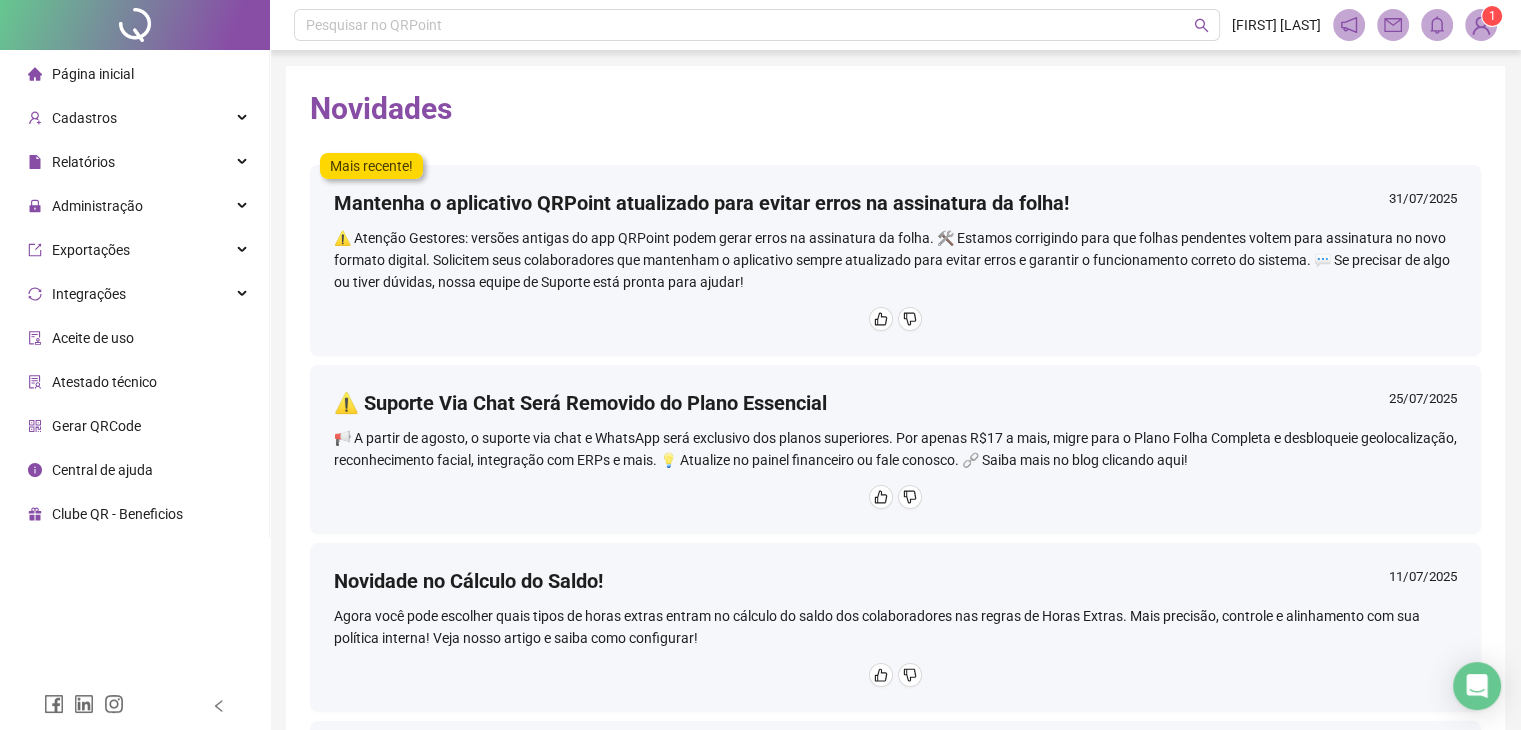 click at bounding box center [1481, 25] 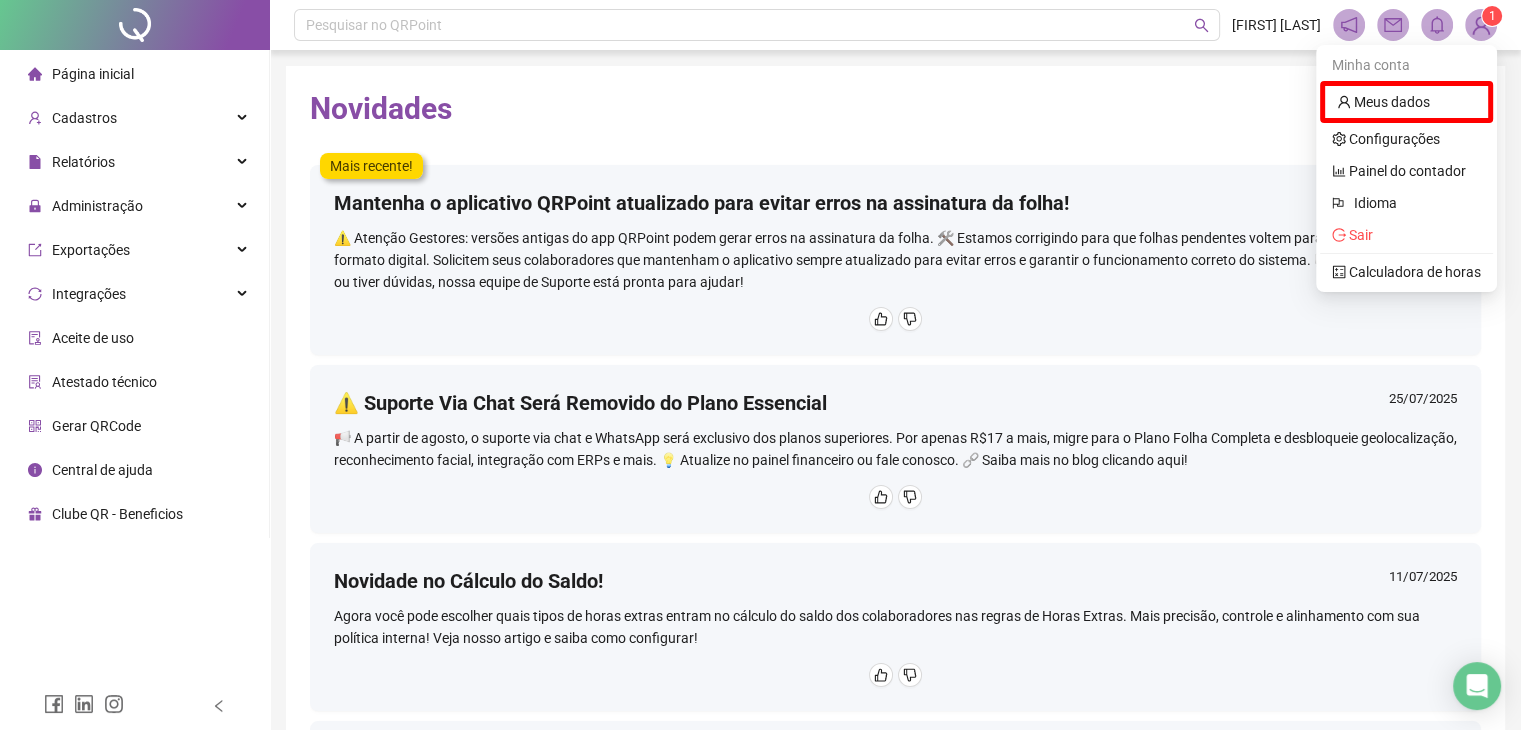 click on "1" at bounding box center [1492, 16] 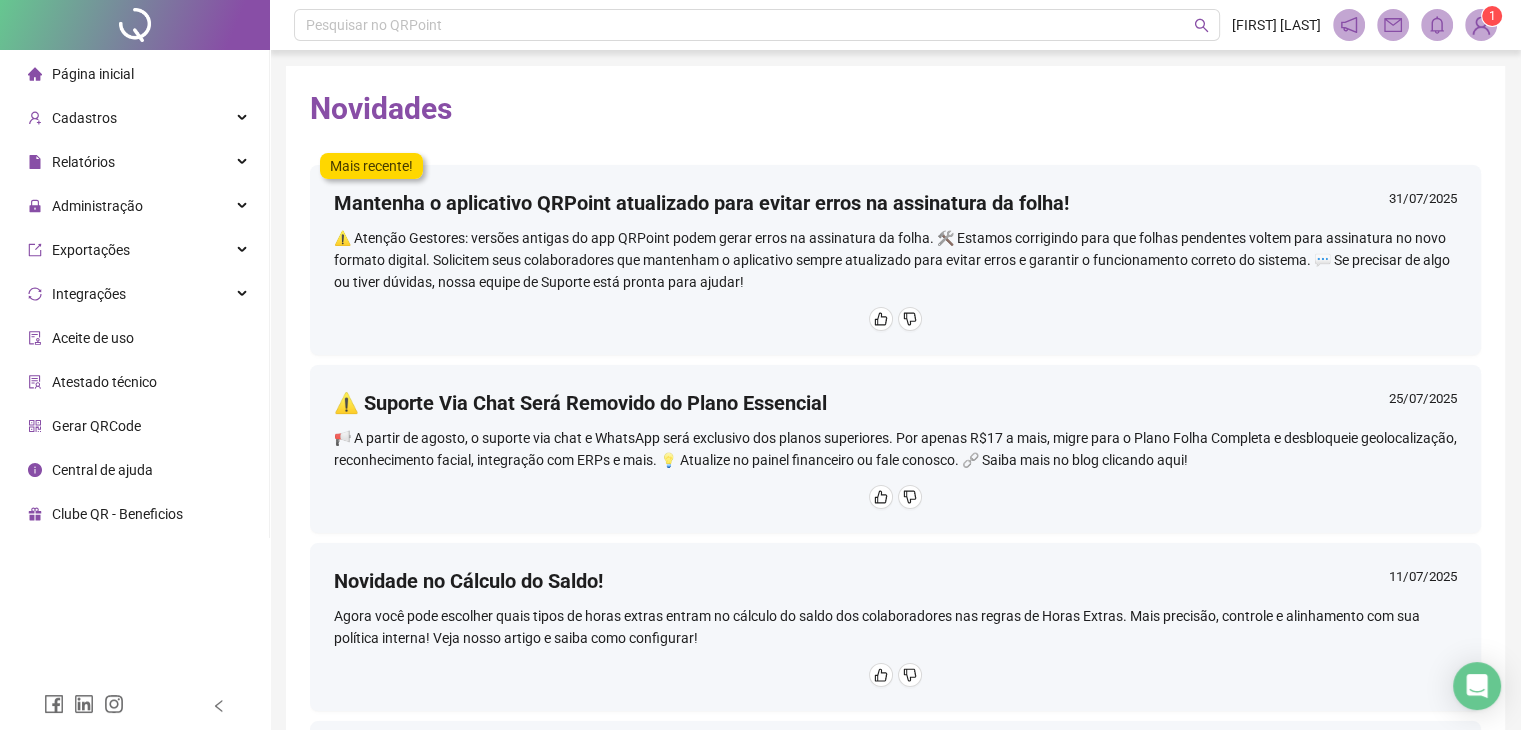 click at bounding box center [1481, 25] 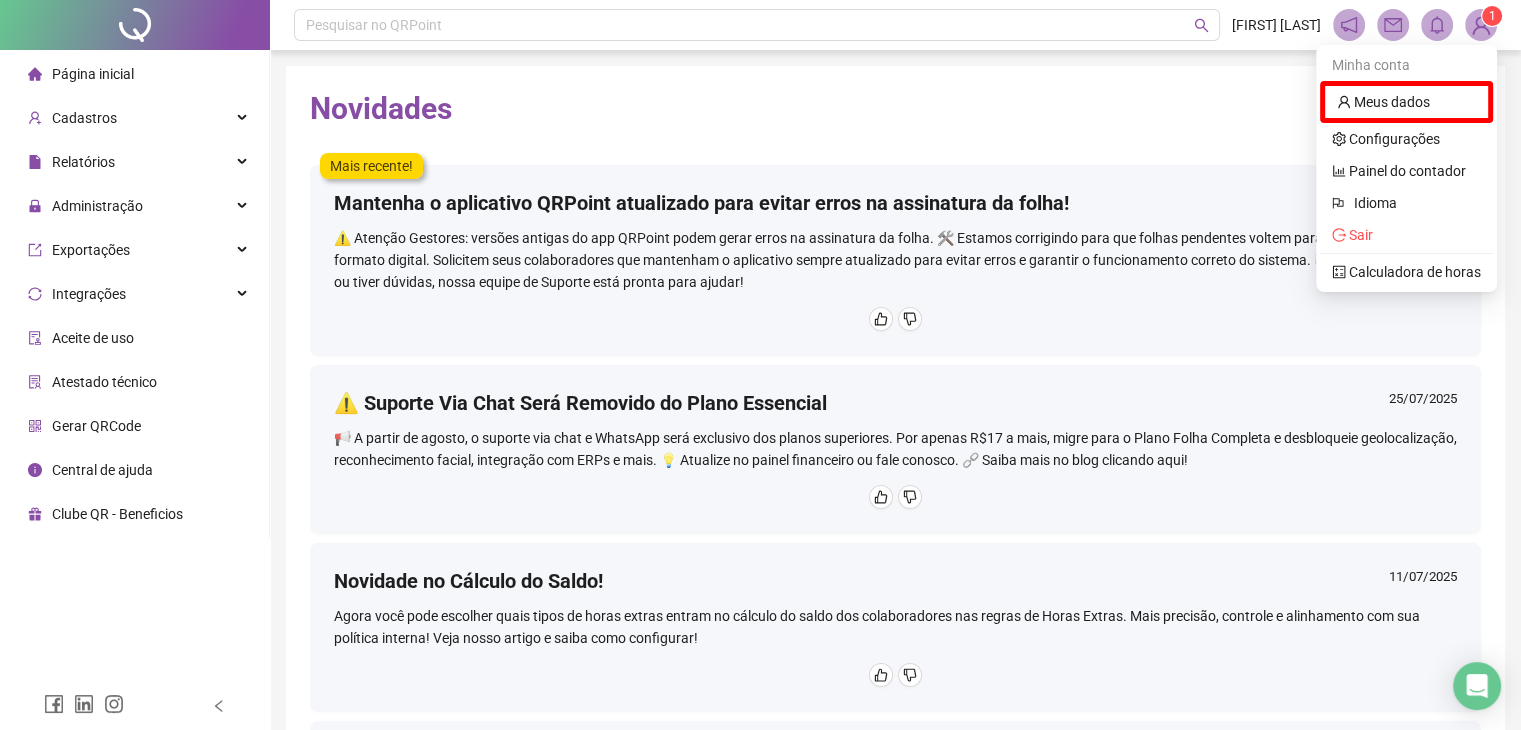 click on "Novidades" at bounding box center (895, 109) 